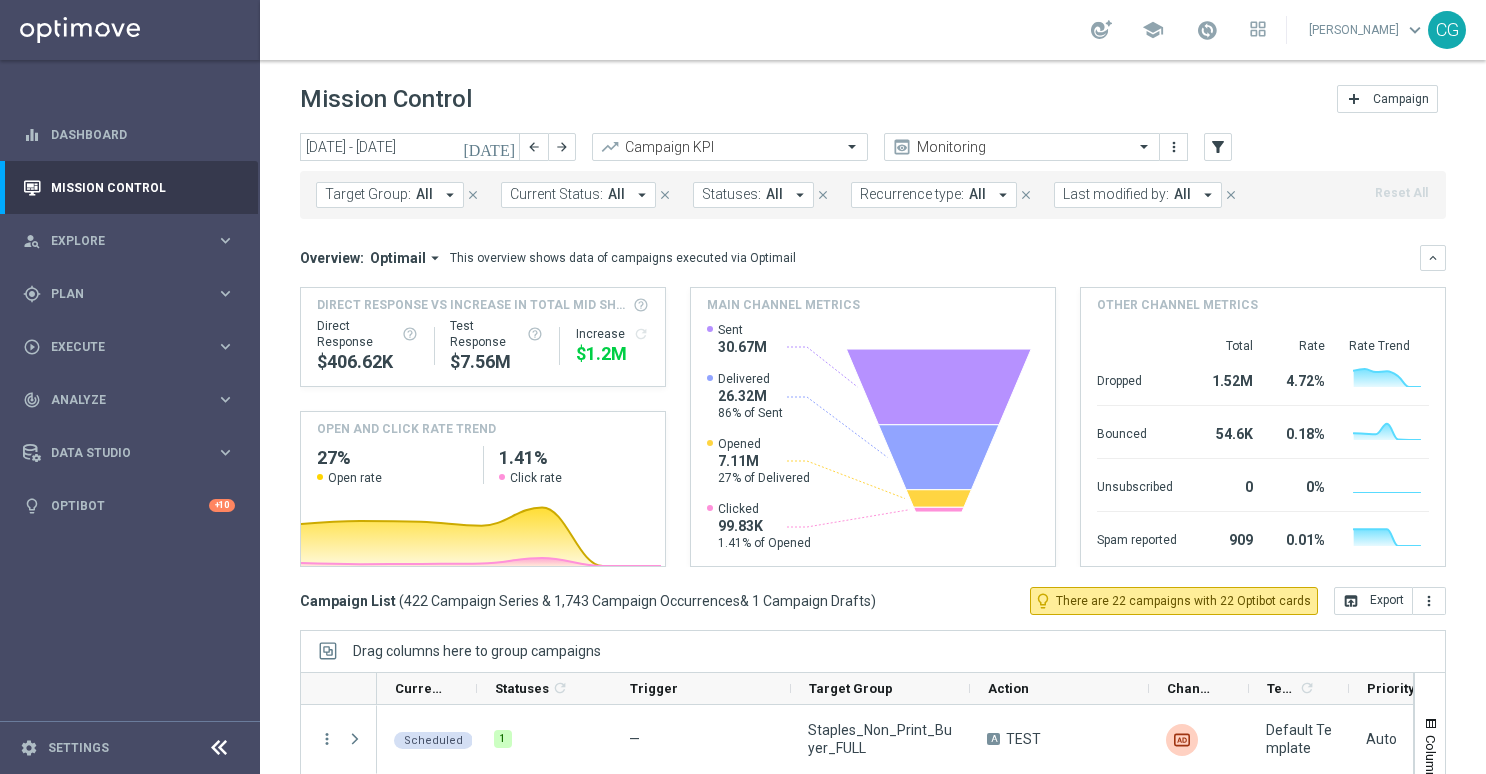 scroll, scrollTop: 0, scrollLeft: 0, axis: both 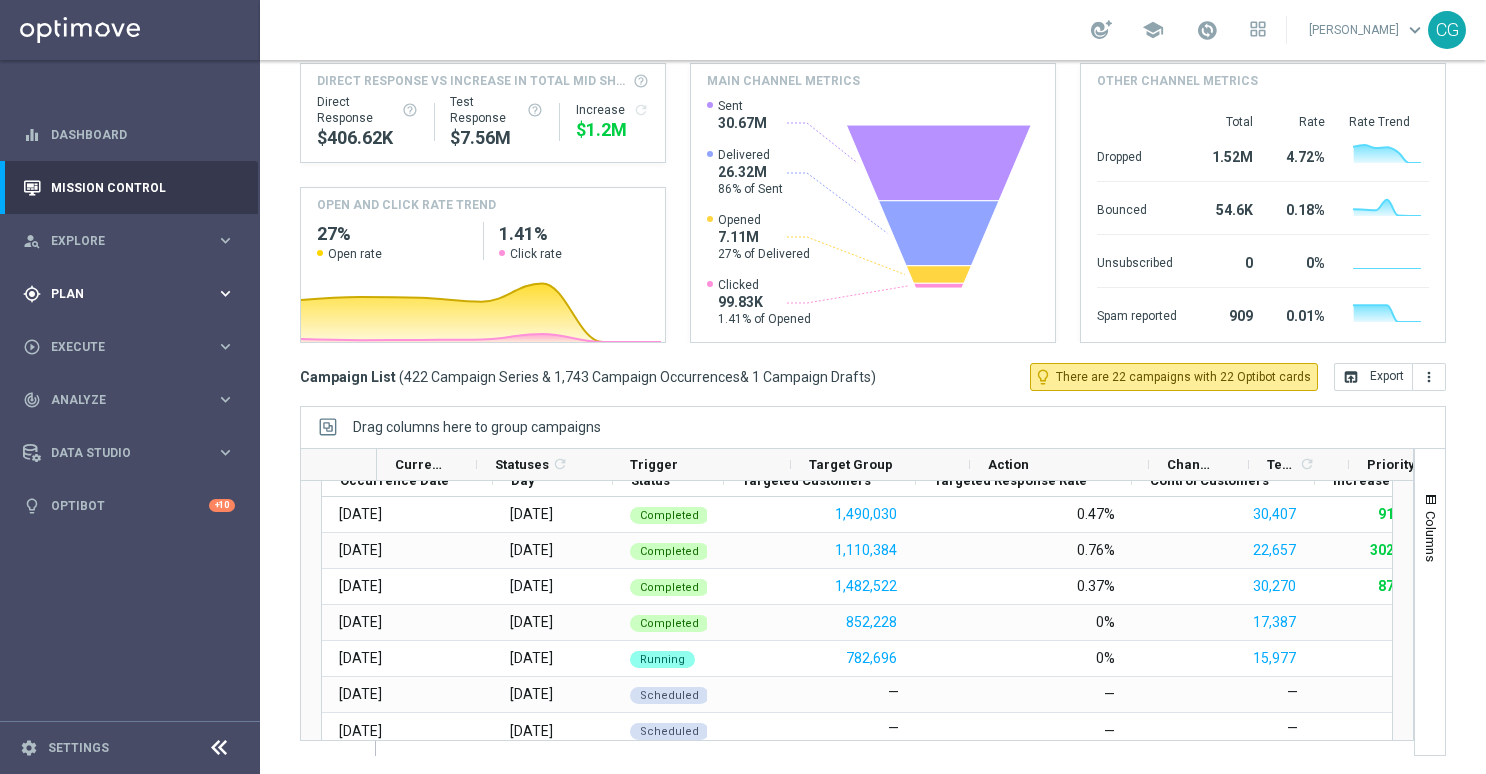 click on "Plan" at bounding box center [133, 294] 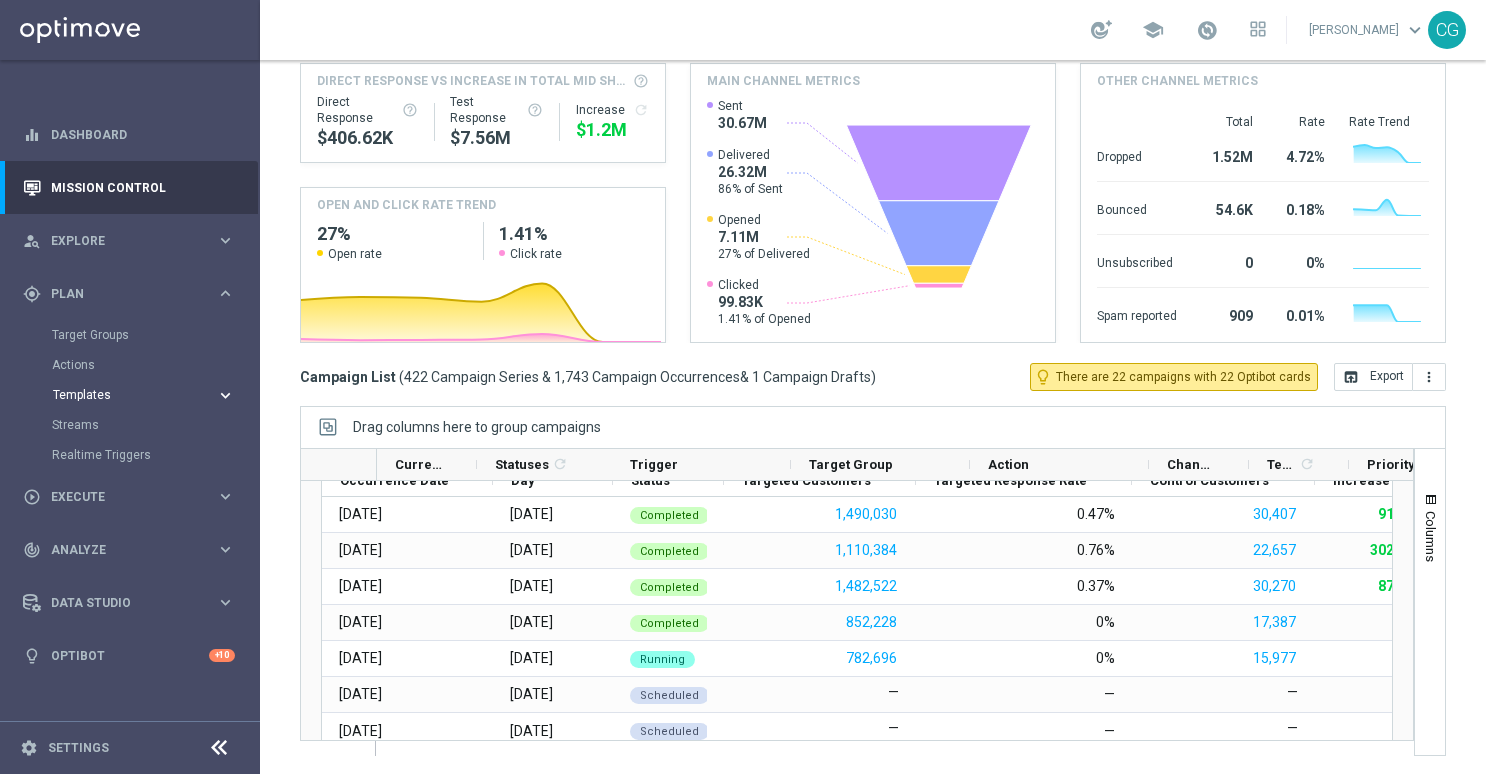 click on "Templates" at bounding box center [124, 395] 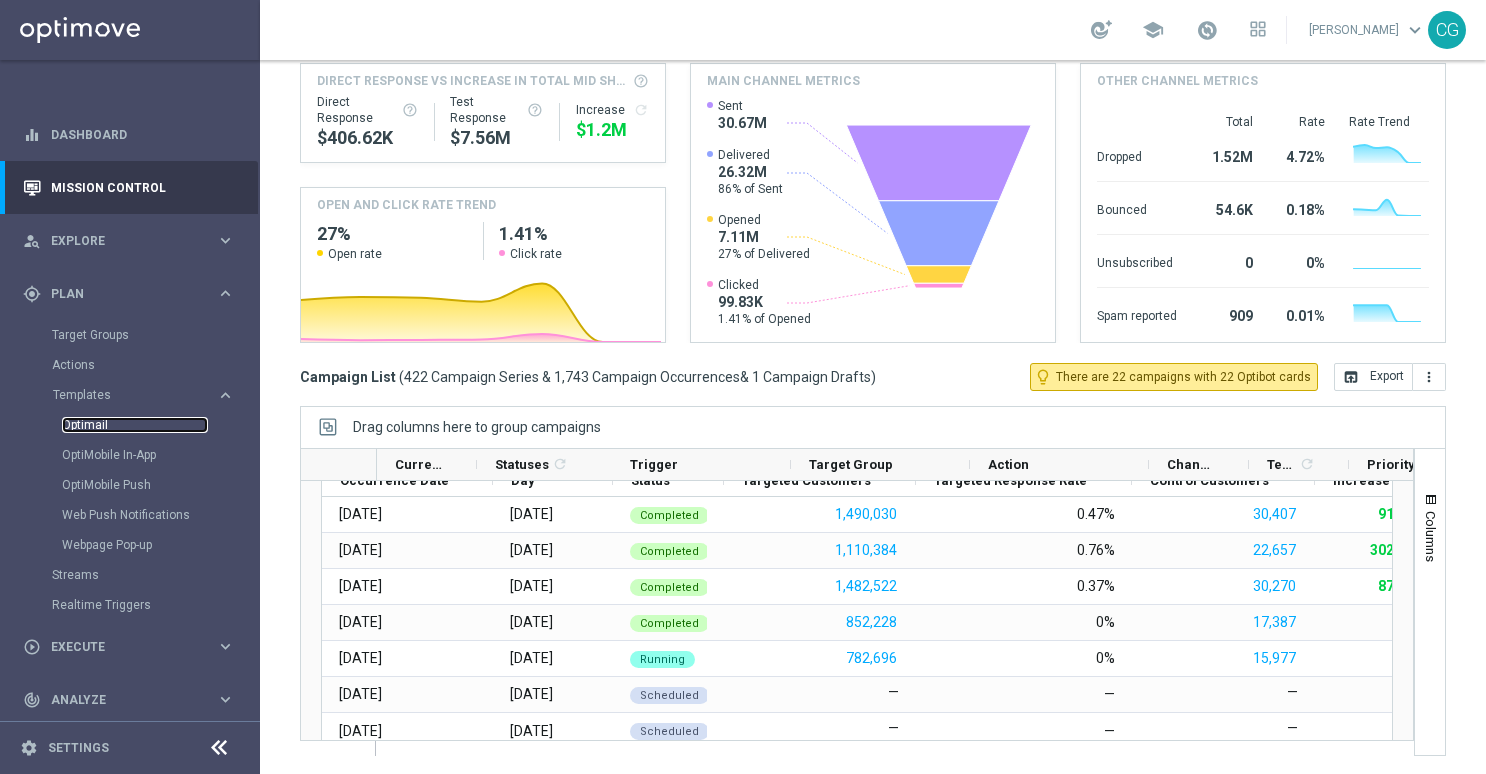 click on "Optimail" at bounding box center (135, 425) 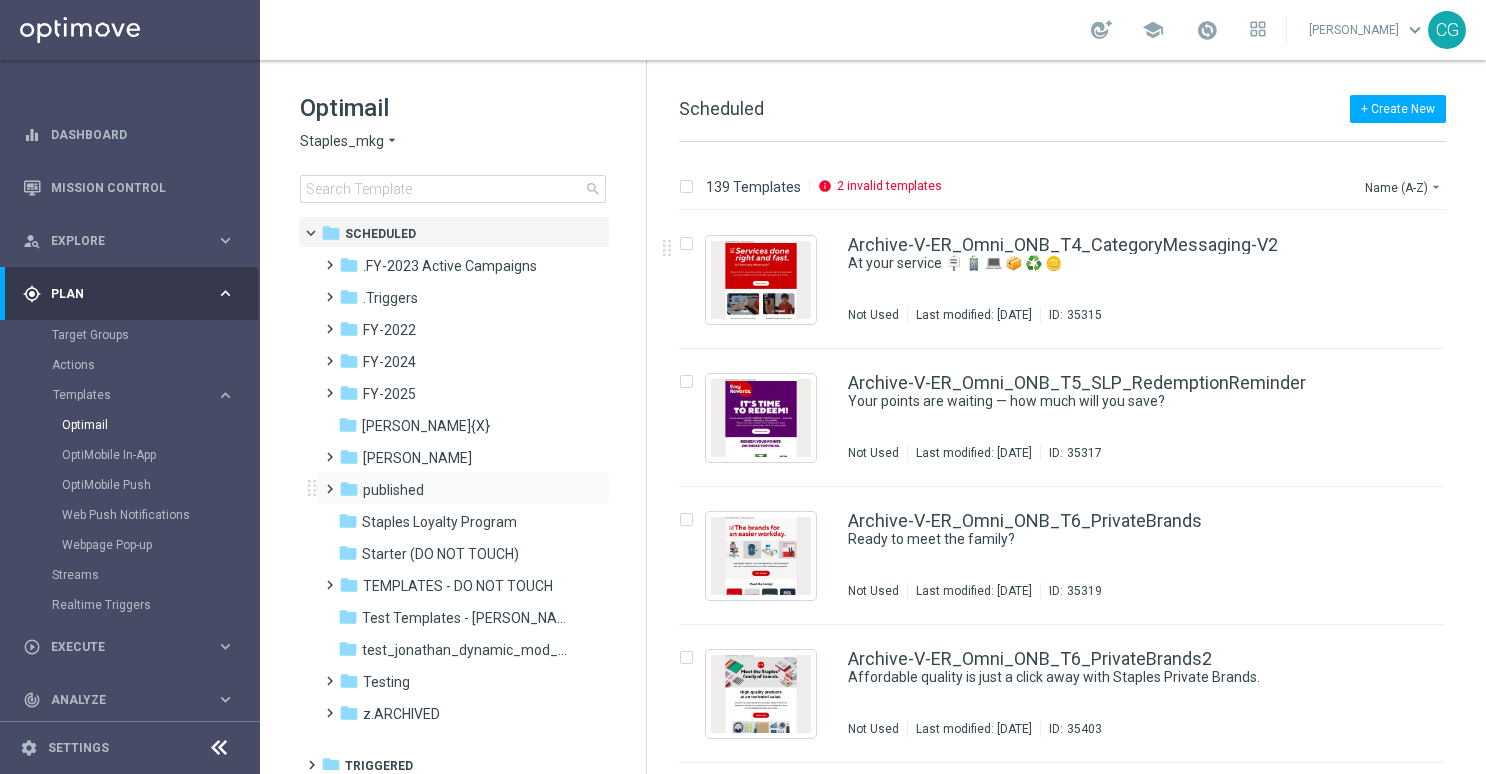 click at bounding box center (325, 480) 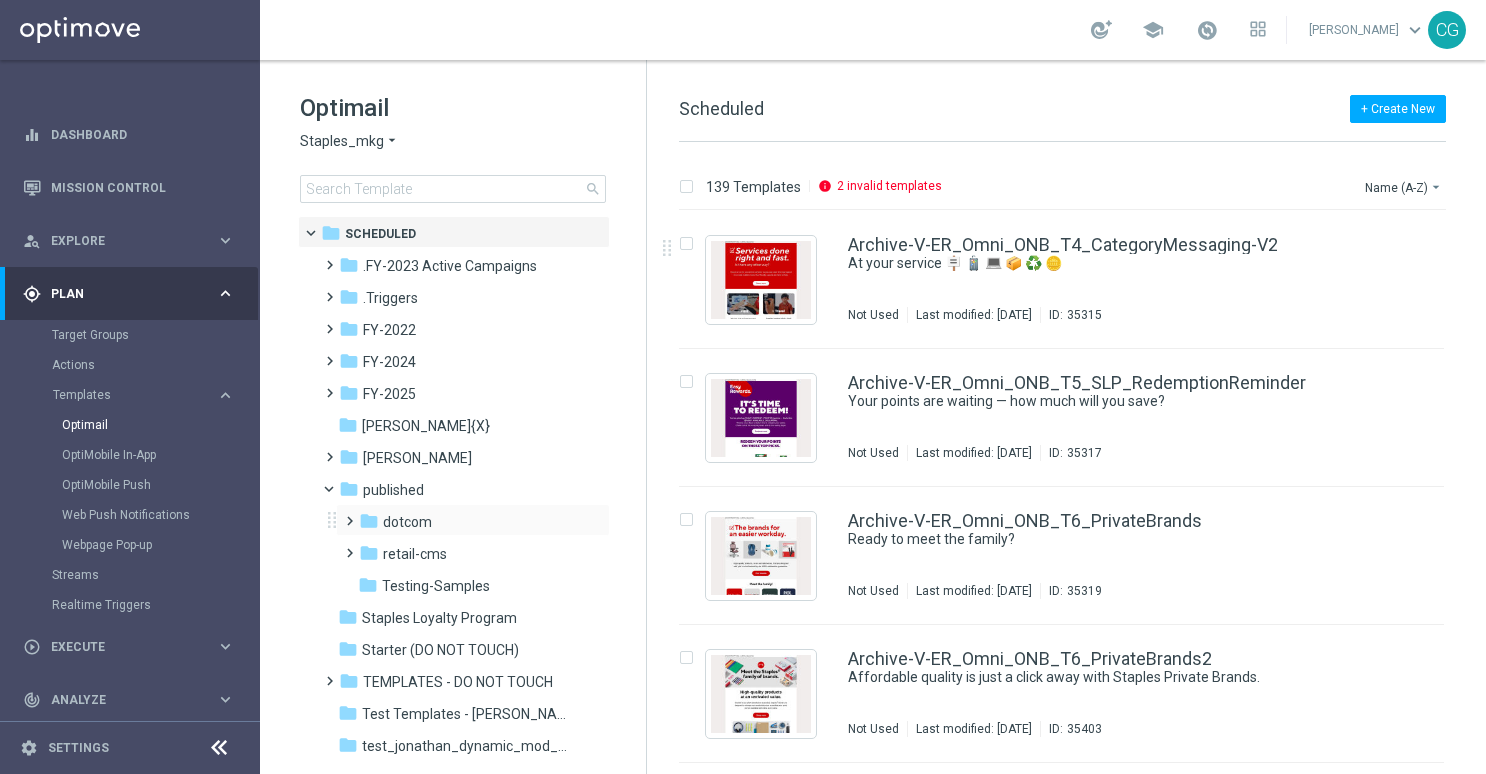 click at bounding box center (345, 512) 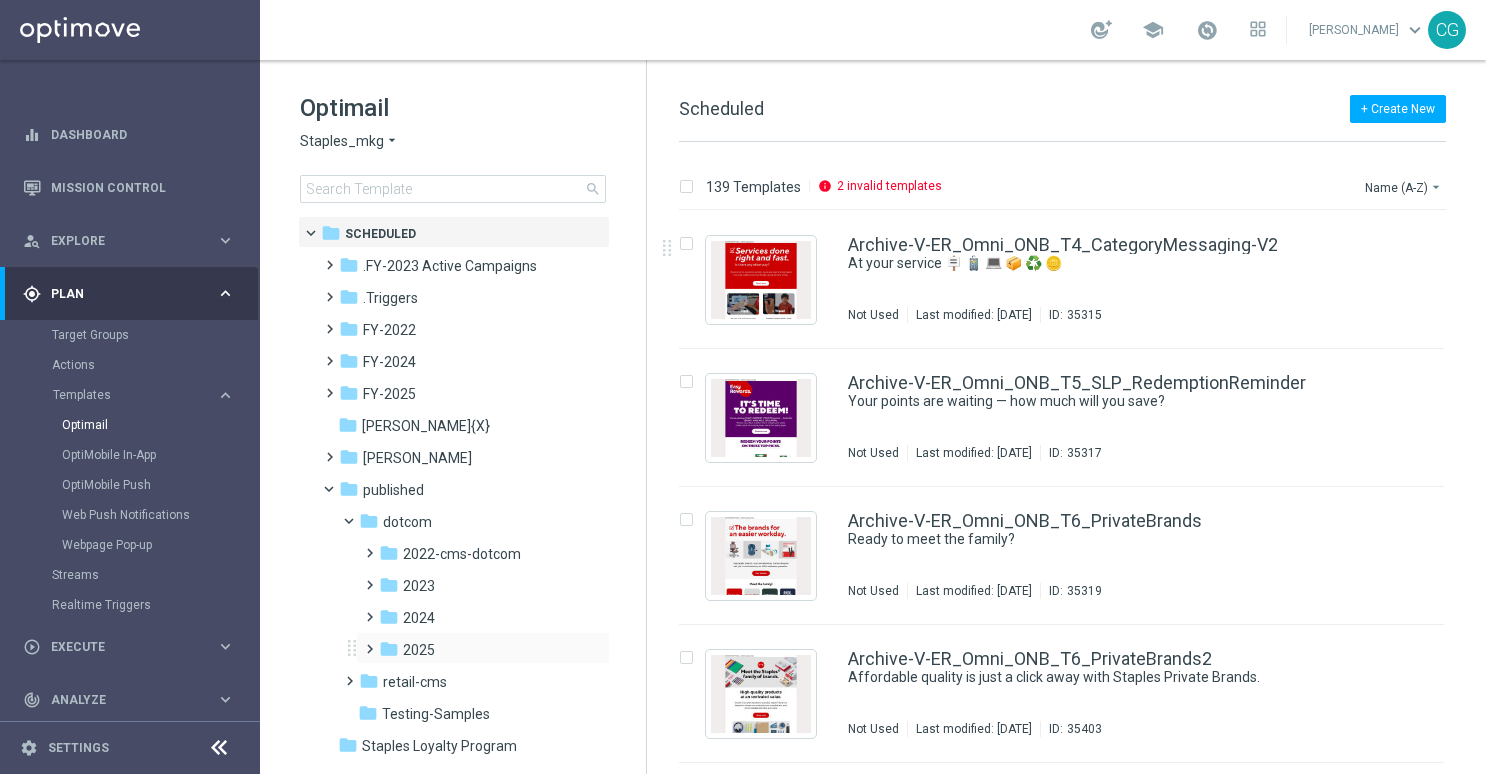 click at bounding box center (365, 640) 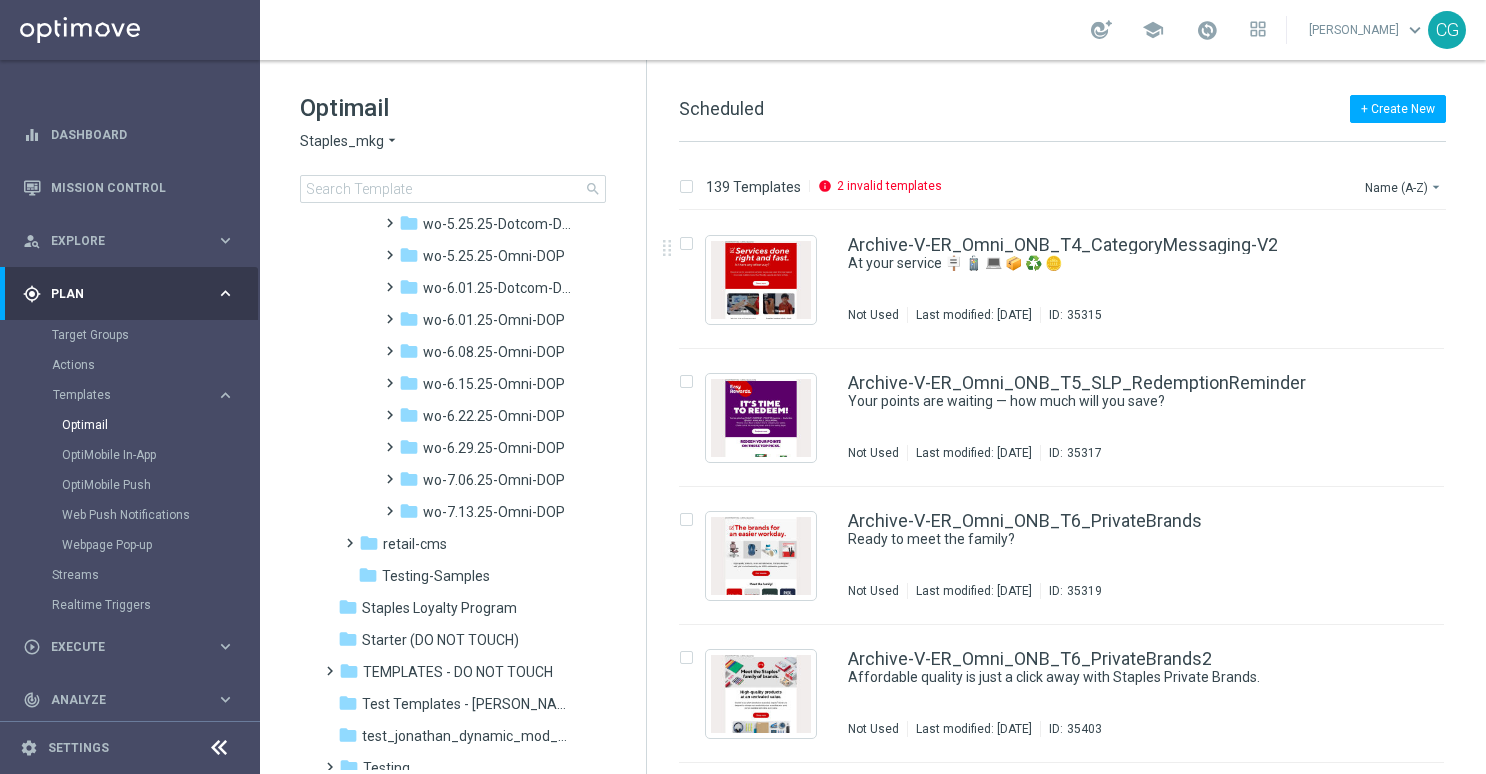 scroll, scrollTop: 1770, scrollLeft: 0, axis: vertical 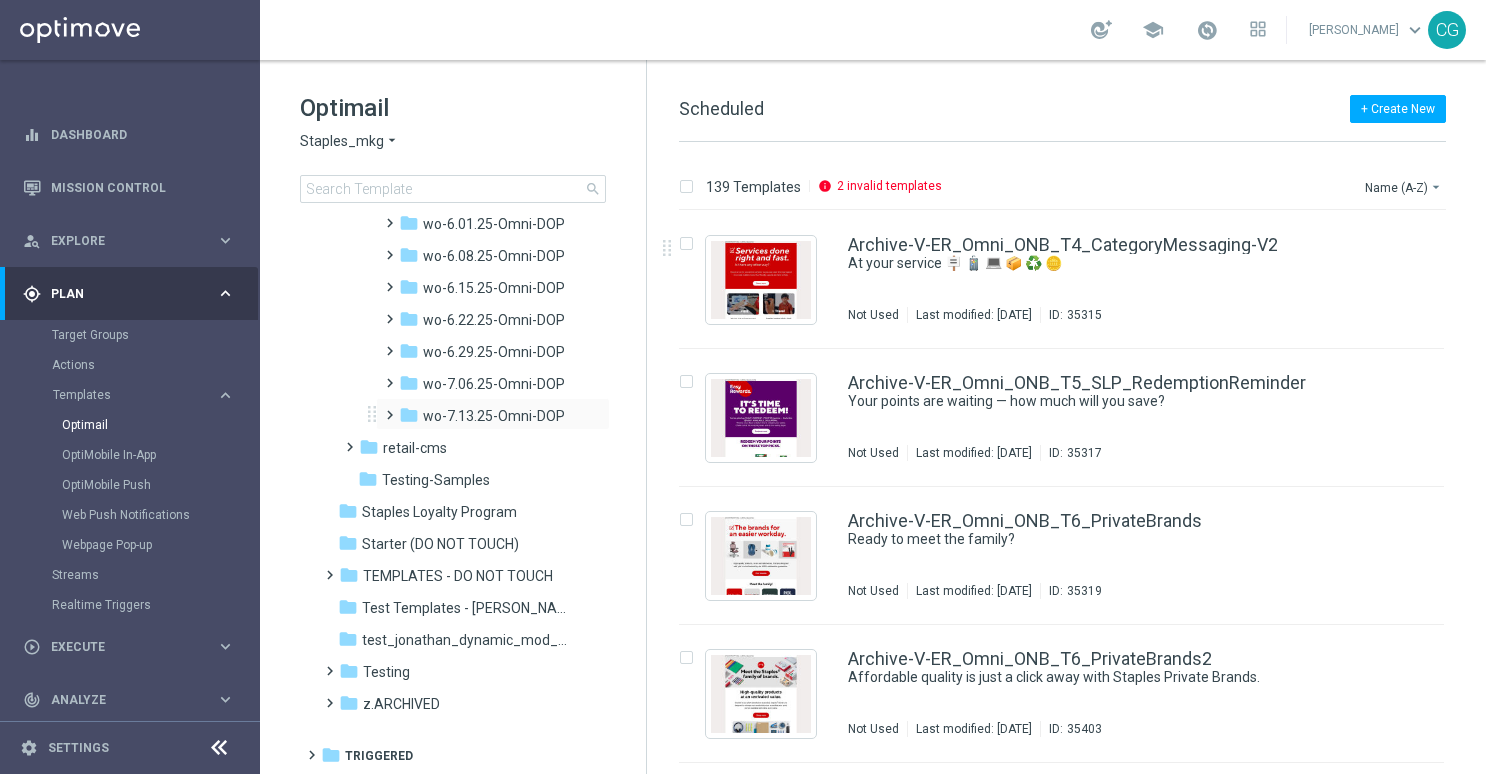 click at bounding box center (385, 406) 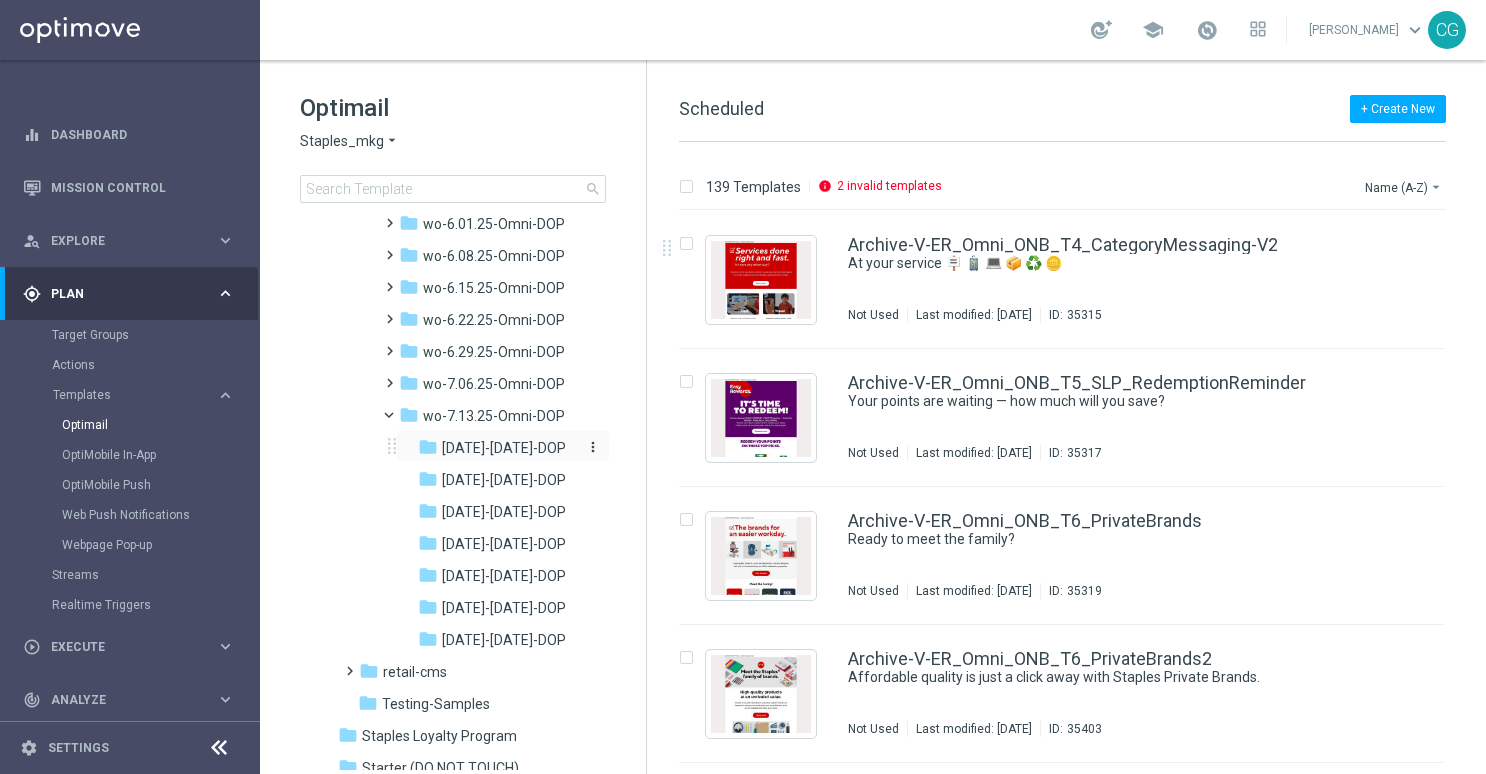 click on "[DATE]-[DATE]-DOP" at bounding box center (504, 448) 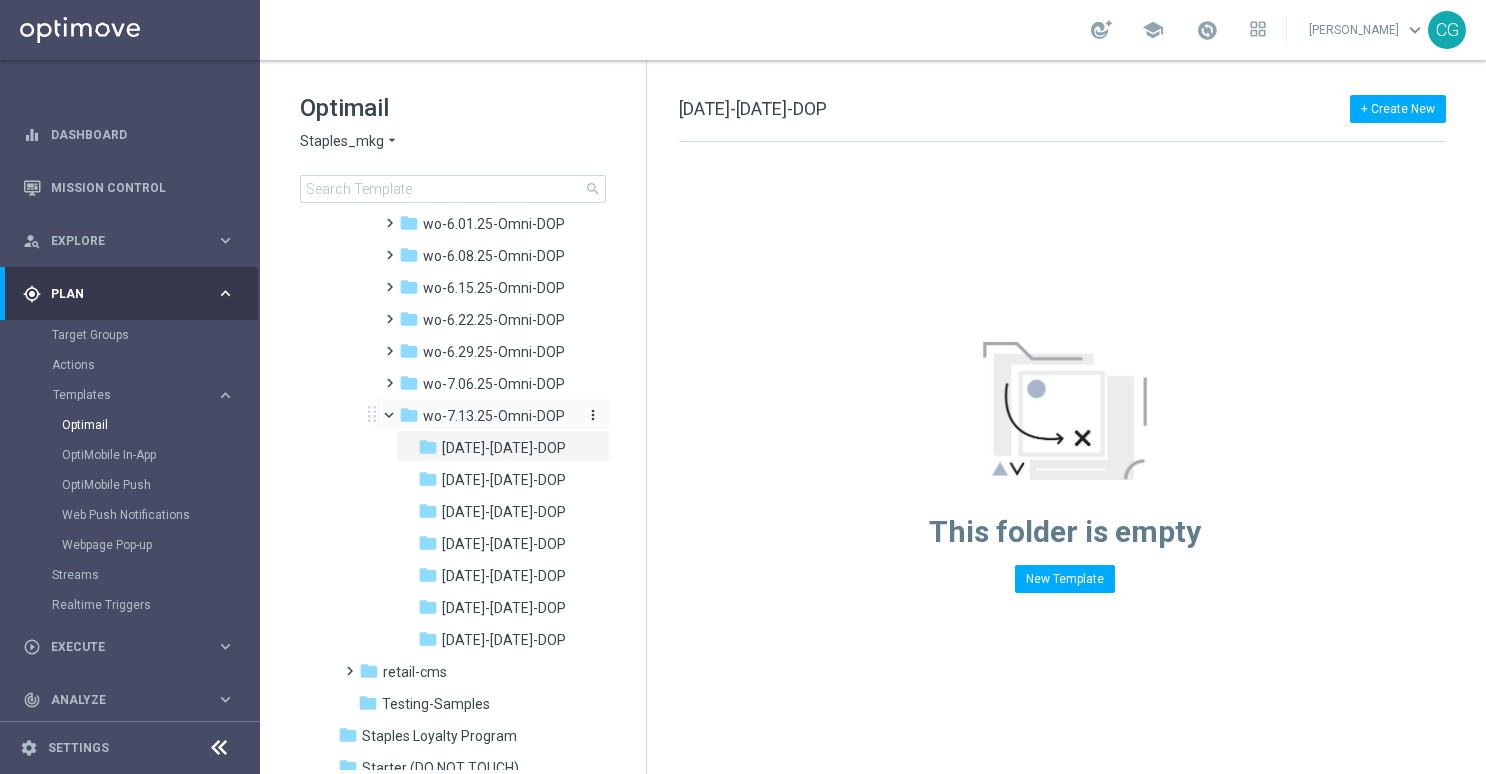 click on "wo-7.13.25-Omni-DOP" at bounding box center (494, 416) 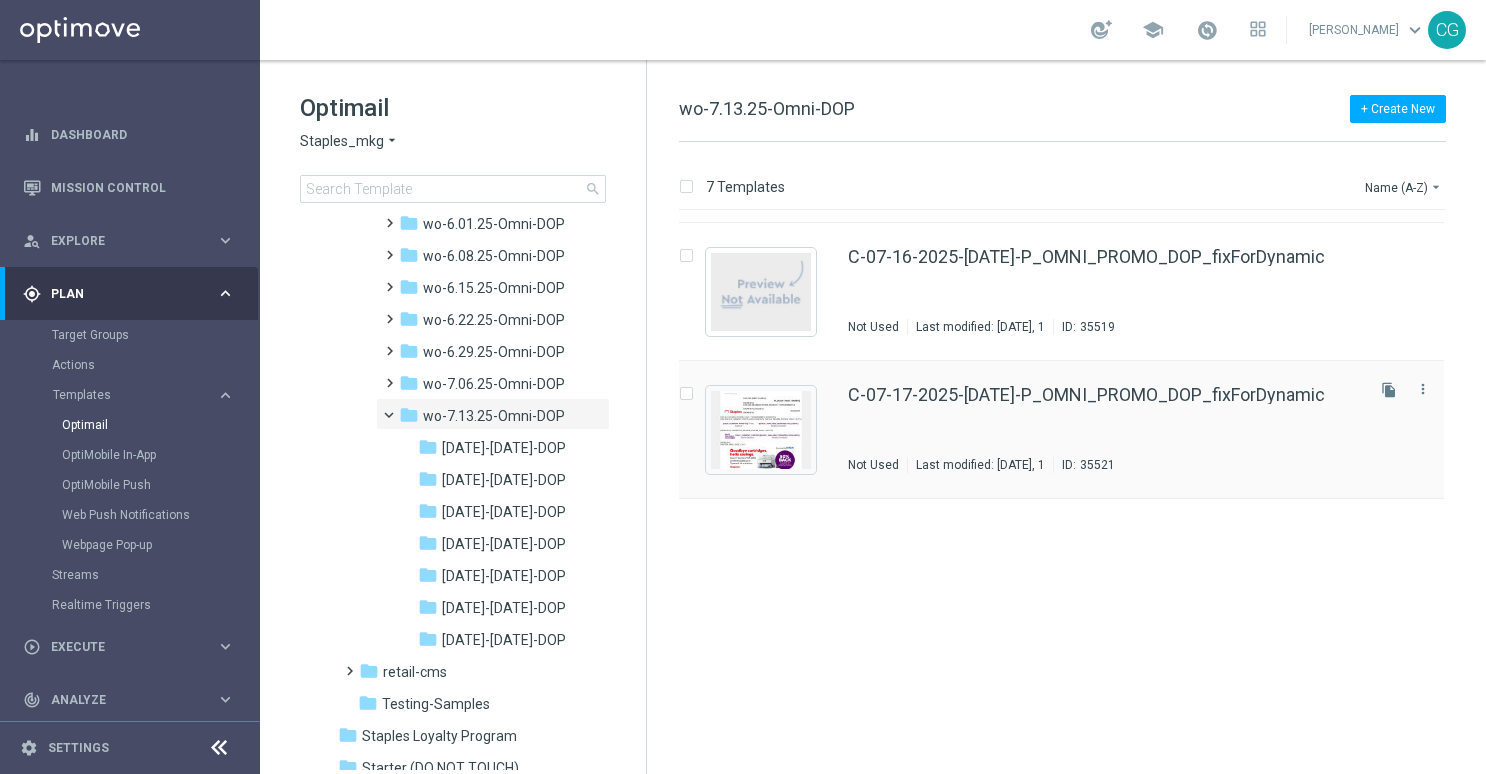 scroll, scrollTop: 0, scrollLeft: 0, axis: both 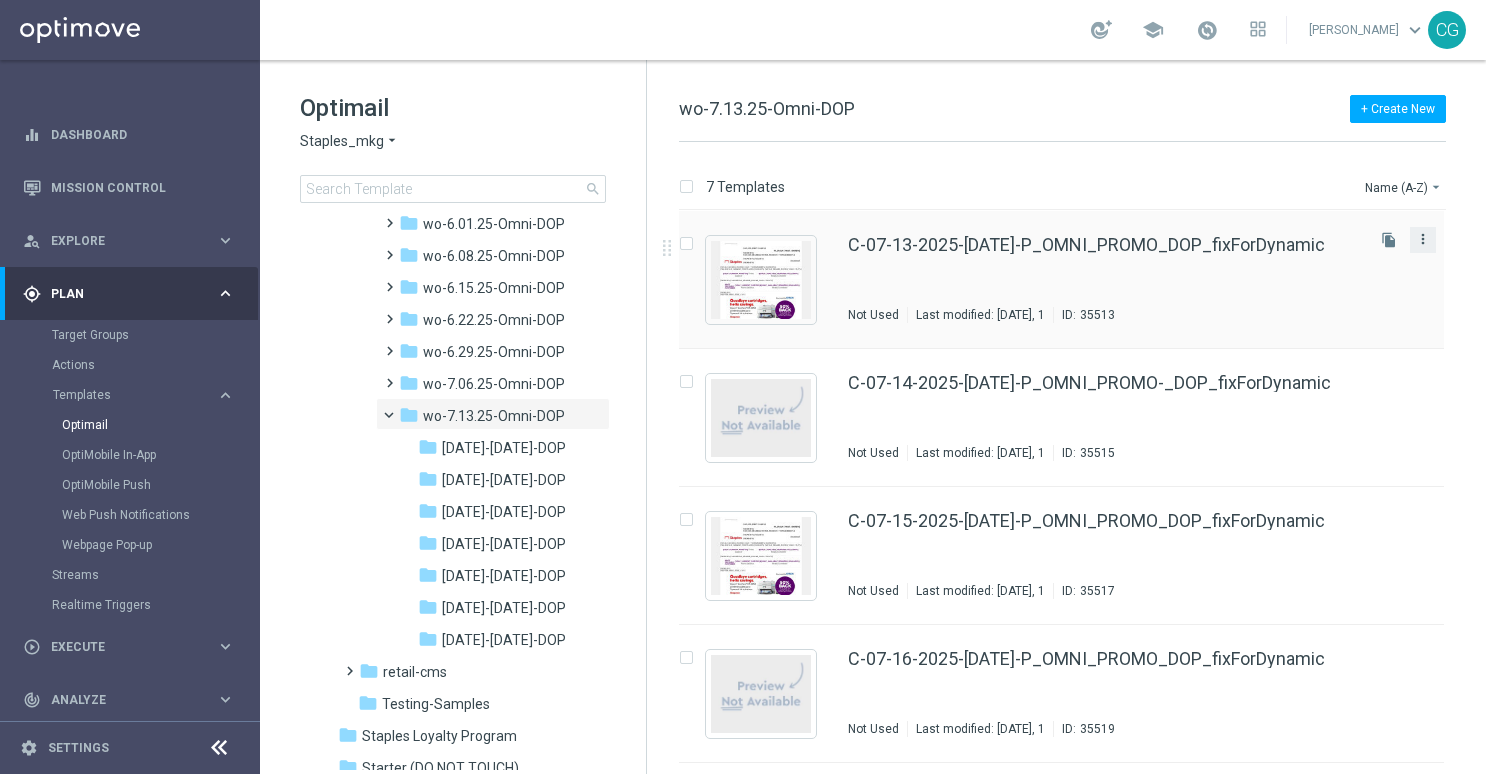 click on "more_vert" at bounding box center (1423, 239) 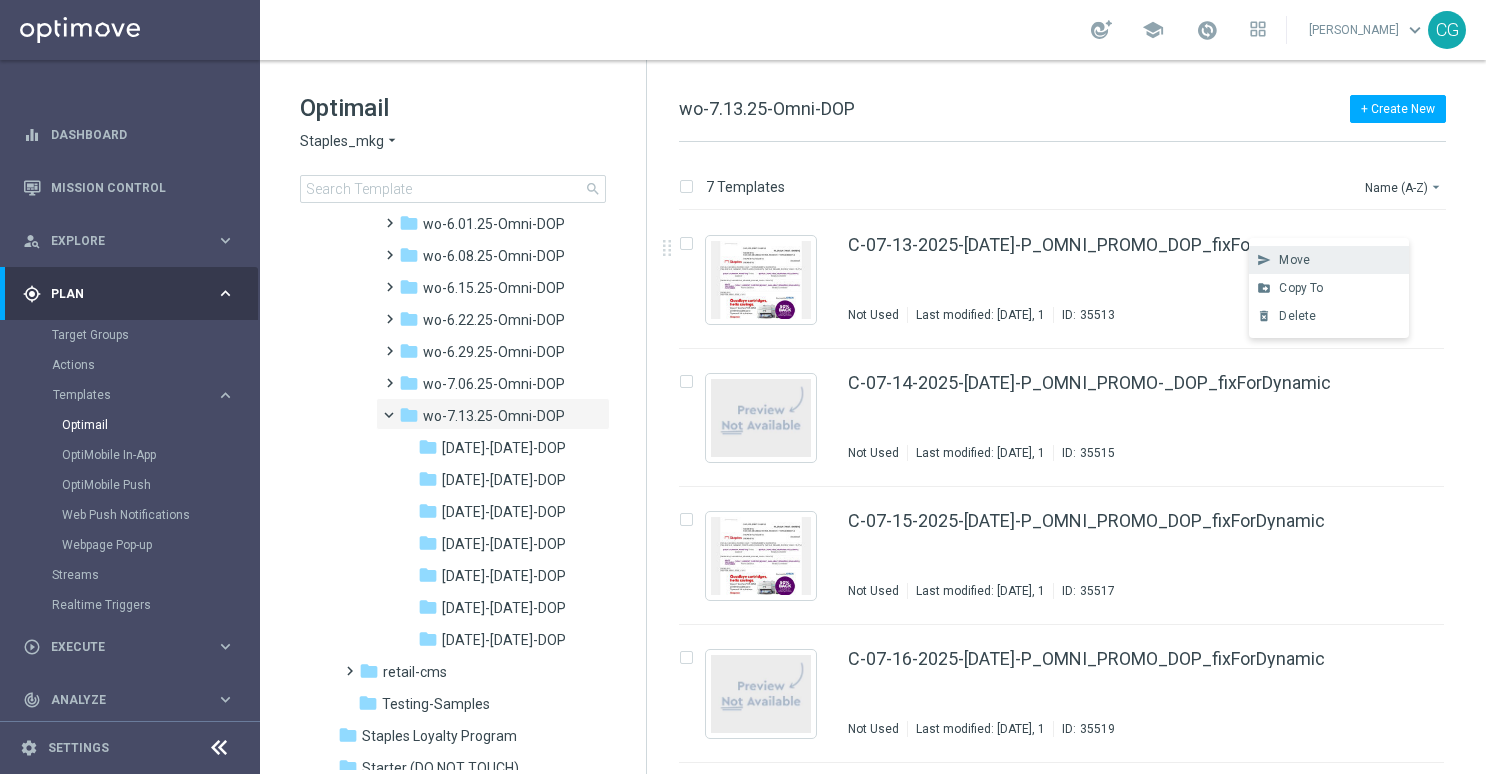 click on "send
Move" at bounding box center [1329, 260] 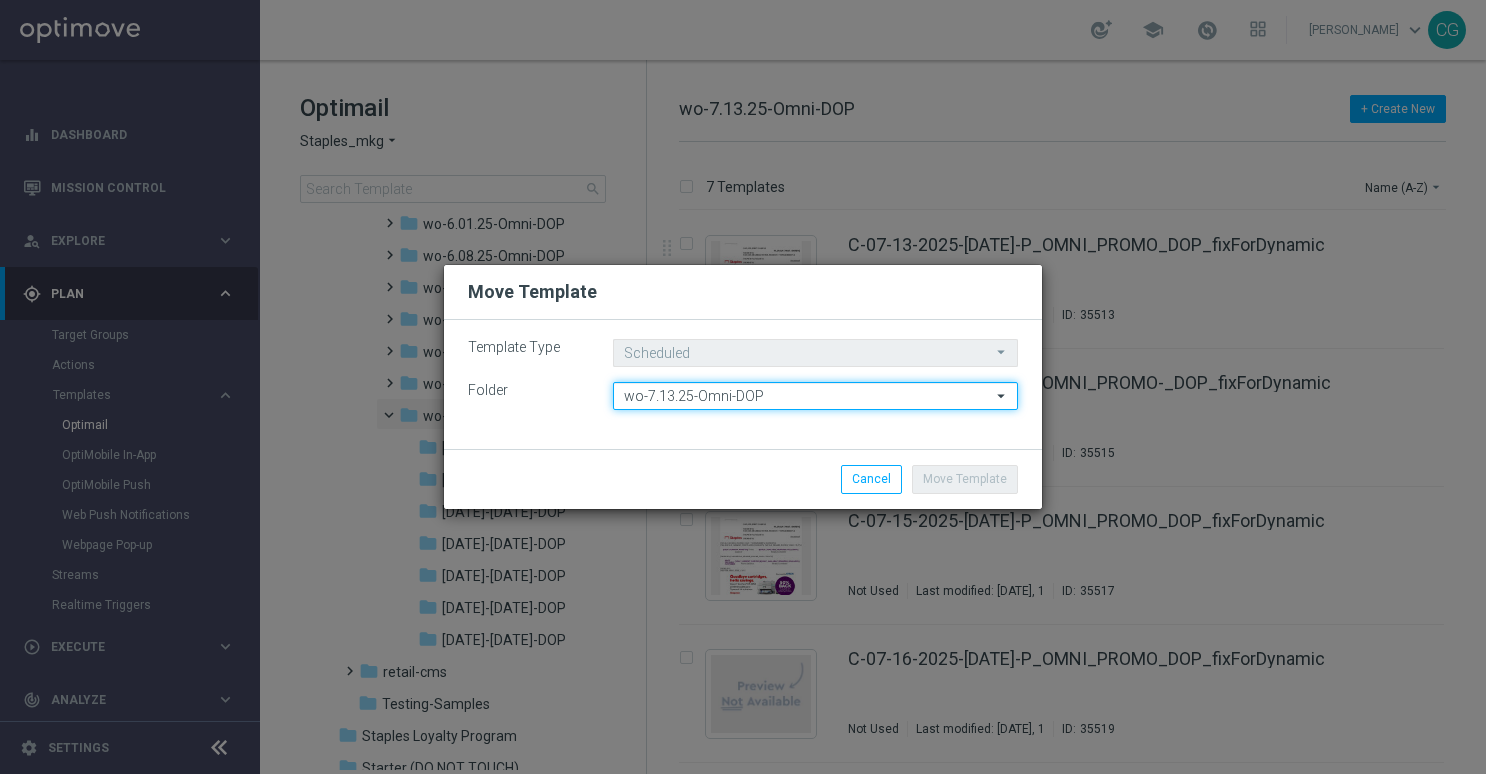 click on "wo-7.13.25-Omni-DOP" 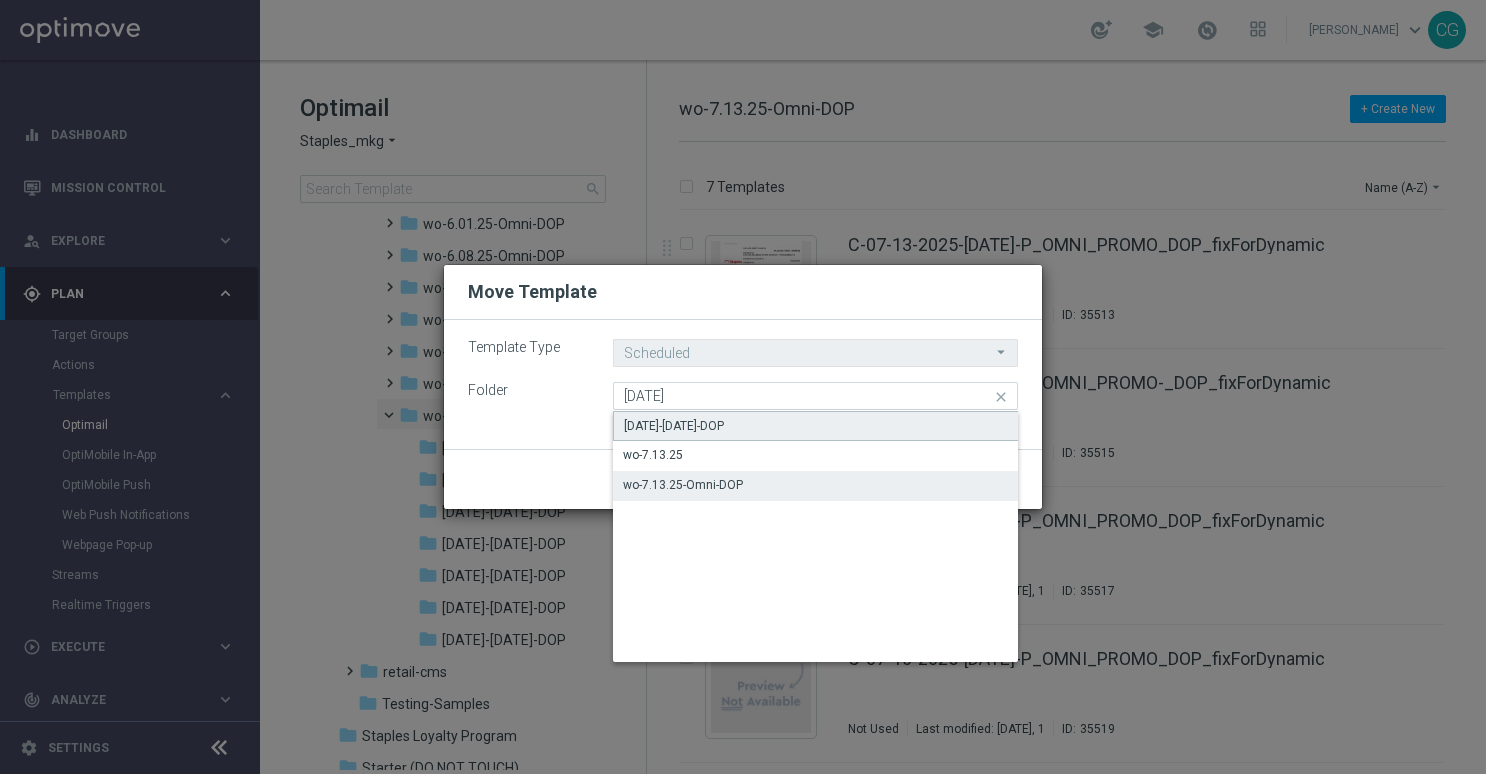 click on "[DATE]-[DATE]-DOP" 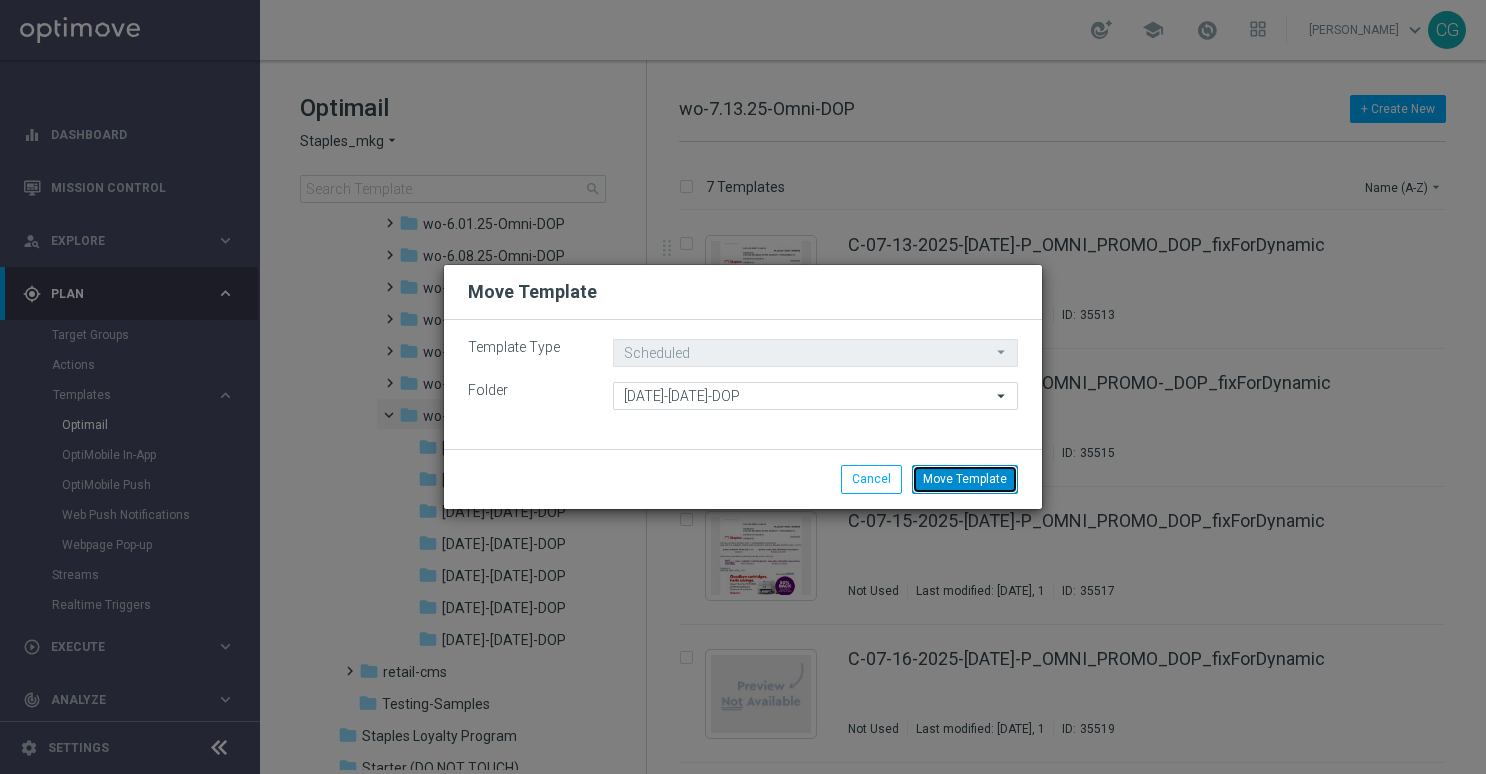 click on "Move Template" 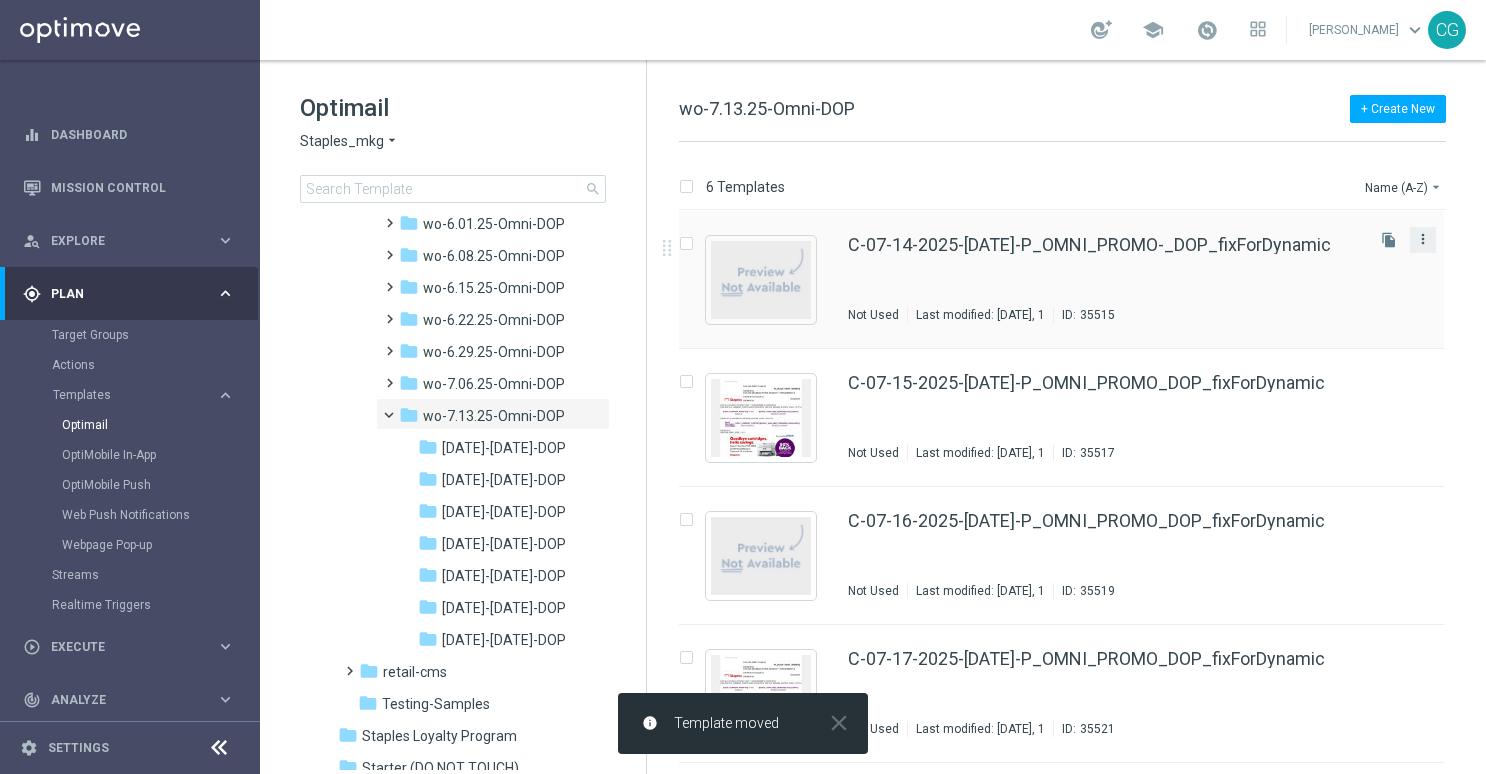 click on "more_vert" at bounding box center [1423, 239] 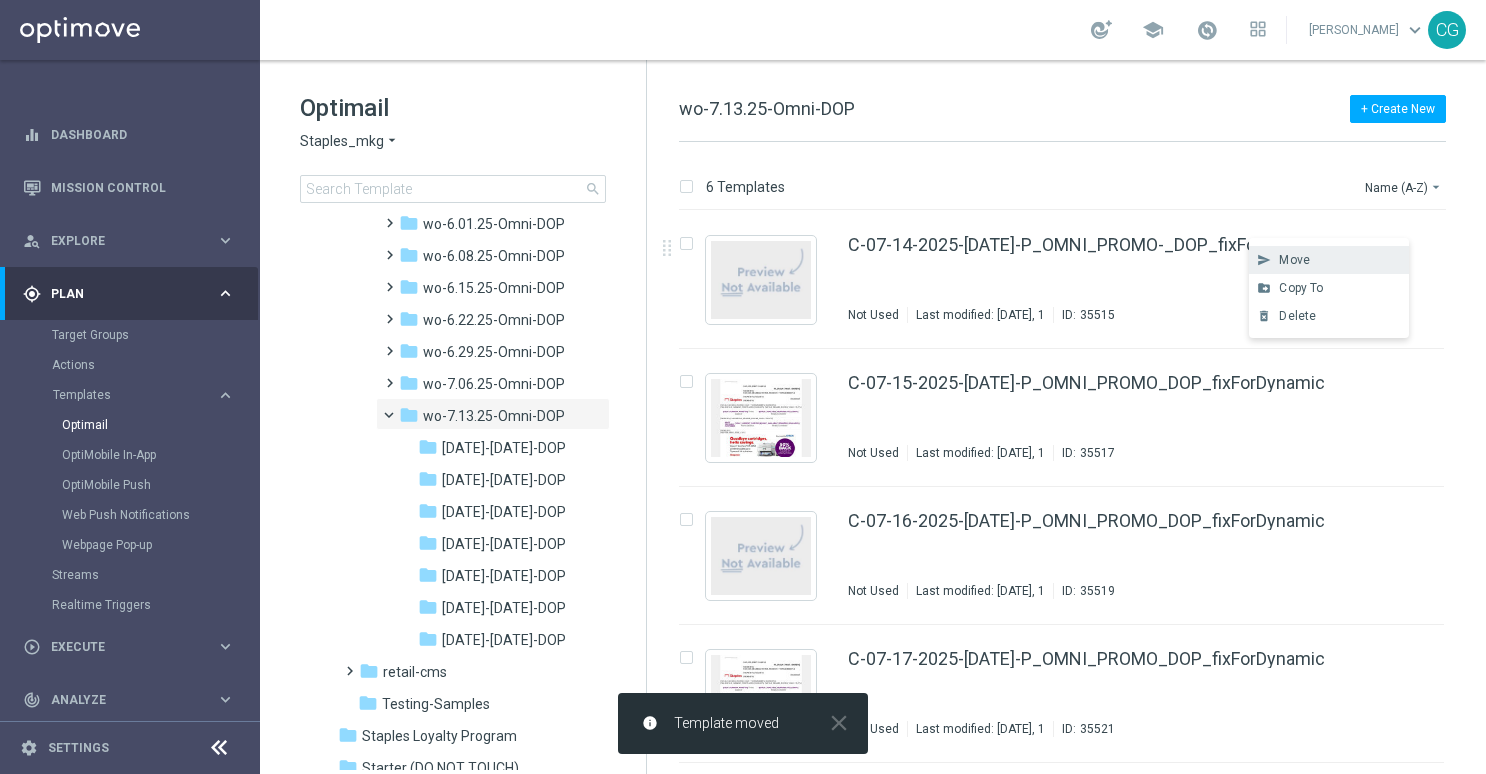 click on "Move" at bounding box center [1339, 260] 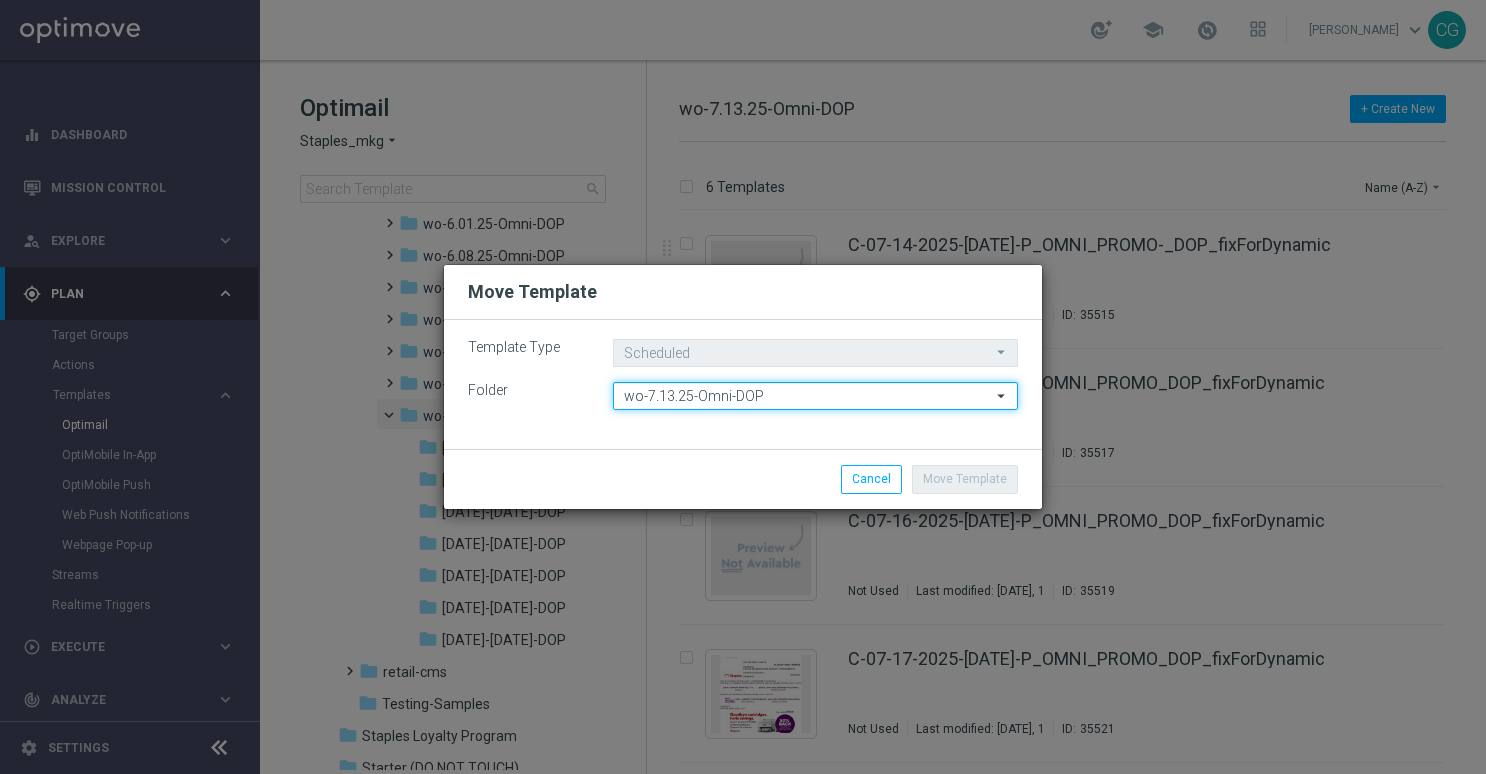 click on "wo-7.13.25-Omni-DOP" 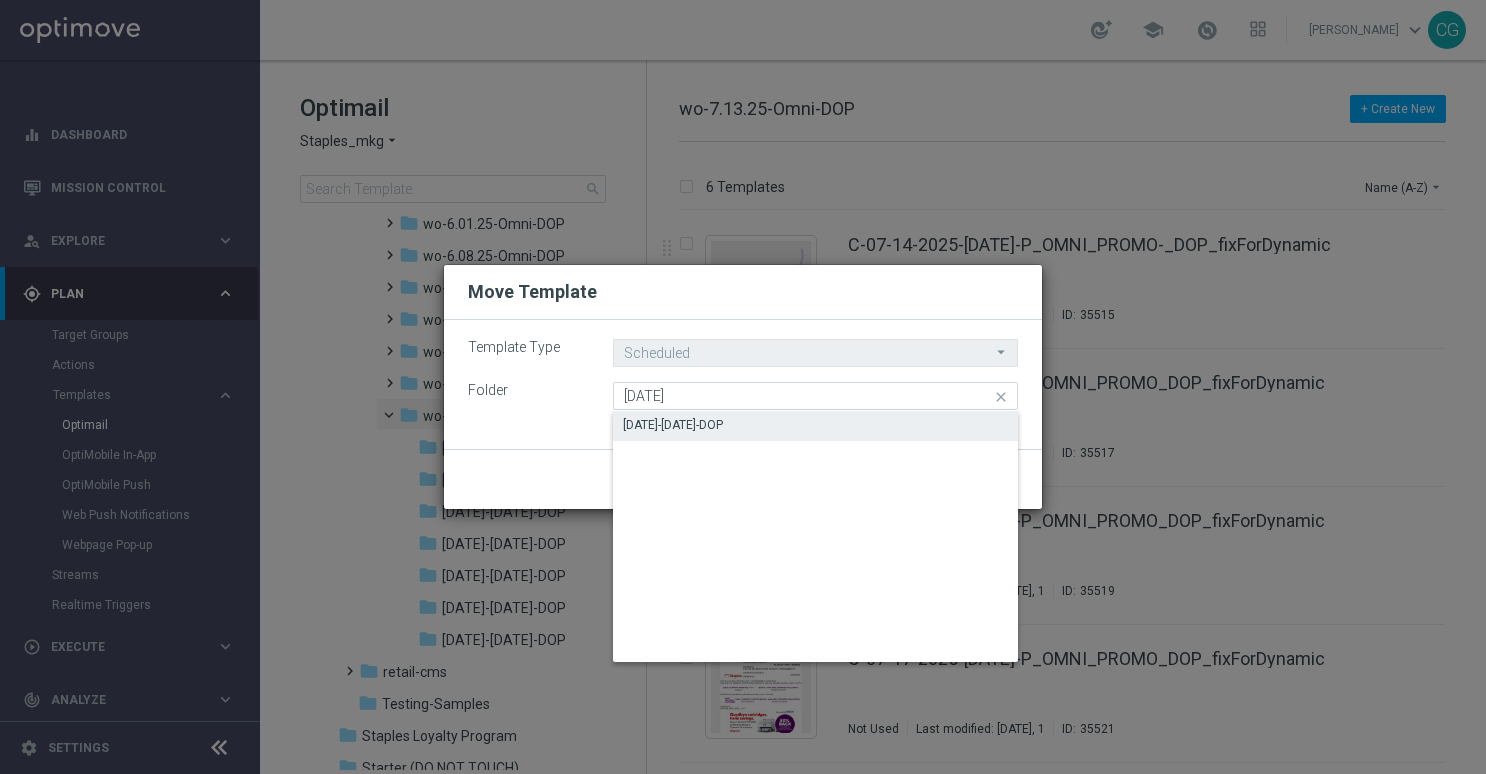 click on "[DATE]-[DATE]-DOP" 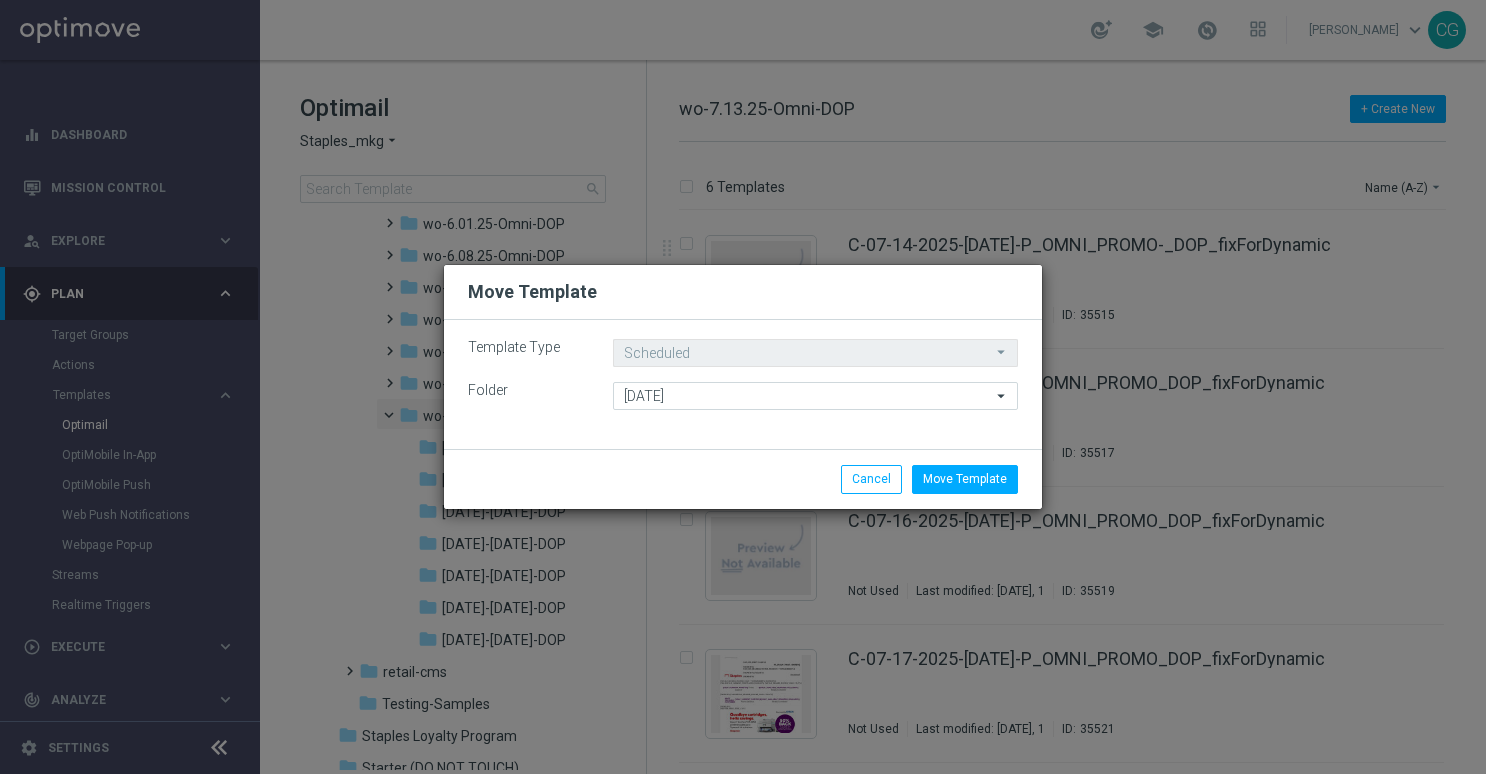 type on "[DATE]-[DATE]-DOP" 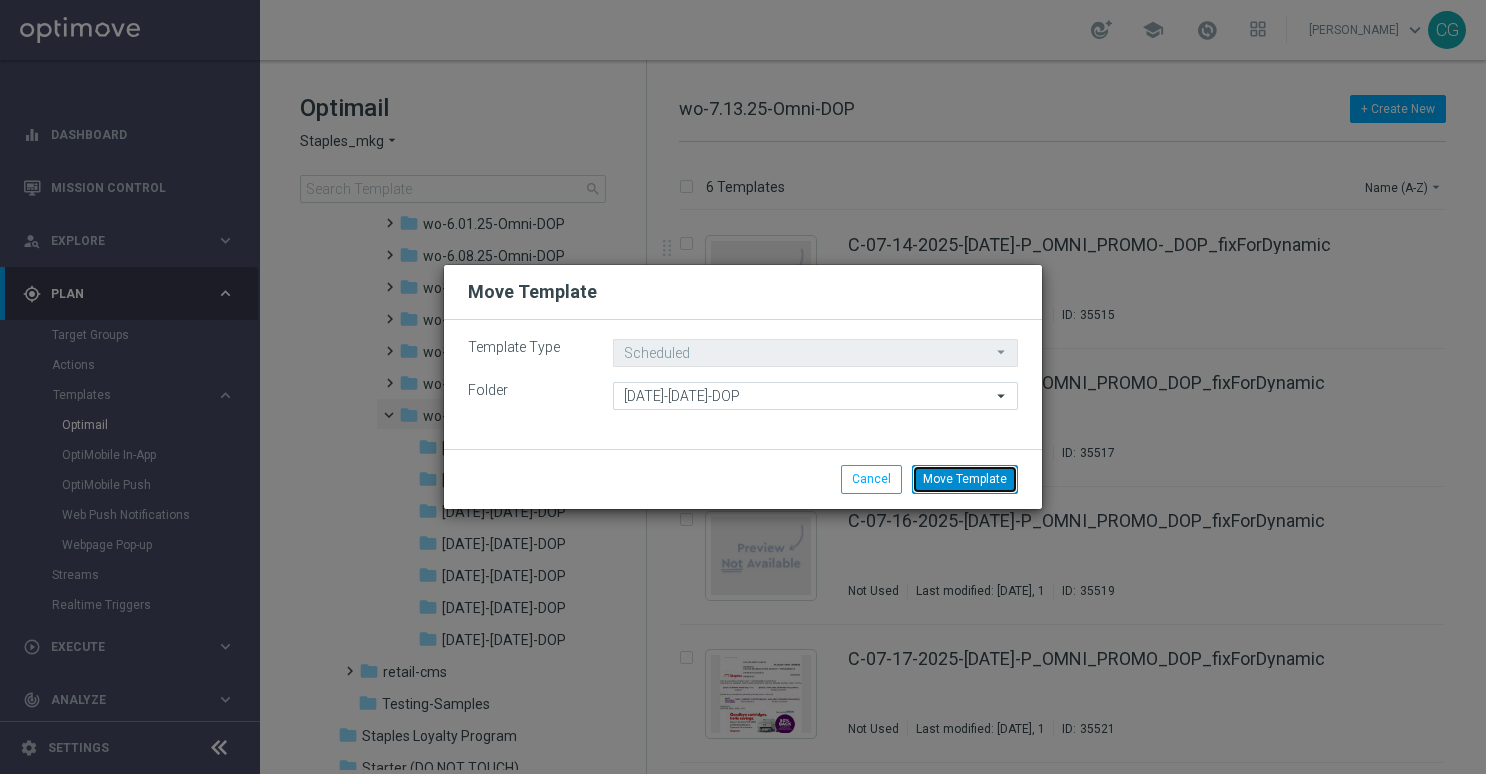 click on "Move Template" 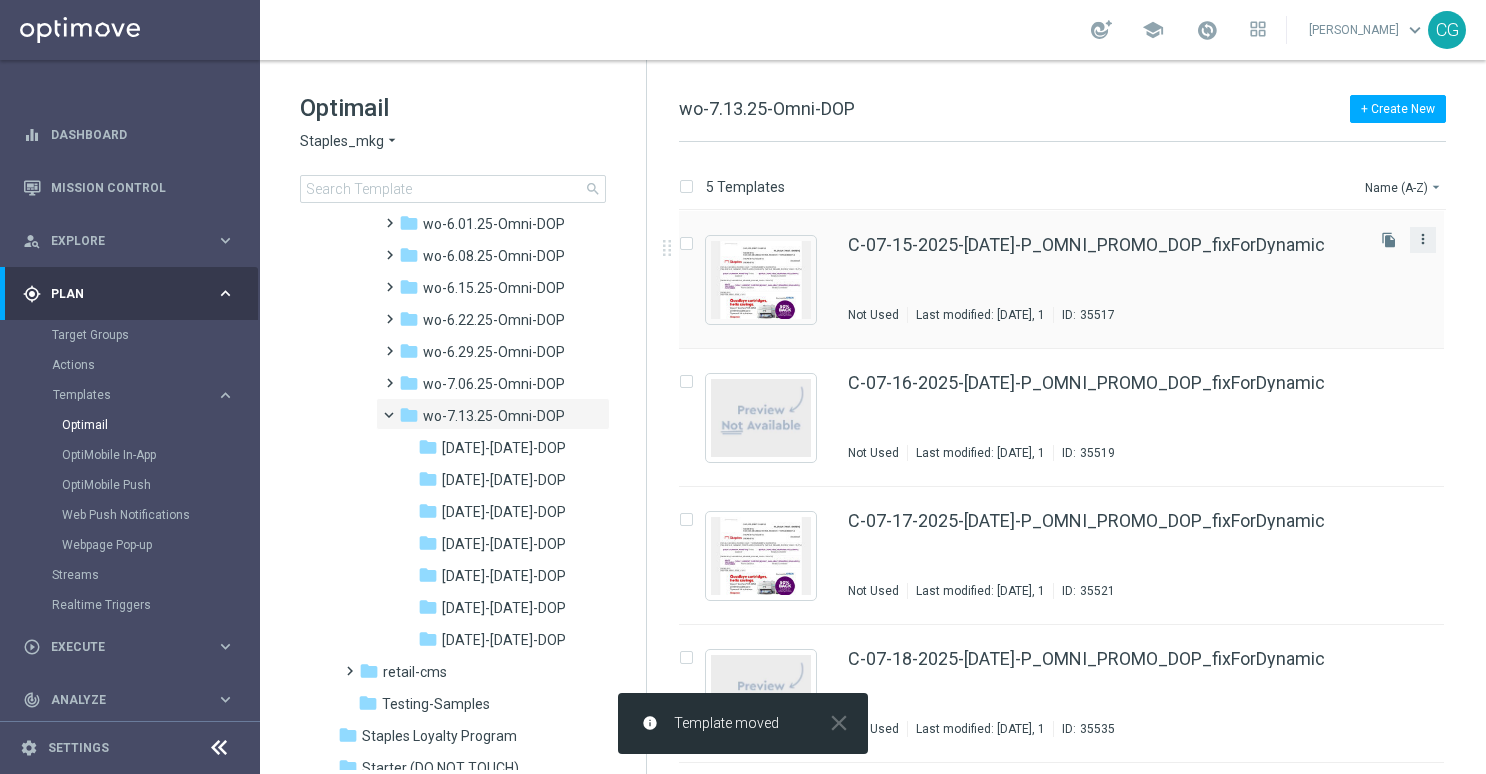 click on "more_vert" at bounding box center (1423, 239) 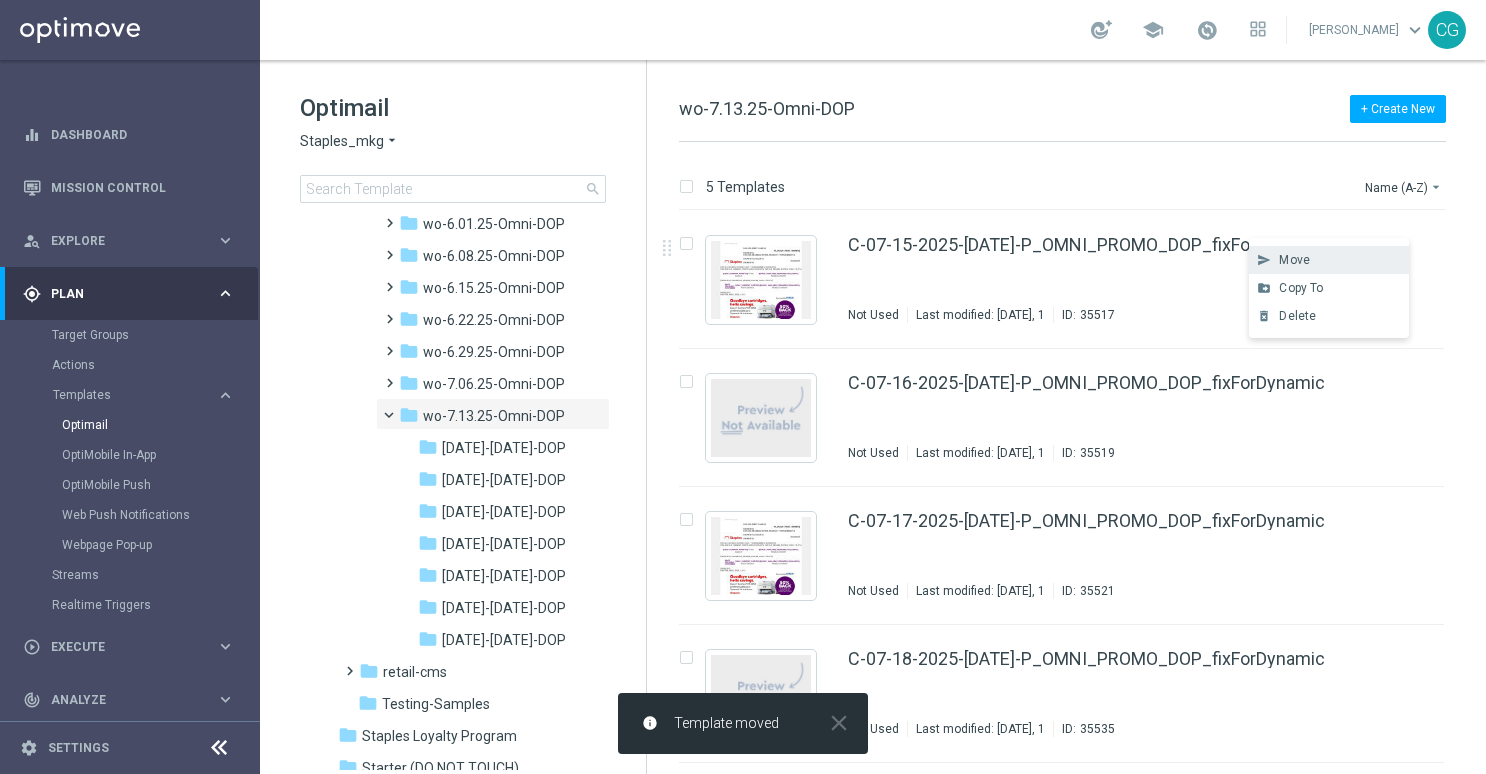 click on "send
Move" at bounding box center (1329, 260) 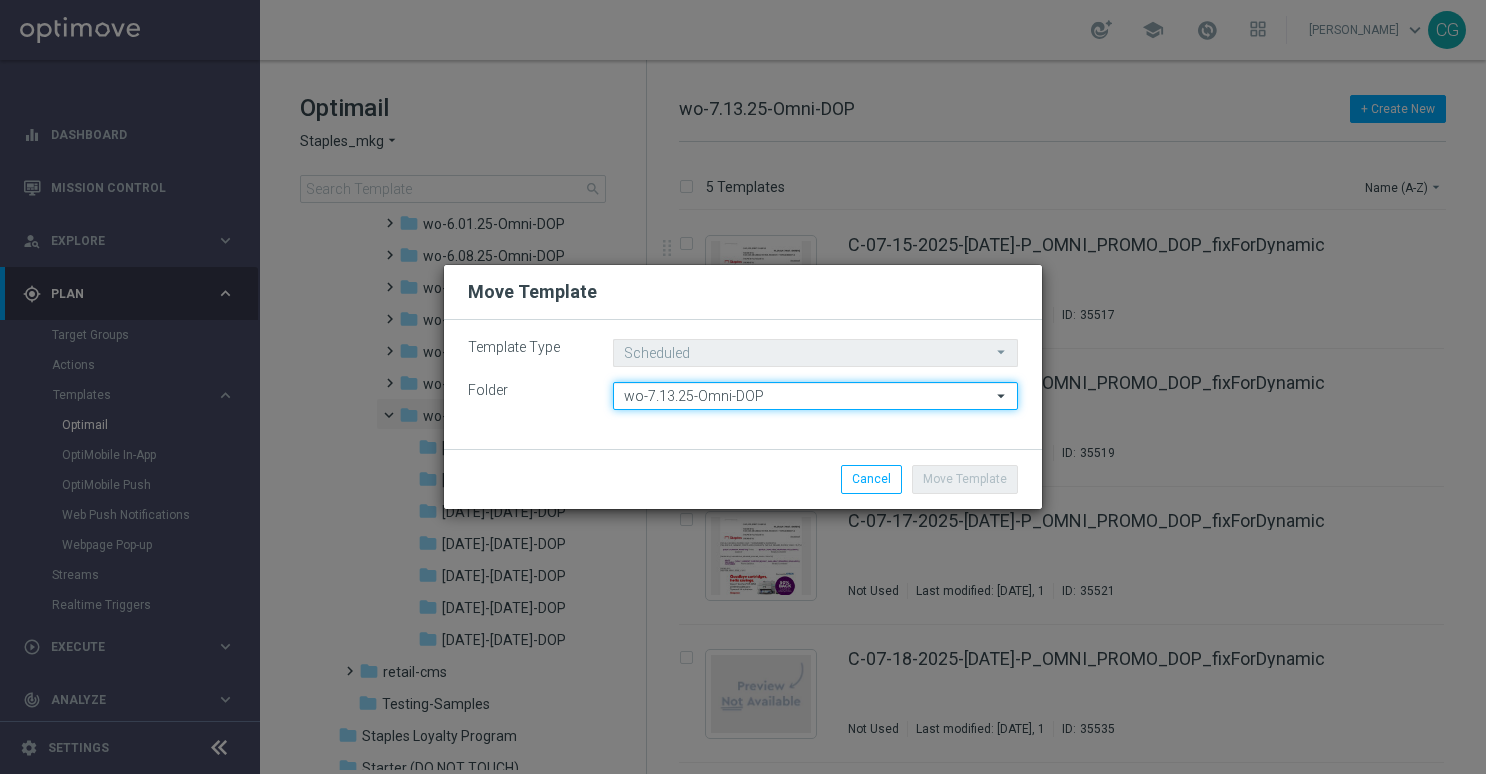 click on "wo-7.13.25-Omni-DOP" 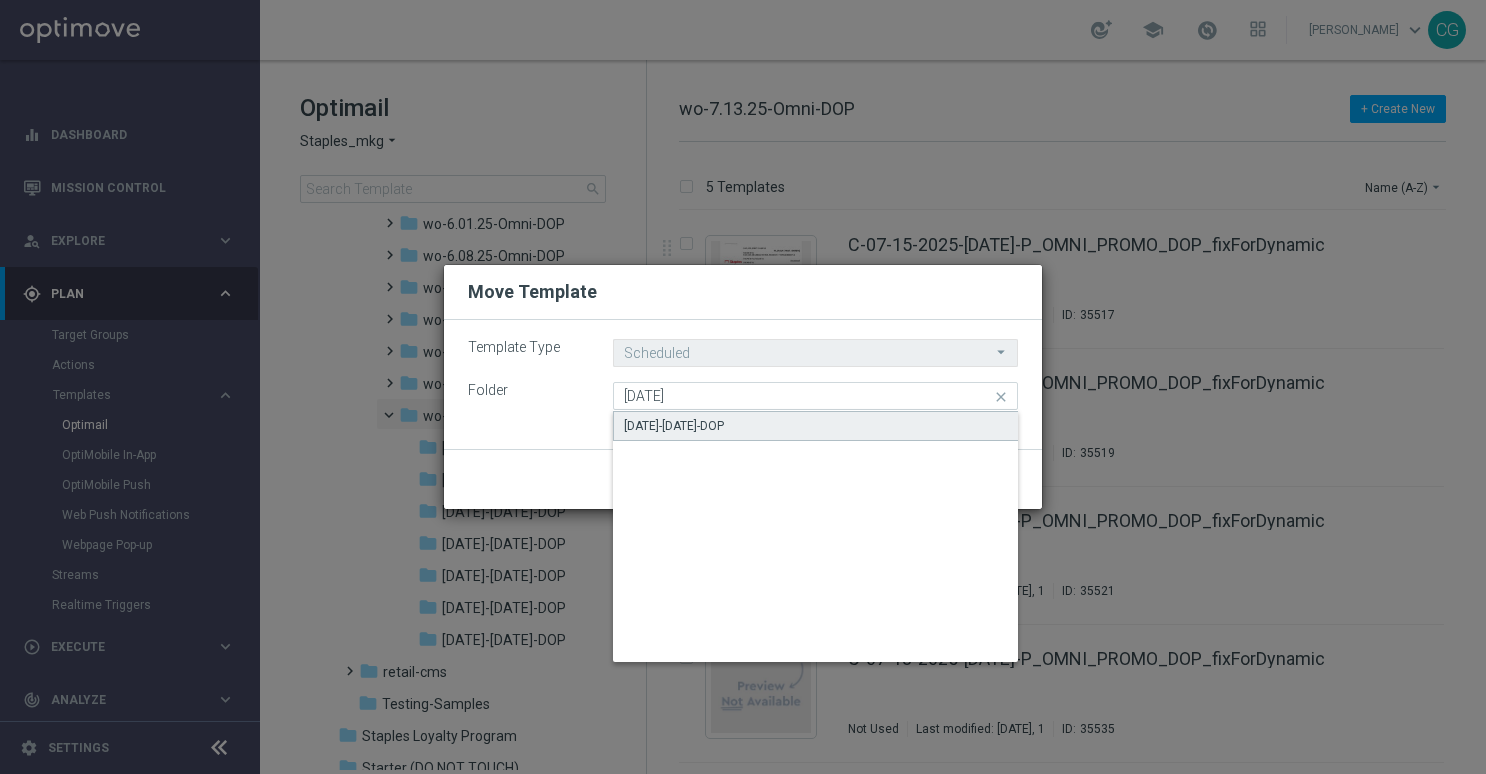 click on "[DATE]-[DATE]-DOP" 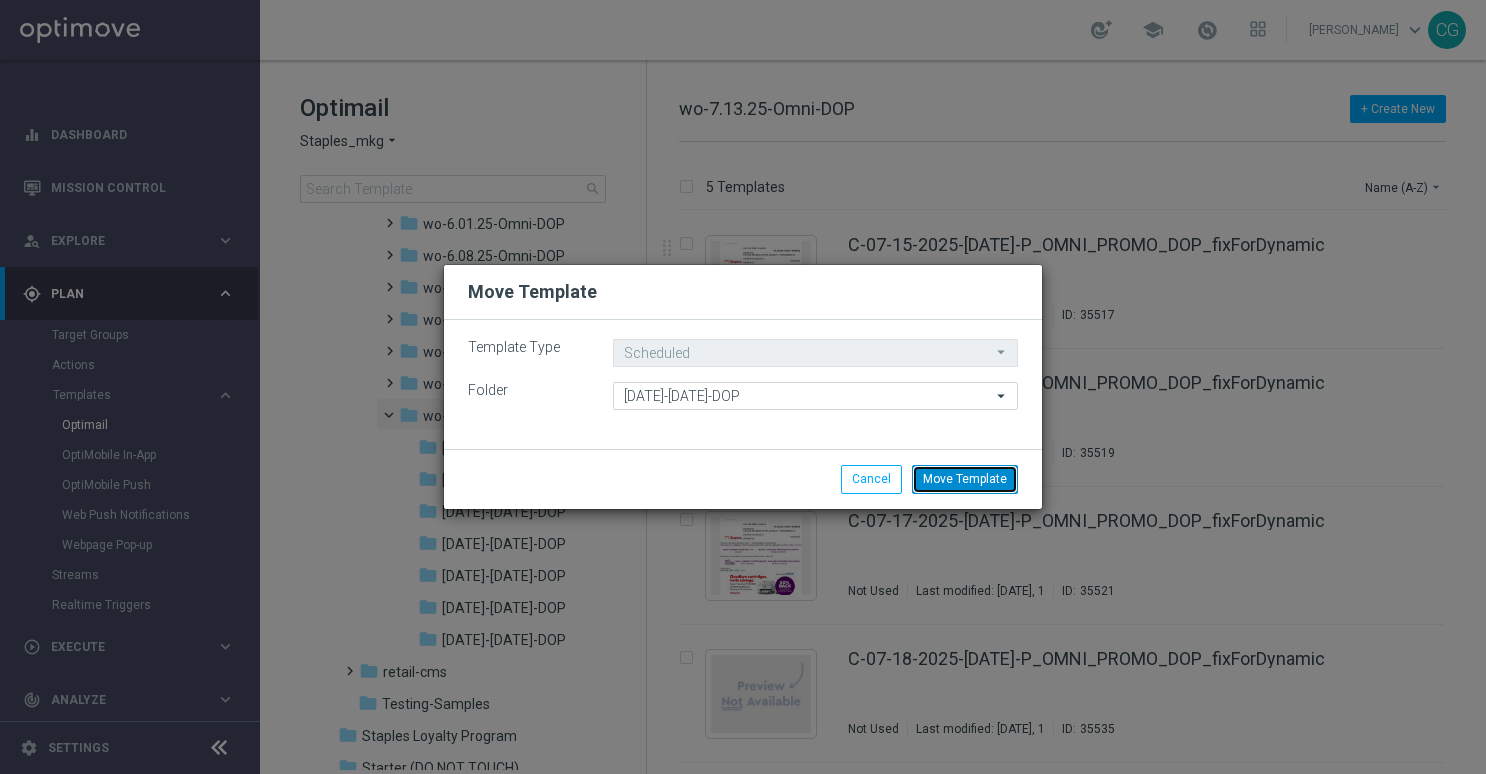 click on "Move Template" 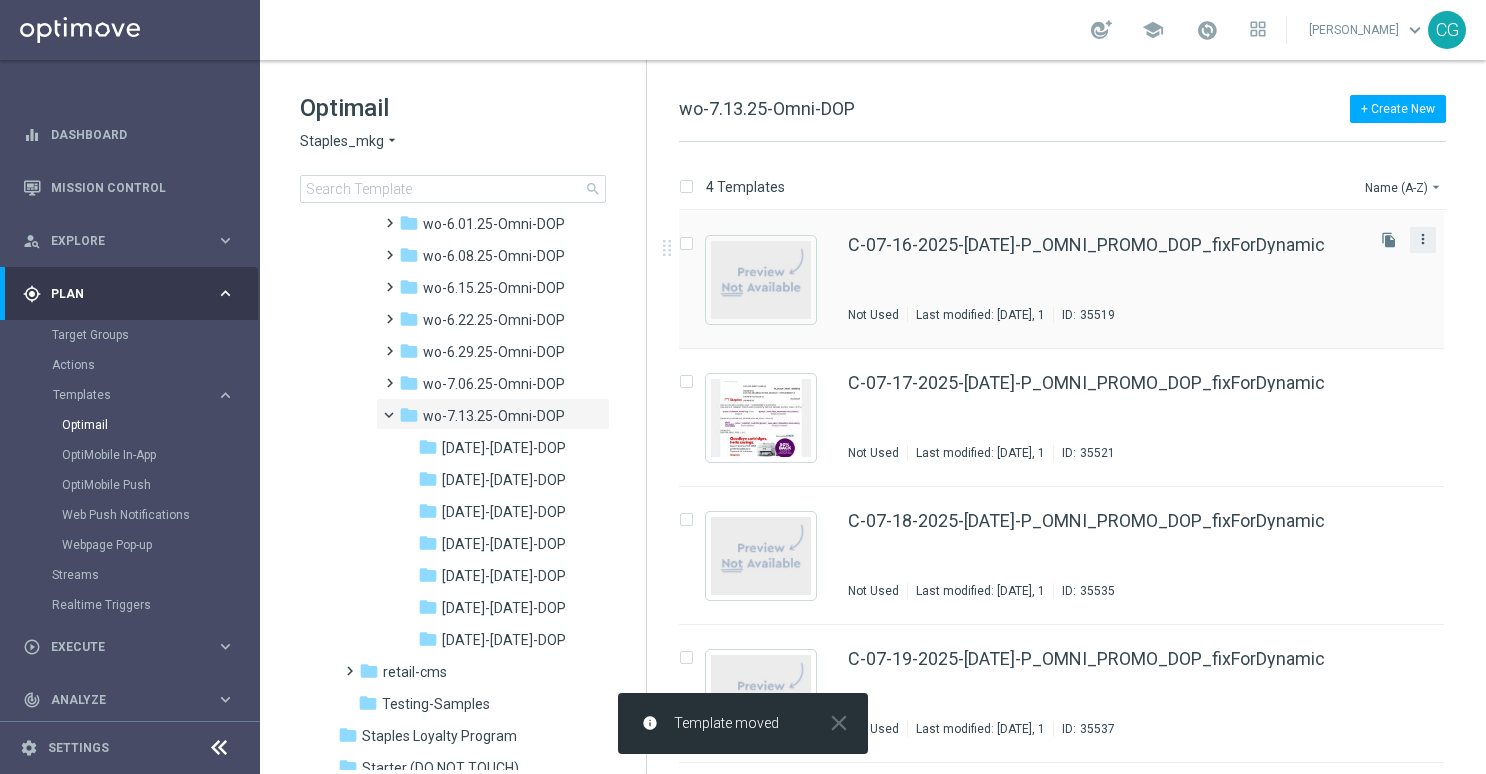 click on "more_vert" at bounding box center [1423, 239] 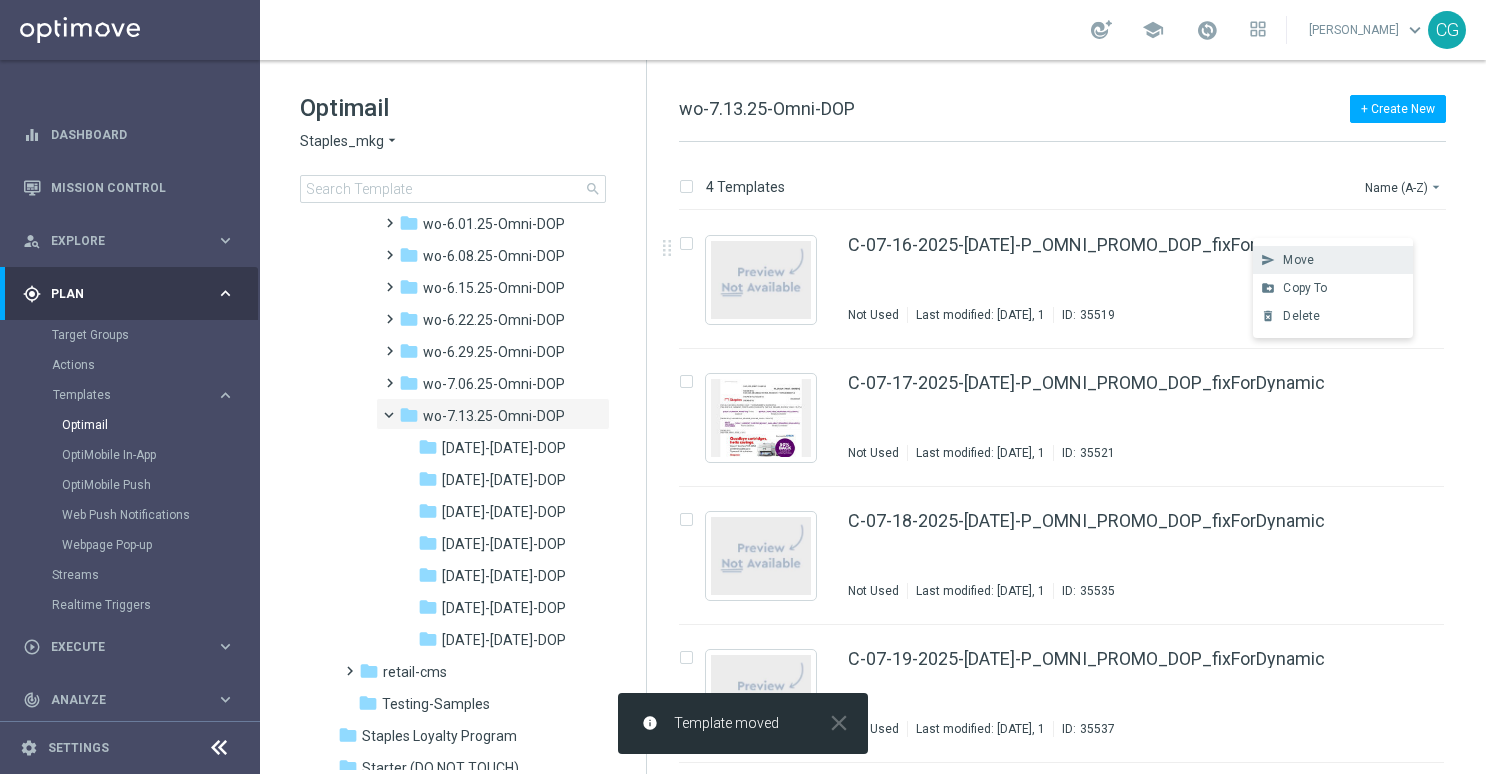 click on "Move" at bounding box center [1343, 260] 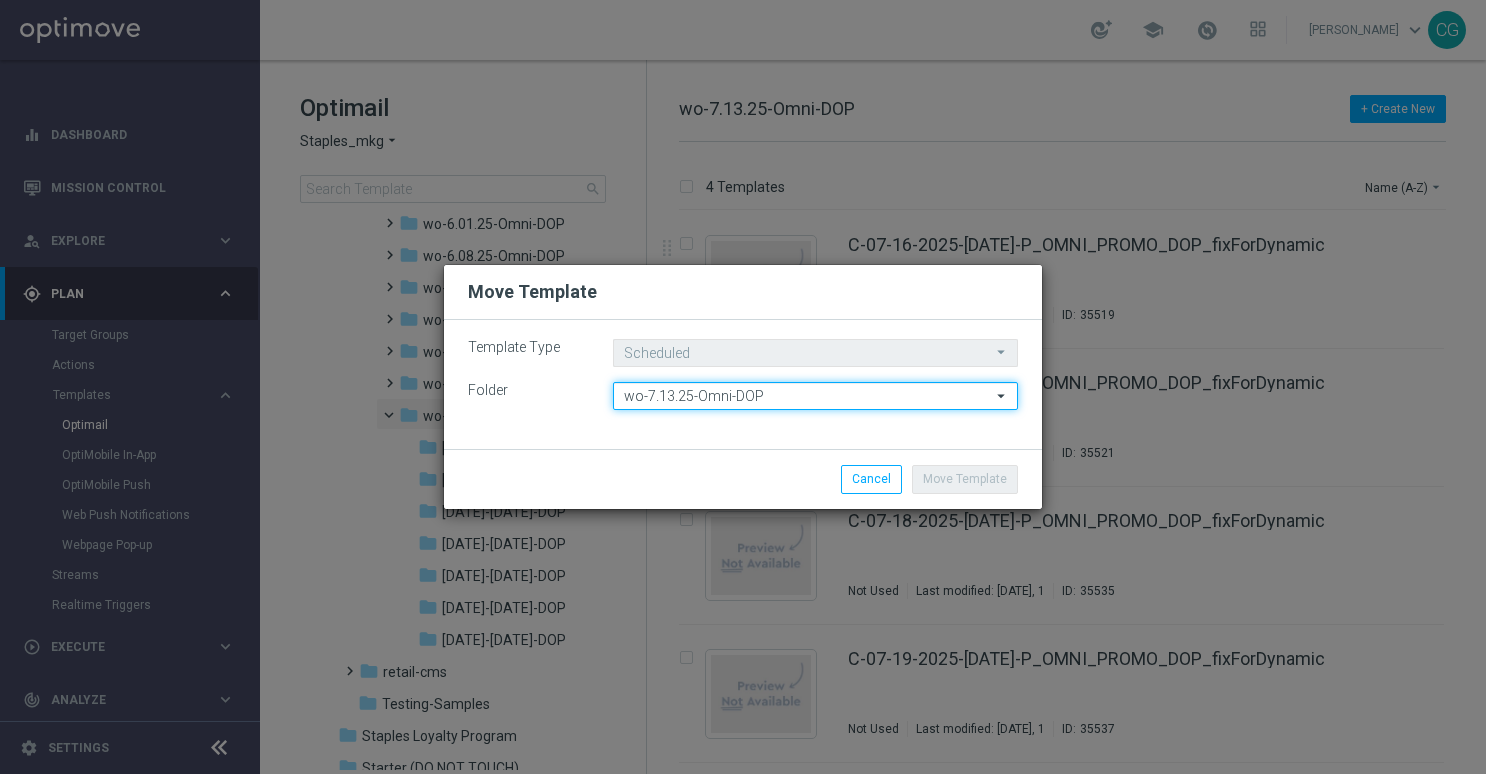 click on "wo-7.13.25-Omni-DOP" 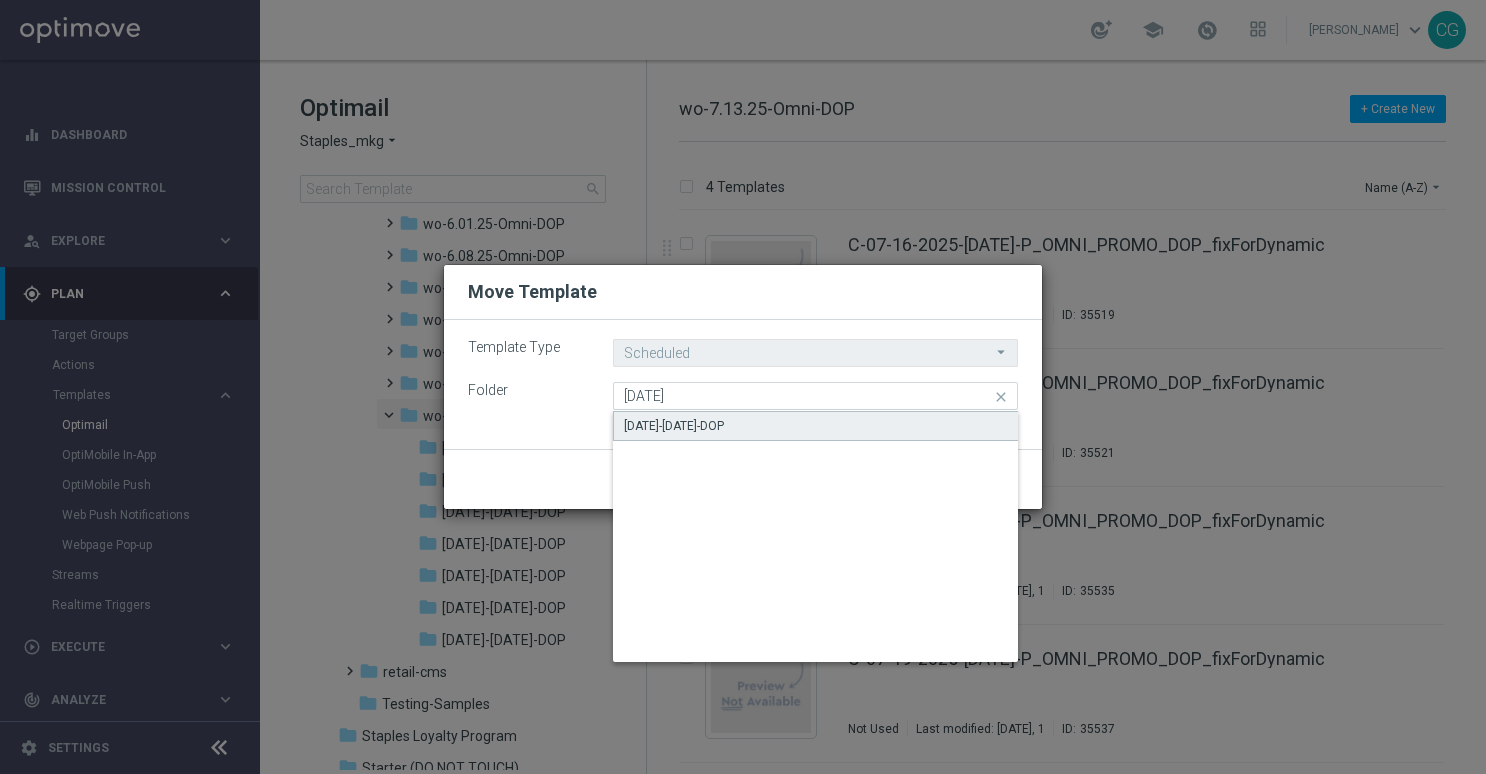 click on "[DATE]-[DATE]-DOP" 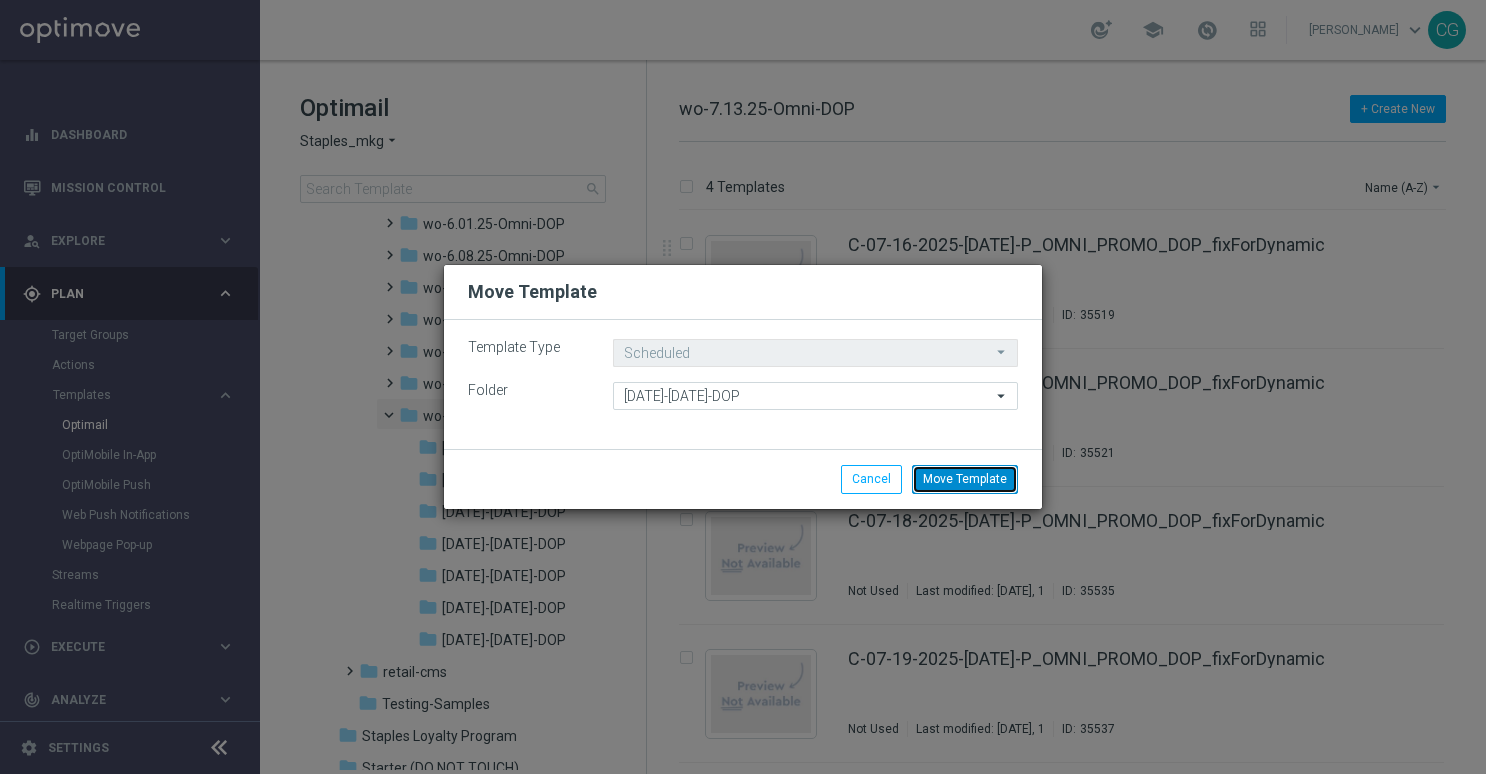 click on "Move Template" 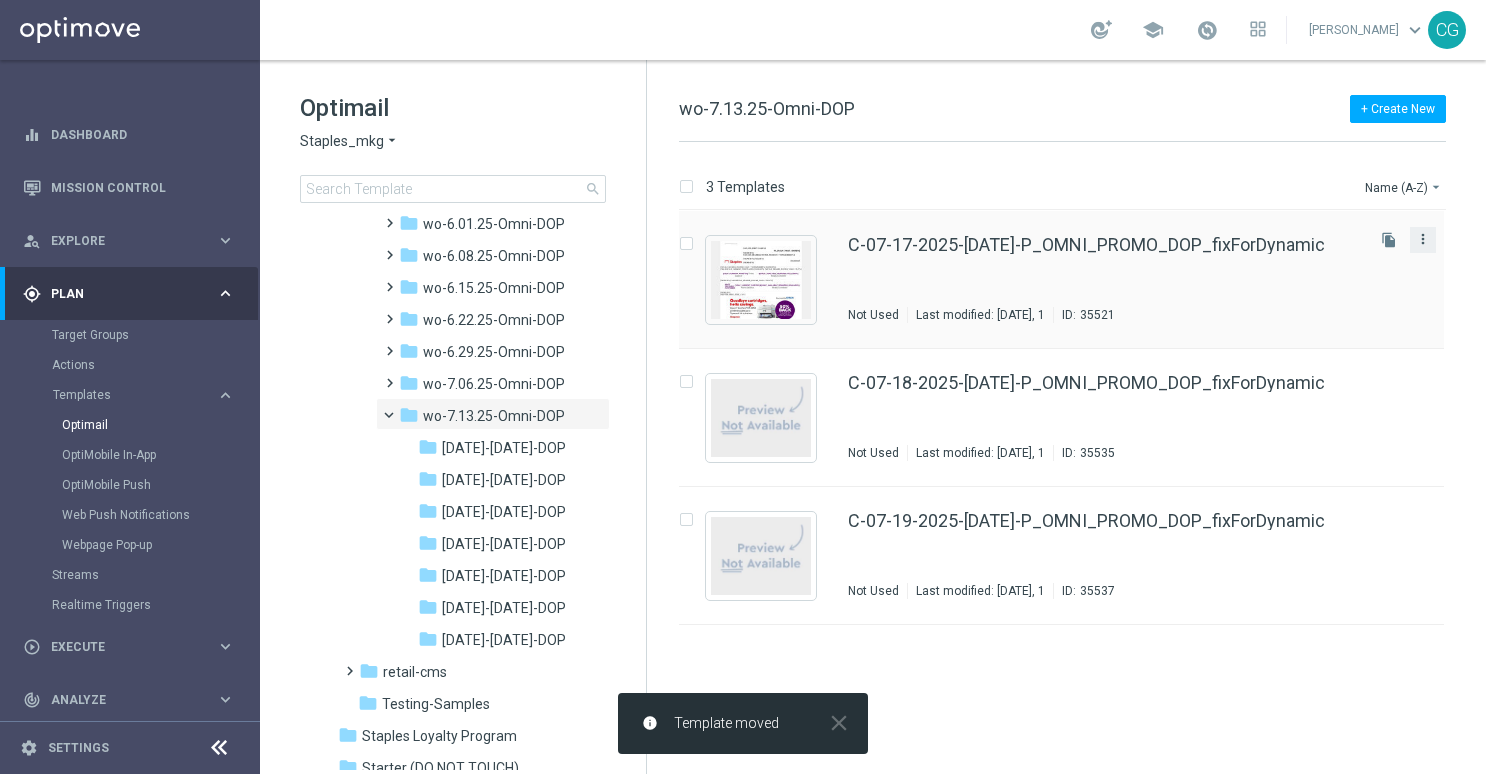 click on "more_vert" at bounding box center [1423, 239] 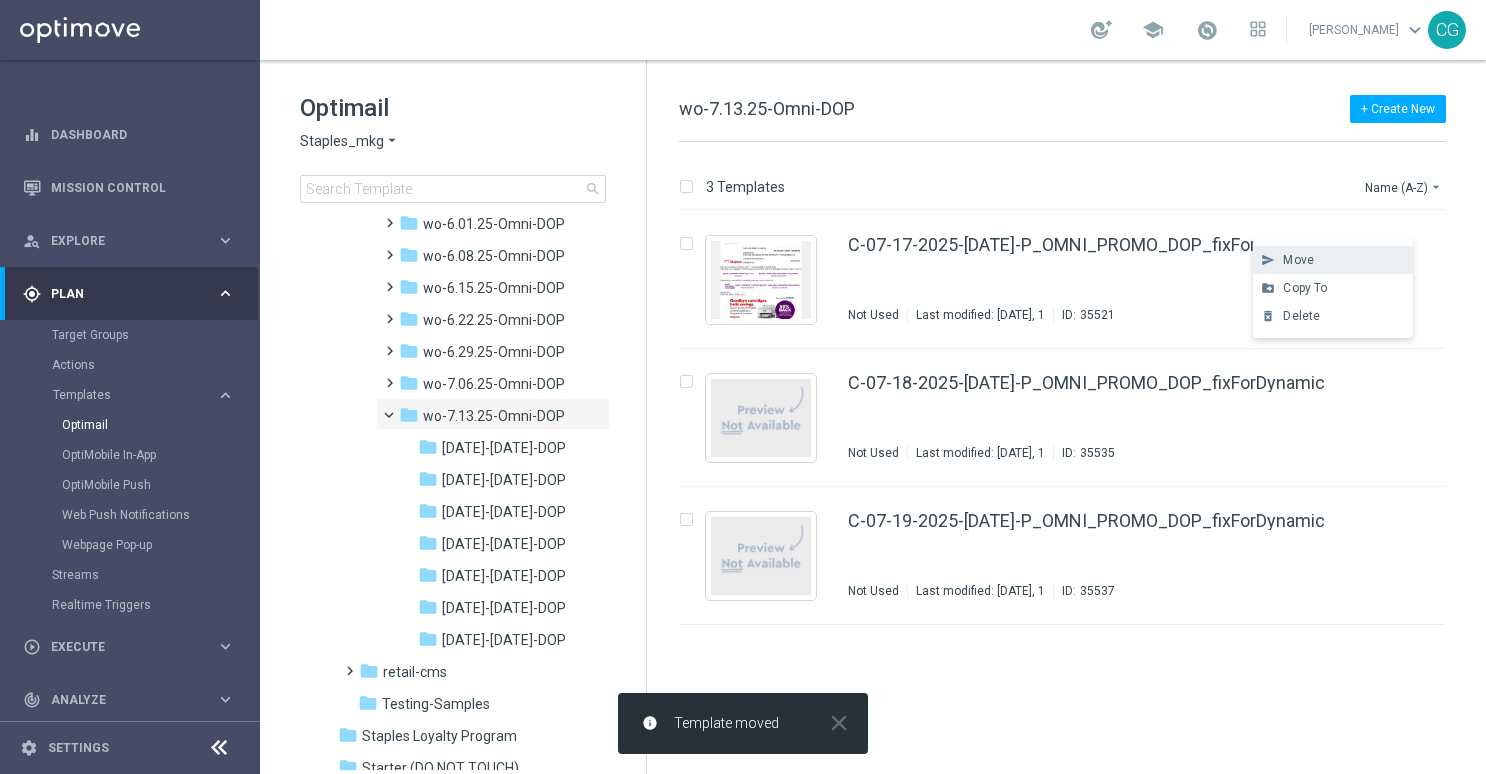 click on "Move" at bounding box center (1343, 260) 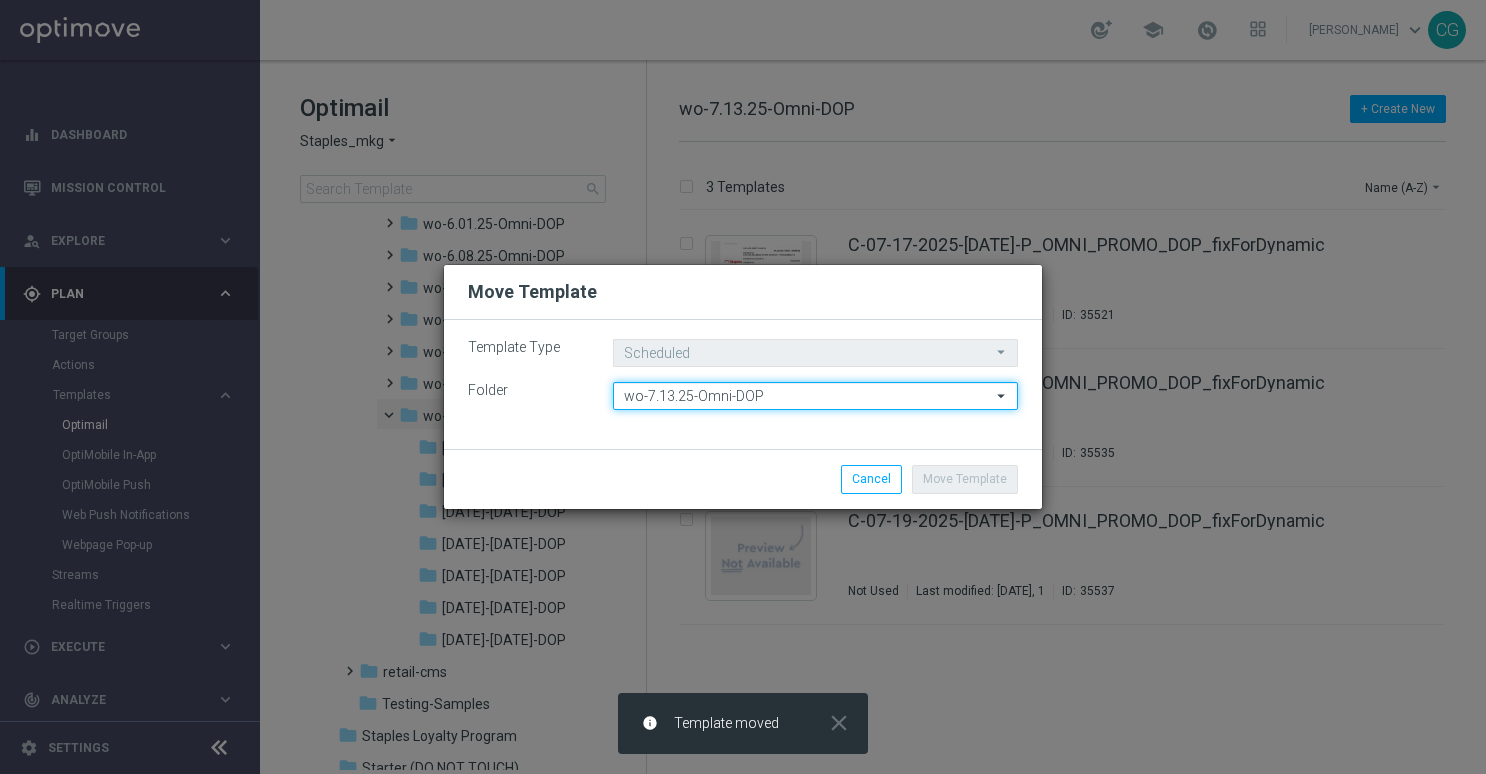 click on "wo-7.13.25-Omni-DOP" 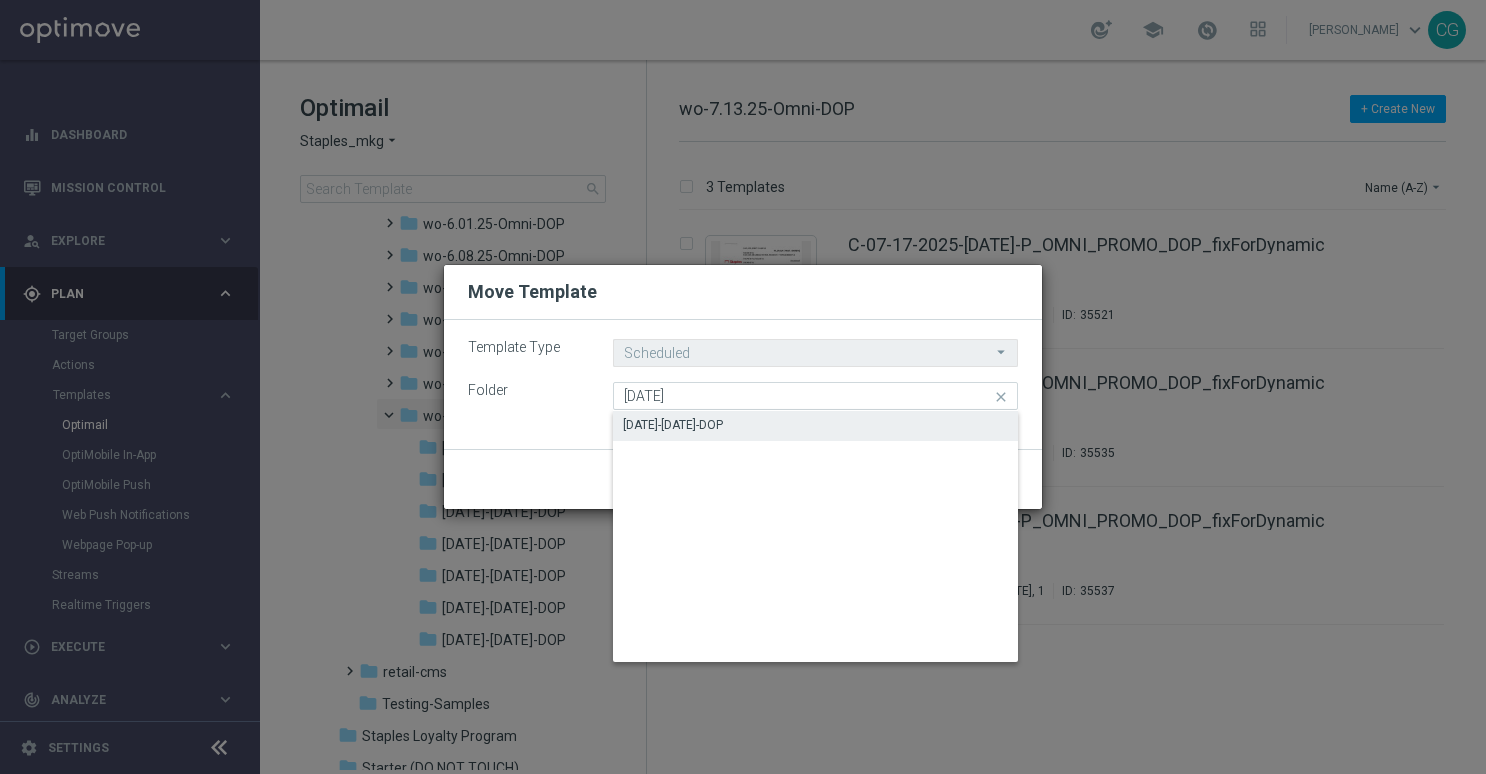 click on "[DATE]-[DATE]-DOP" 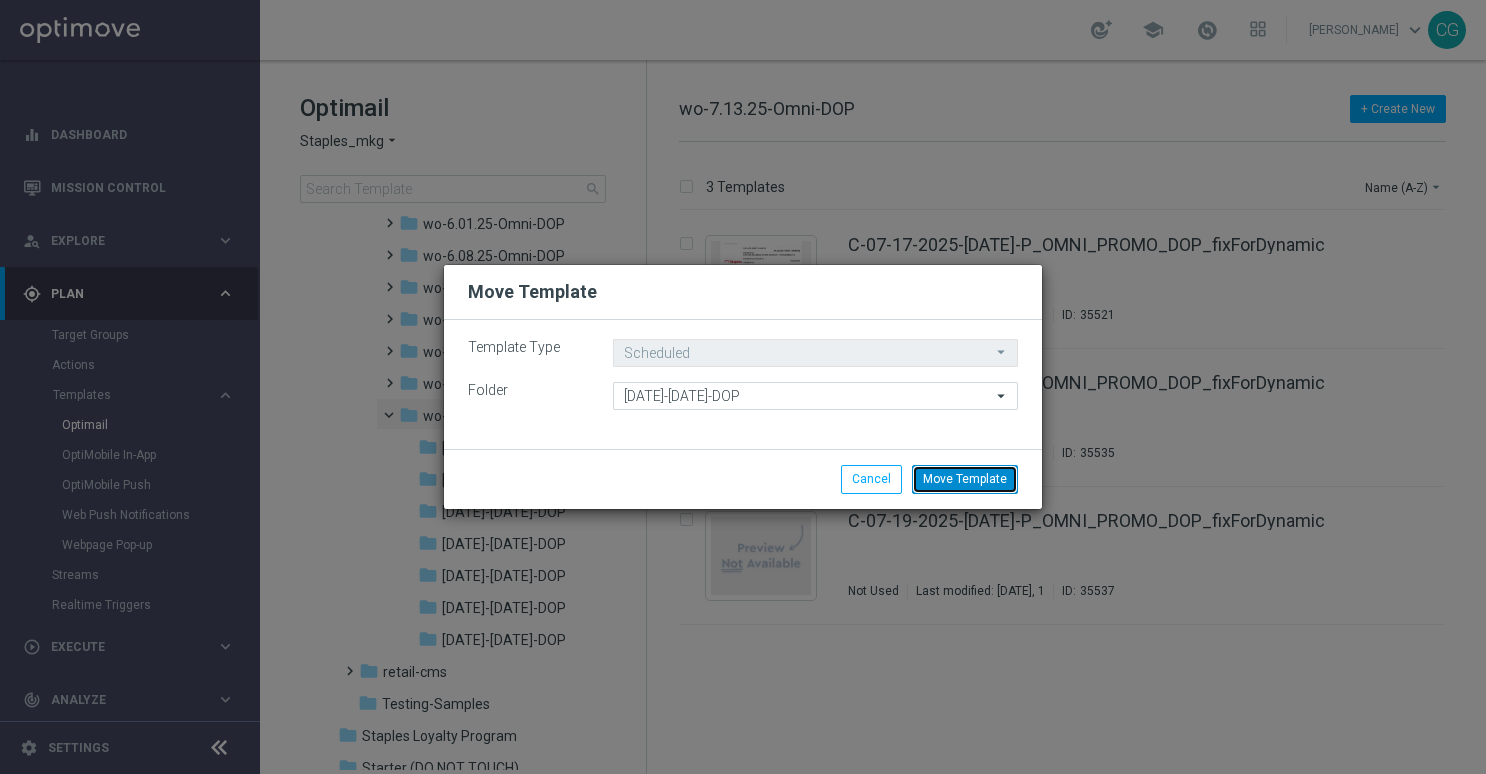 click on "Move Template" 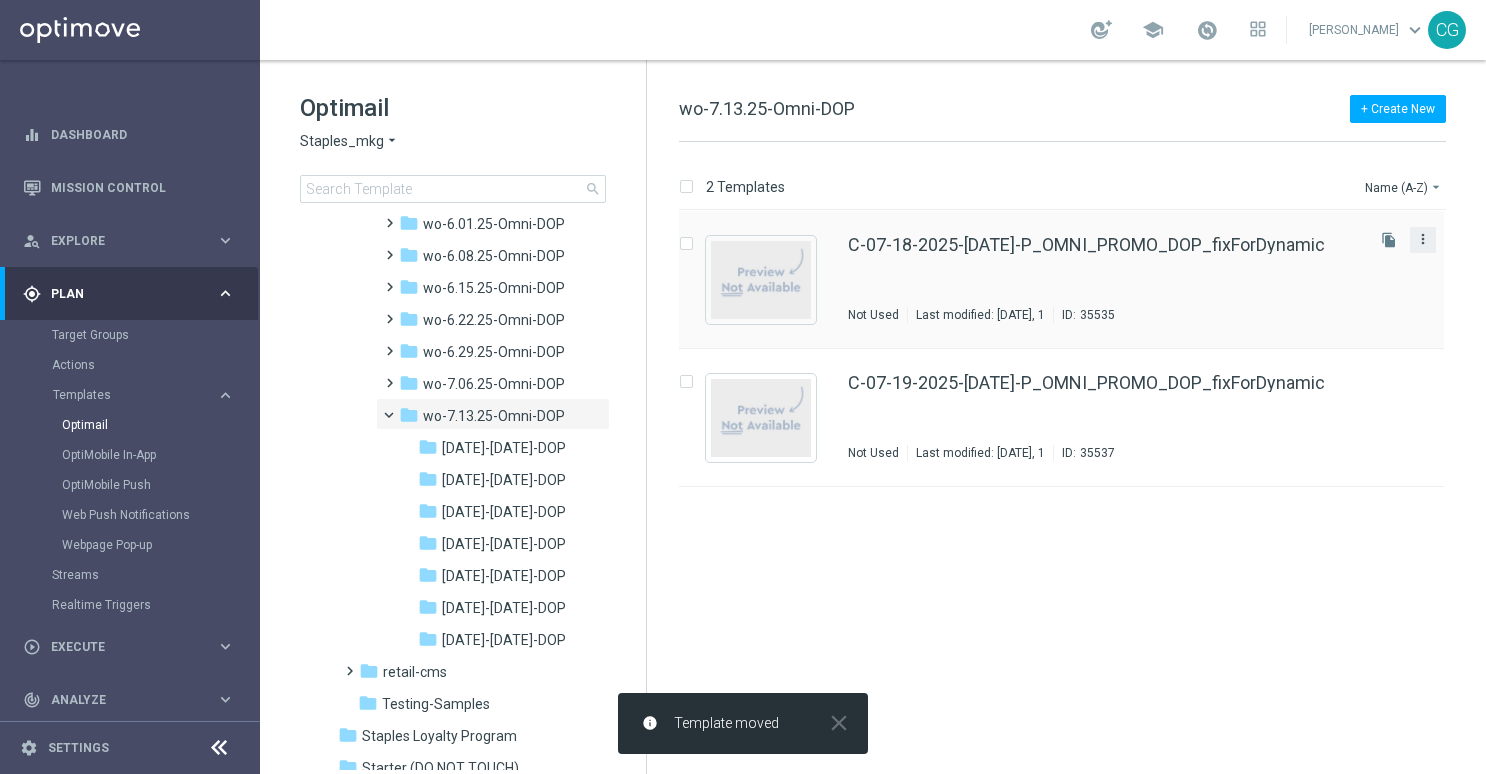 click on "more_vert" at bounding box center (1423, 239) 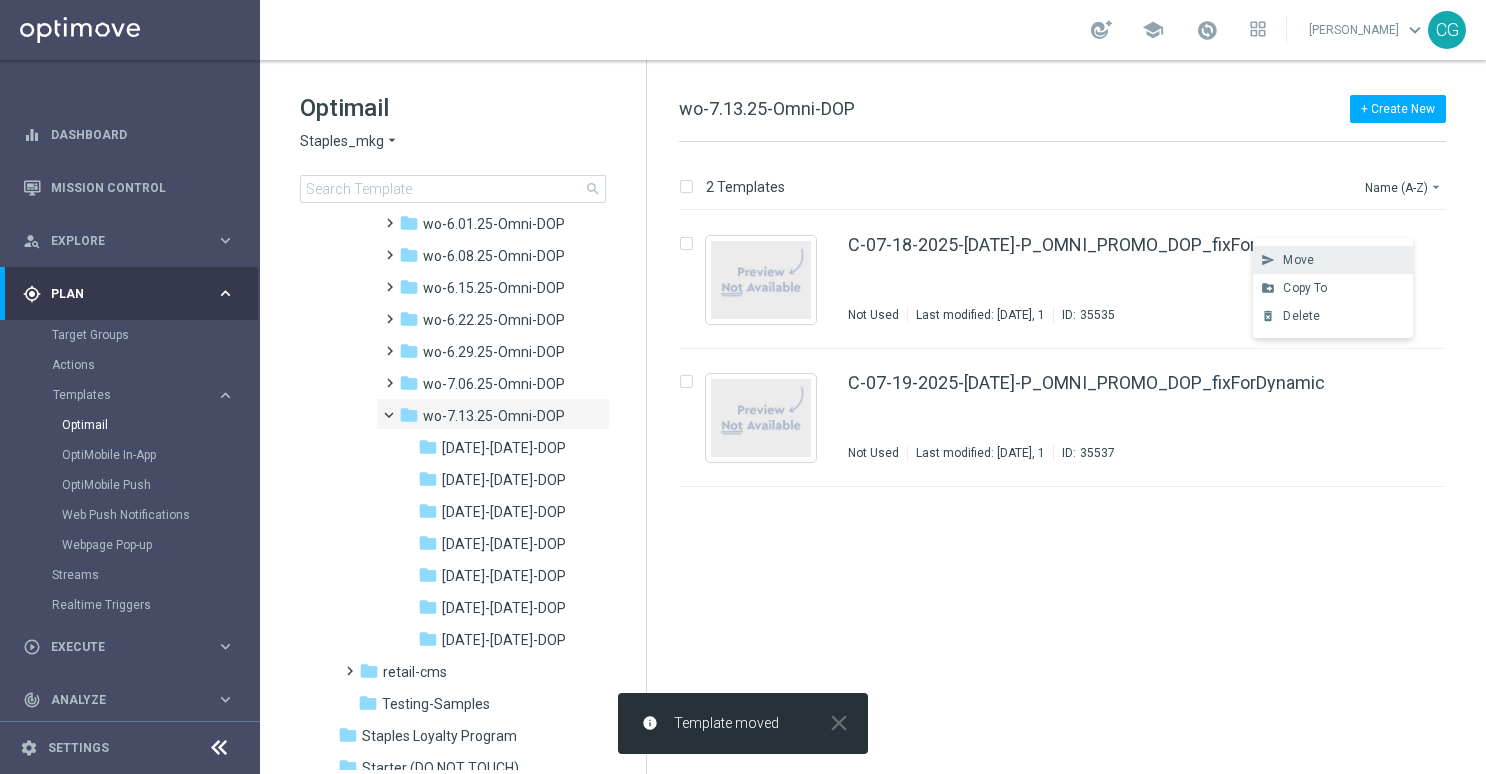 click on "Move" at bounding box center (1343, 260) 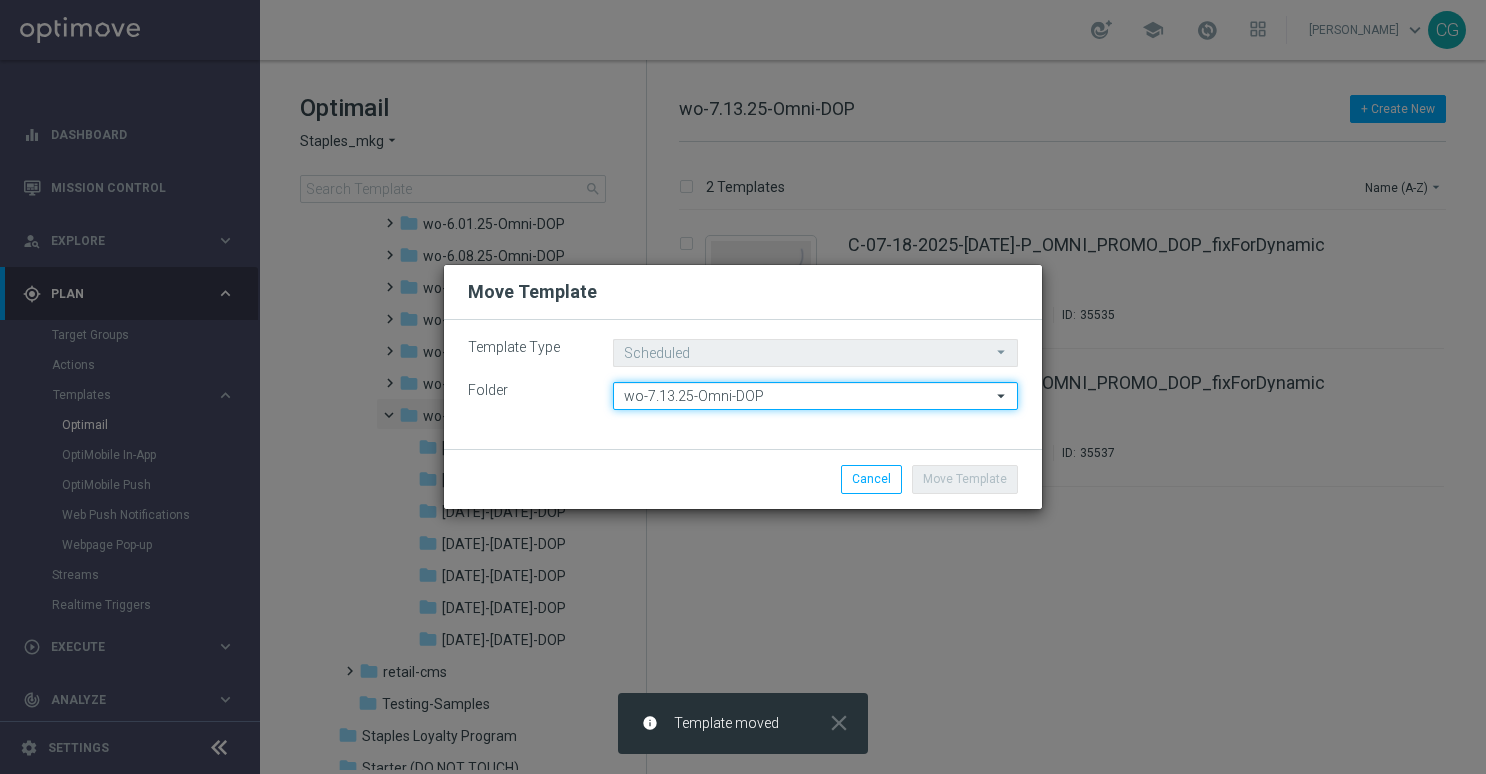 click on "wo-7.13.25-Omni-DOP" 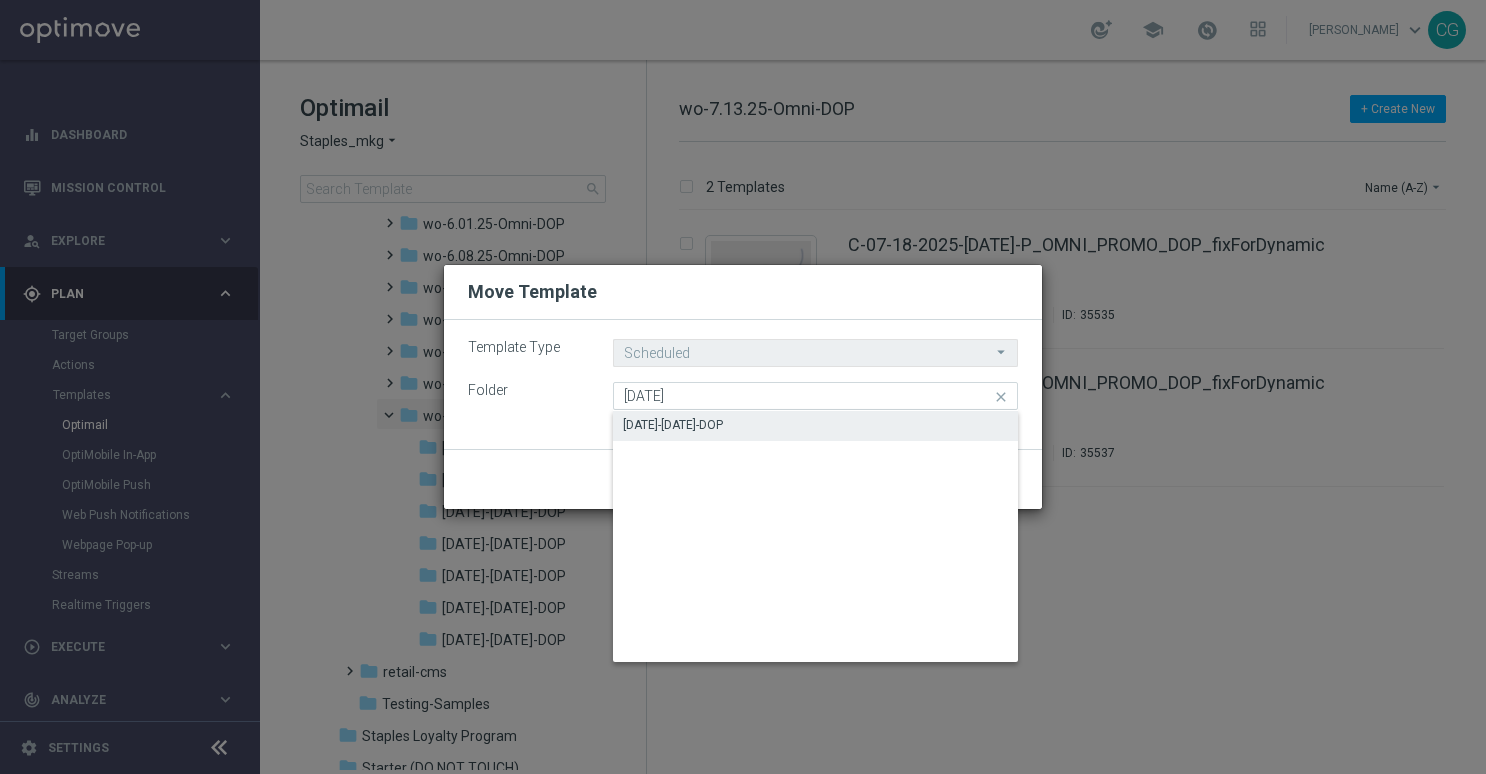 click on "[DATE]-[DATE]-DOP" 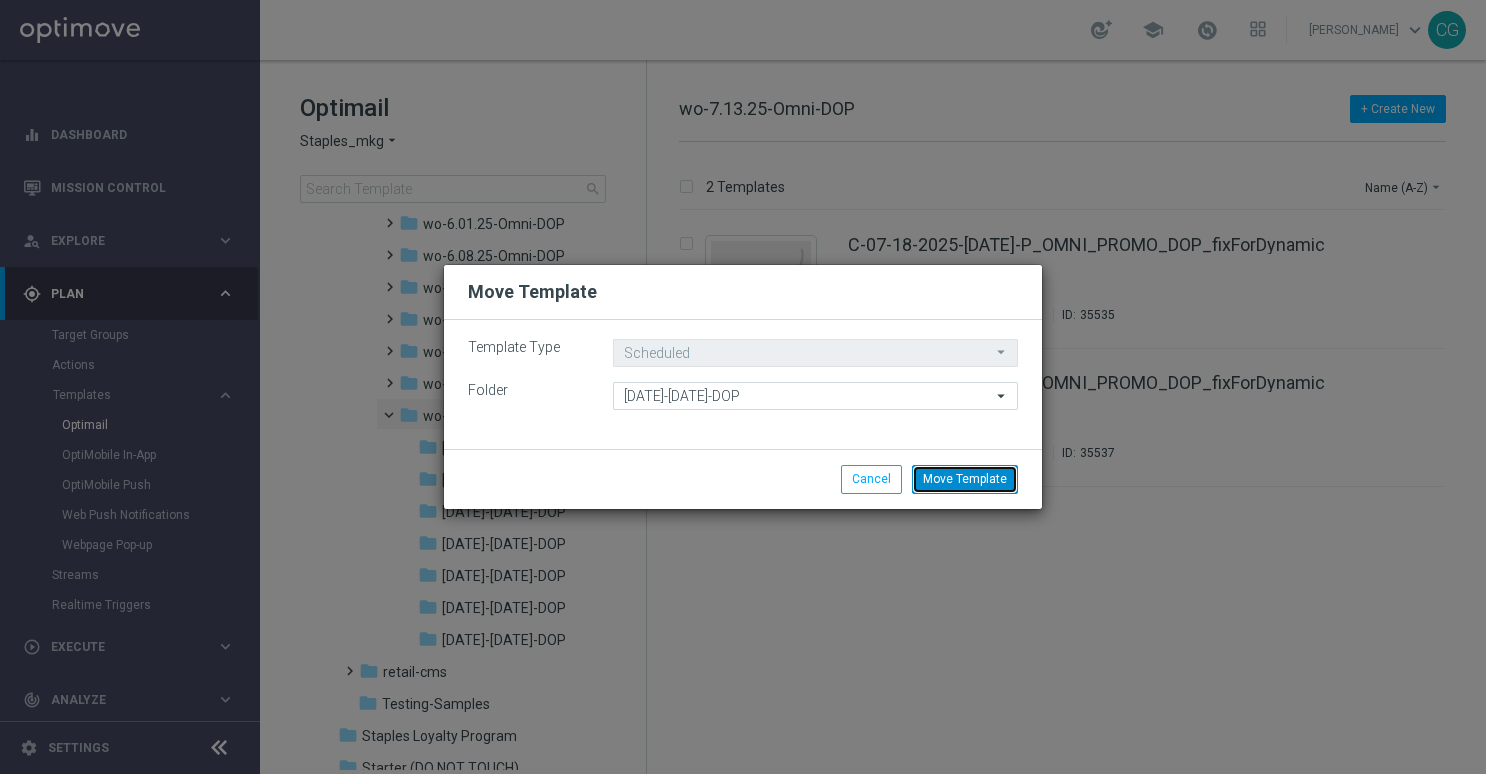 click on "Move Template" 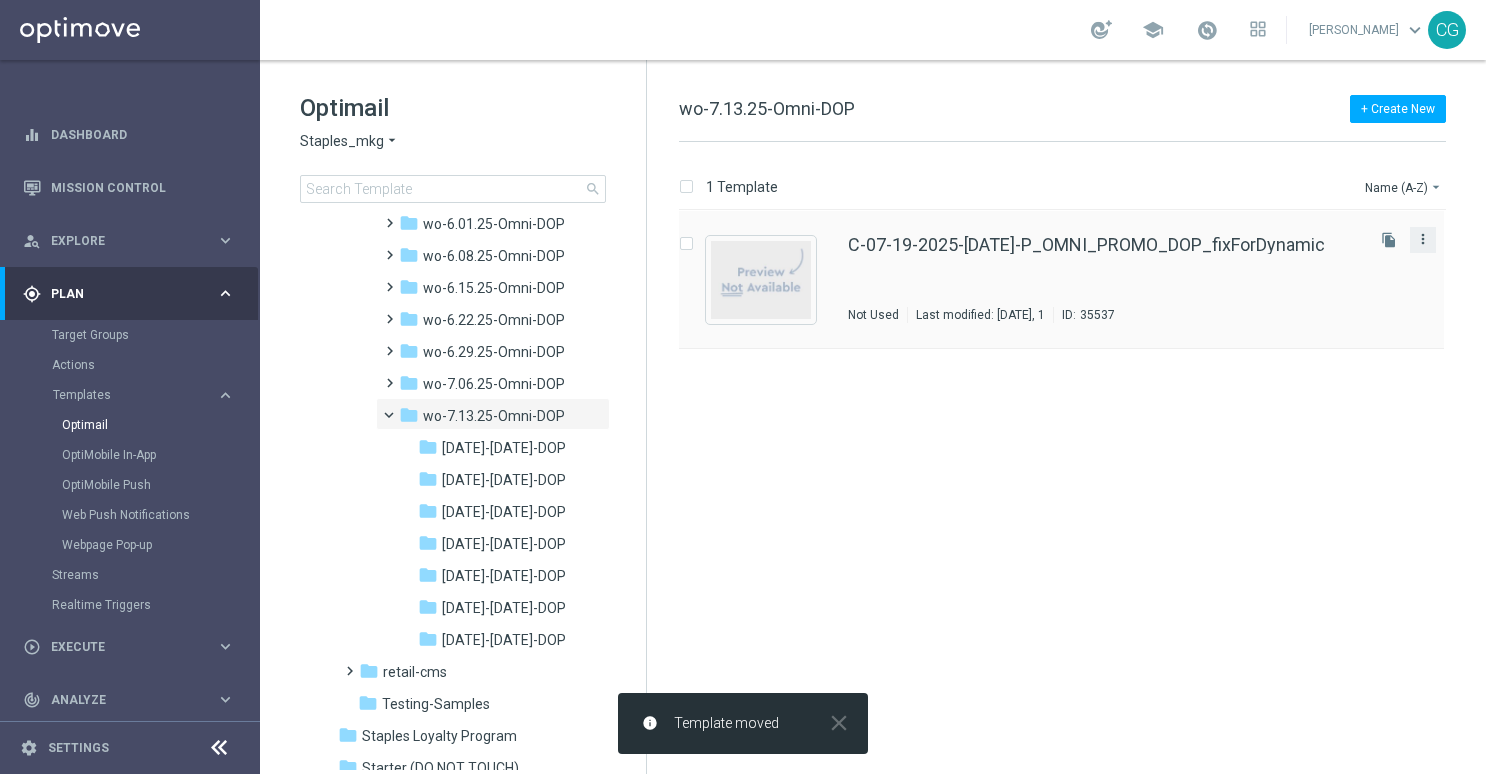 click on "more_vert" at bounding box center (1423, 239) 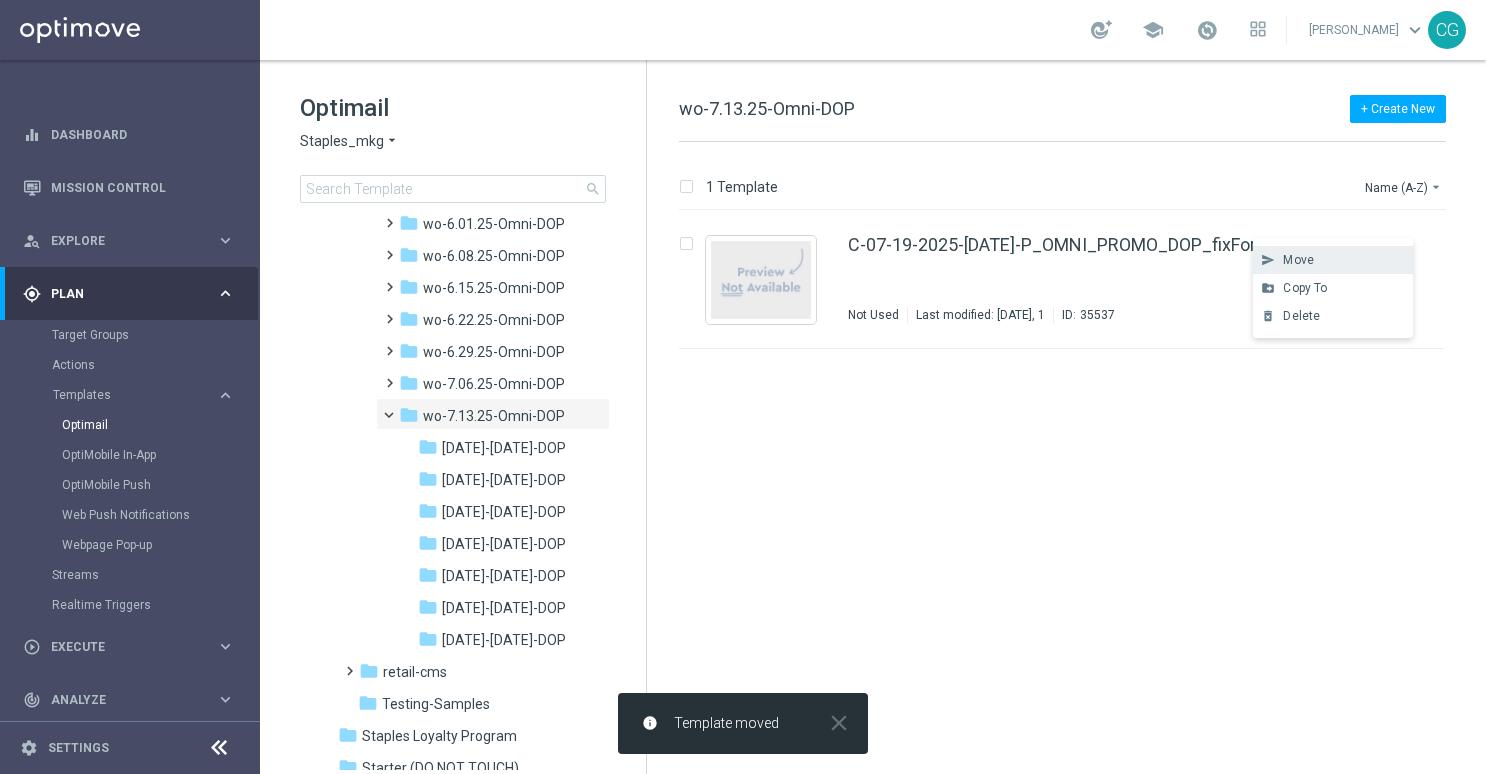 click on "send
Move" at bounding box center [1333, 260] 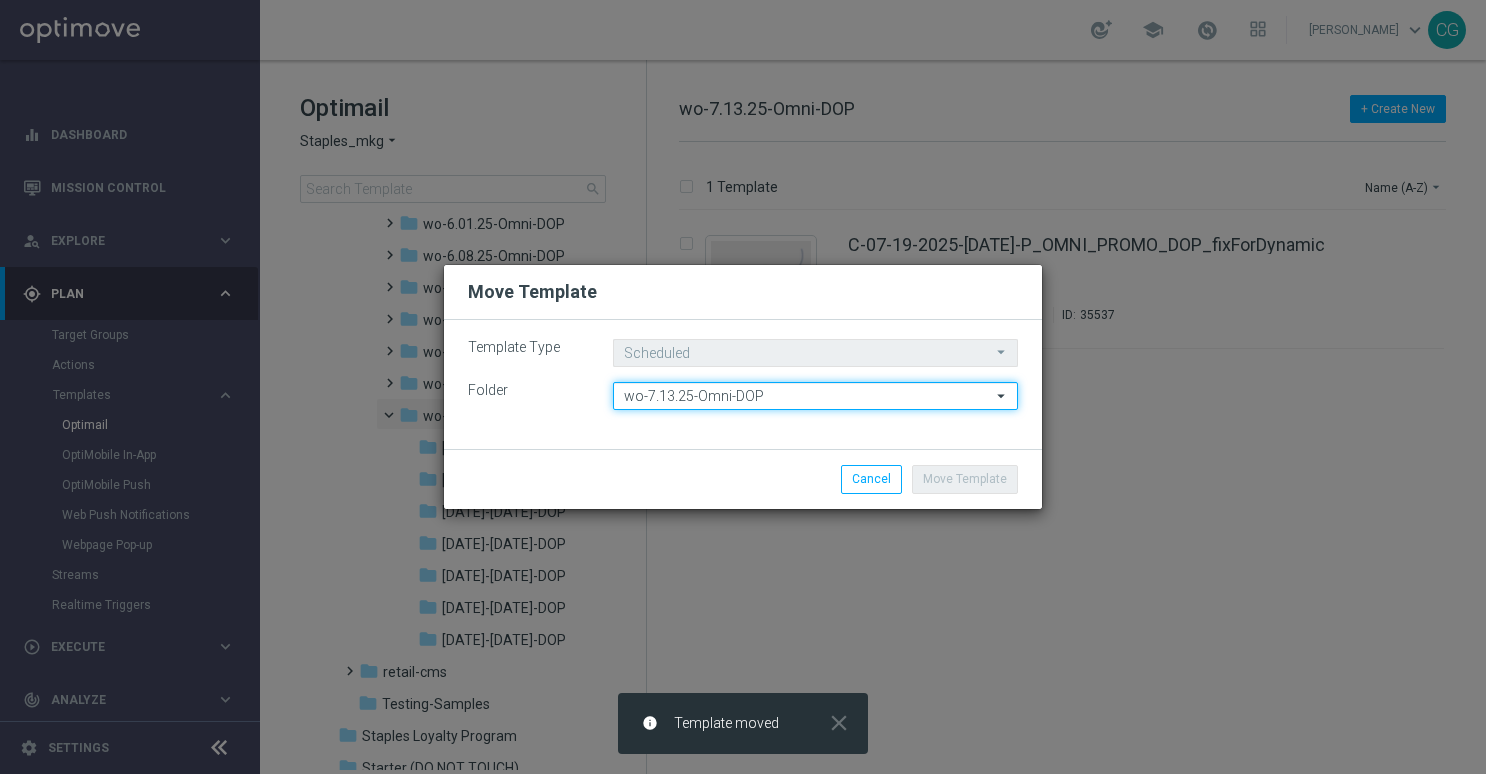 click on "wo-7.13.25-Omni-DOP" 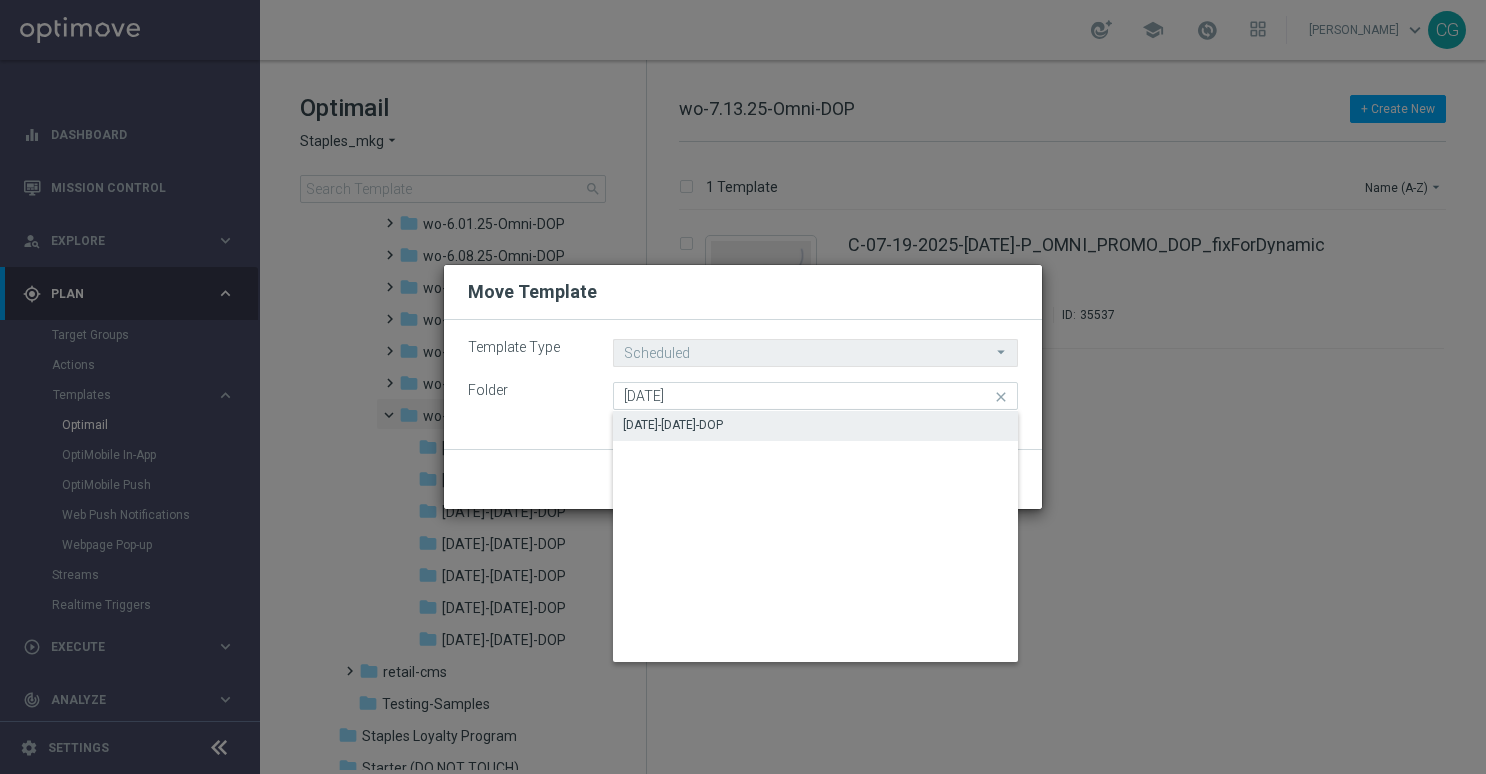 click on "[DATE]-[DATE]-DOP" 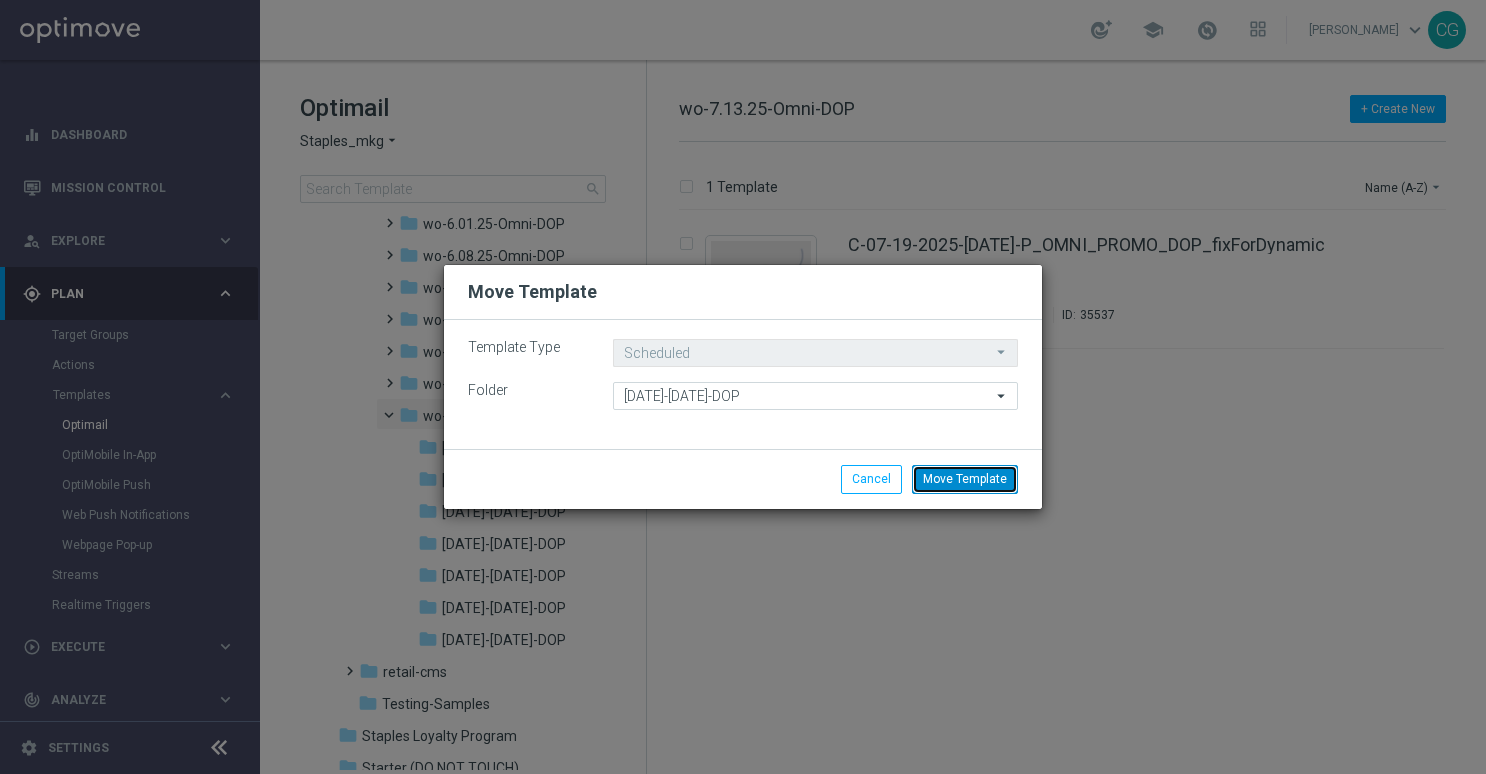 click on "Move Template" 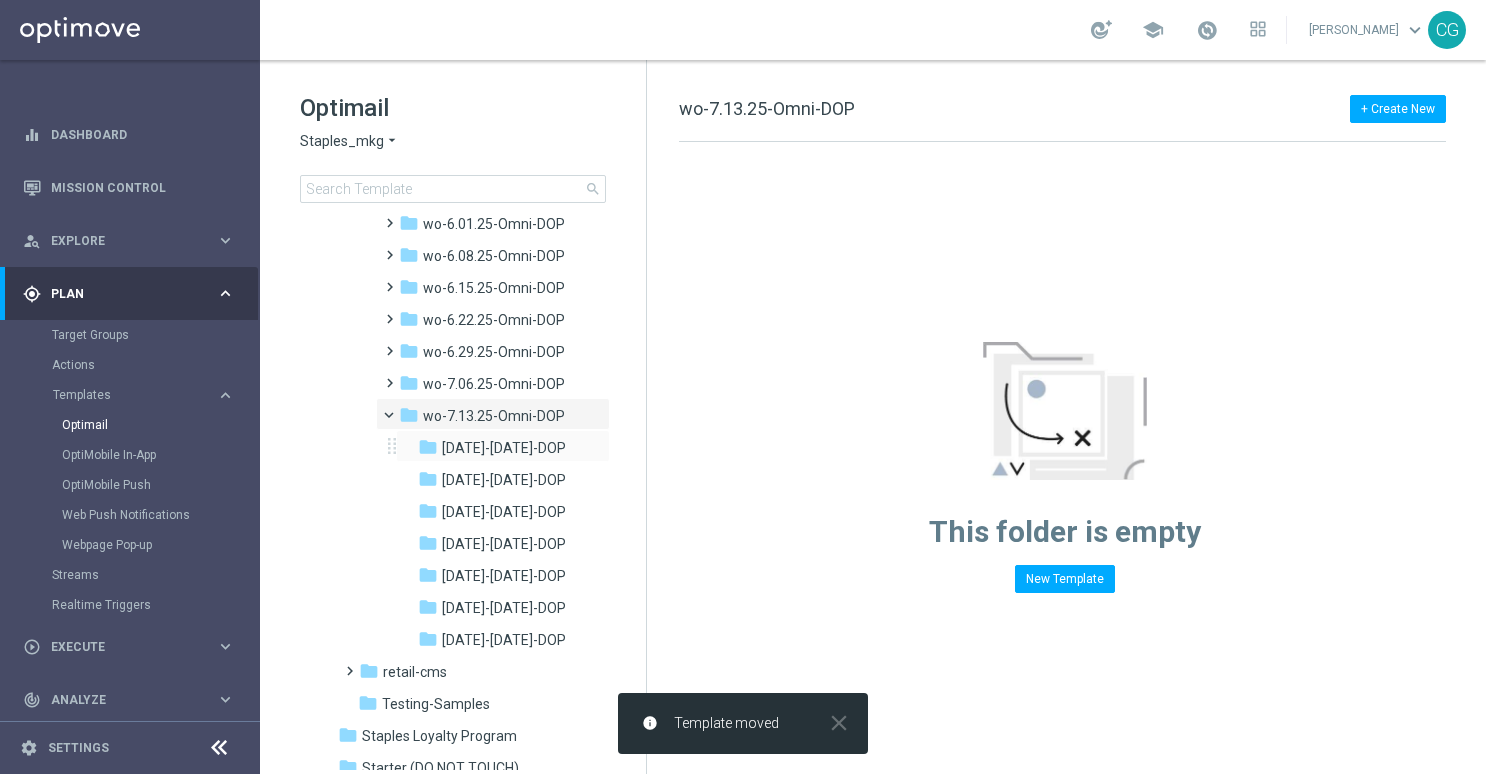 click on "folder
[DATE]-[DATE]-DOP" at bounding box center (499, 448) 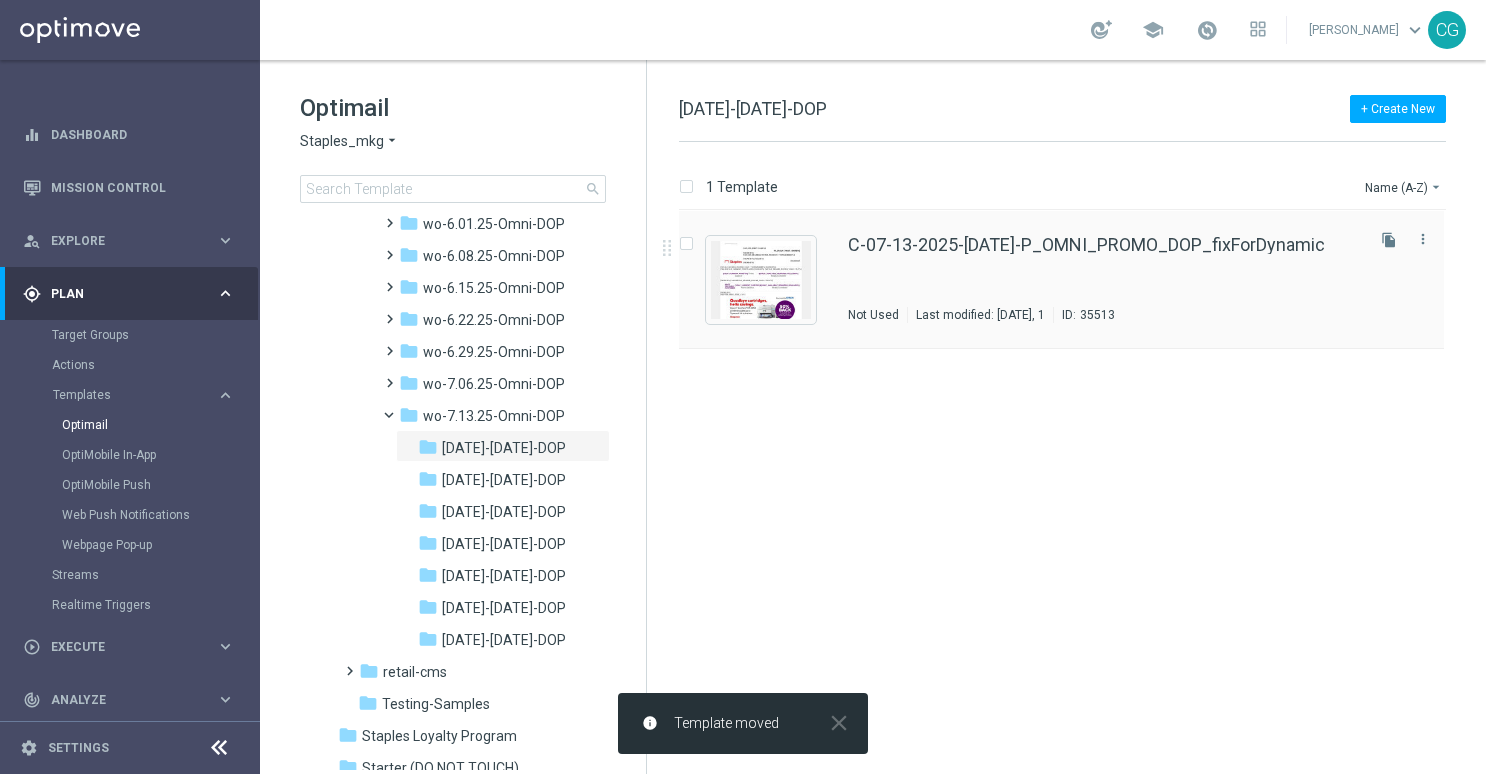 click on "C-07-13-2025-[DATE]-P_OMNI_PROMO_DOP_fixForDynamic
Not Used
Last modified: [DATE], 1
ID:
35513
file_copy
more_vert" at bounding box center (1061, 280) 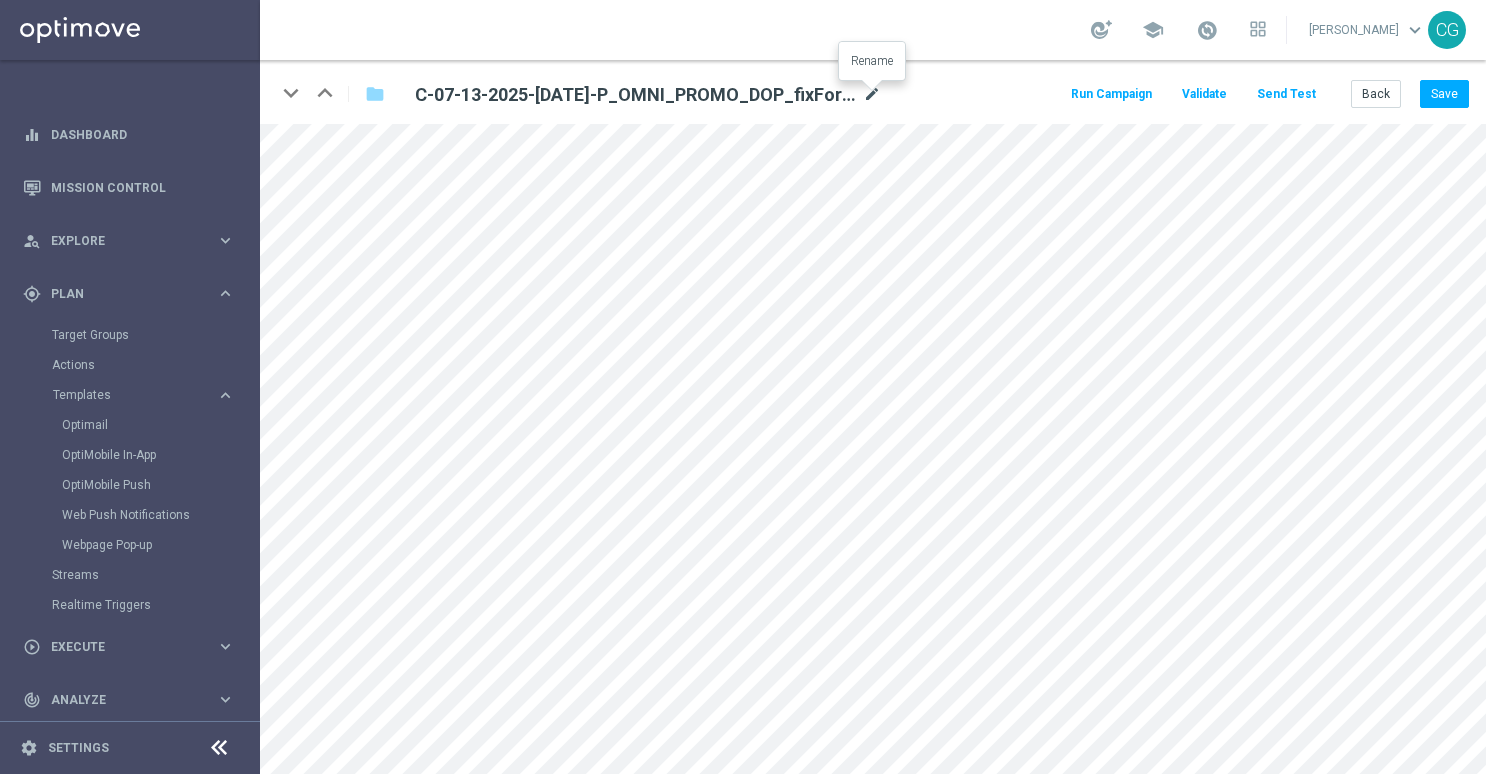 click on "mode_edit" 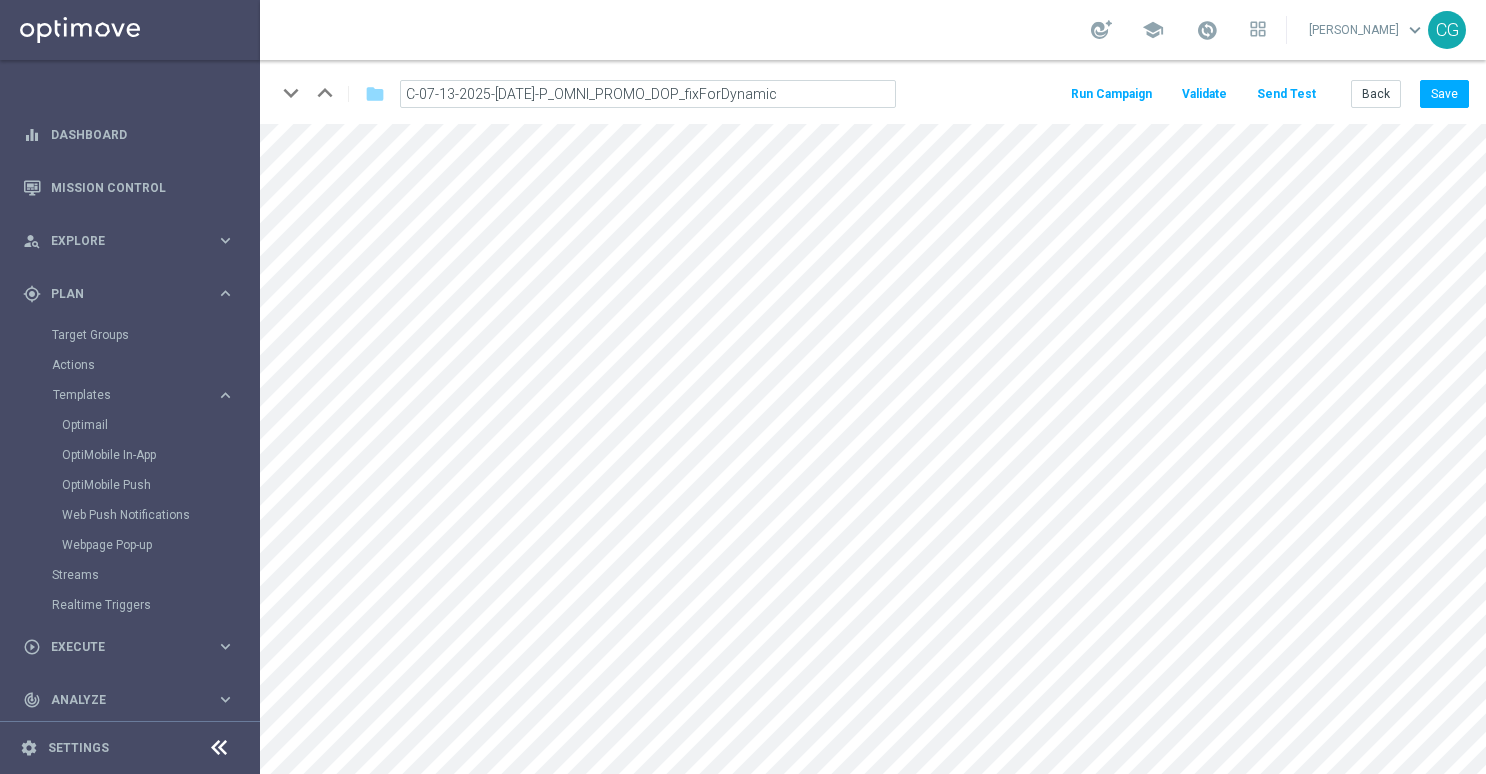 click on "C-07-13-2025-[DATE]-P_OMNI_PROMO_DOP_fixForDynamic" 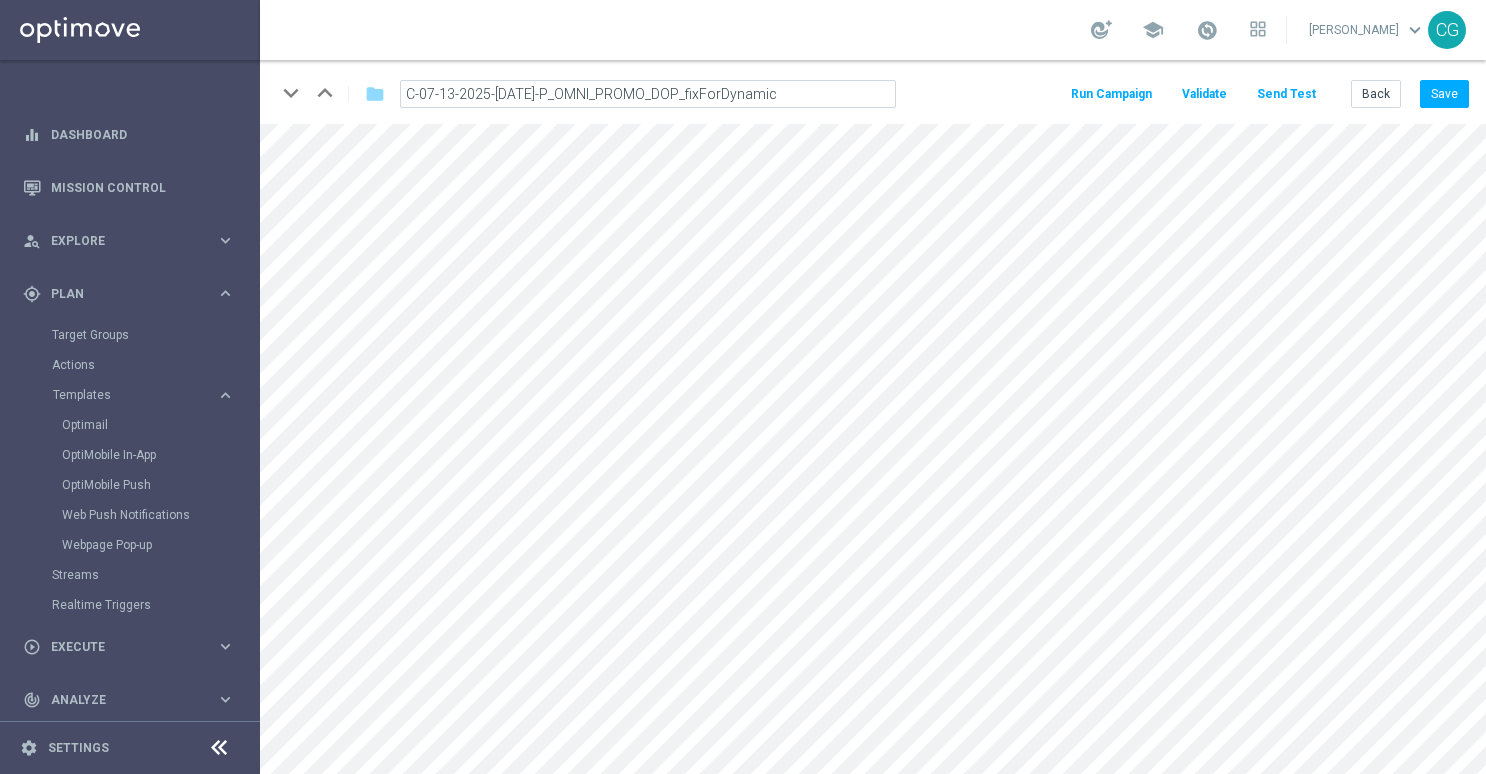 drag, startPoint x: 678, startPoint y: 97, endPoint x: 820, endPoint y: 93, distance: 142.05632 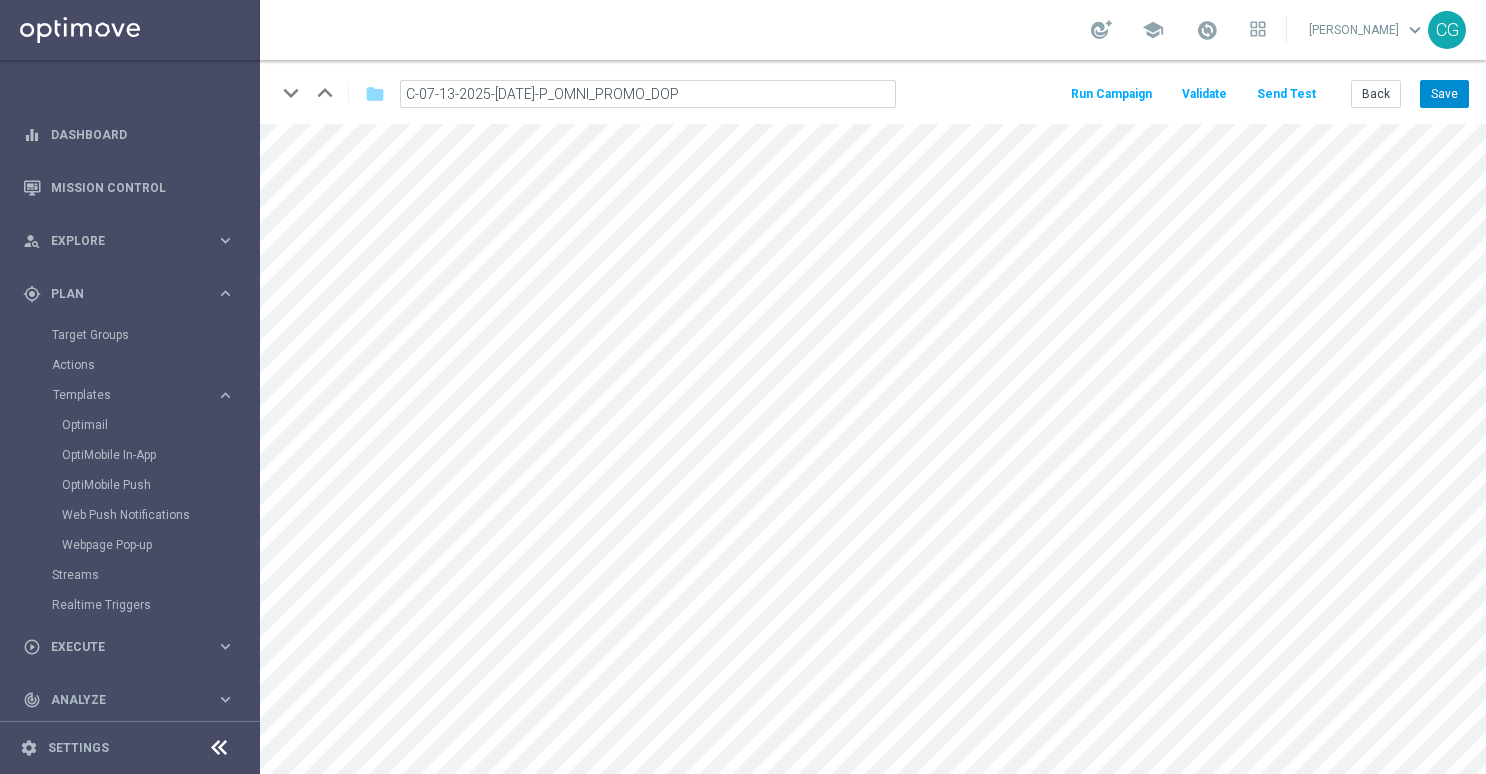 type on "C-07-13-2025-[DATE]-P_OMNI_PROMO_DOP" 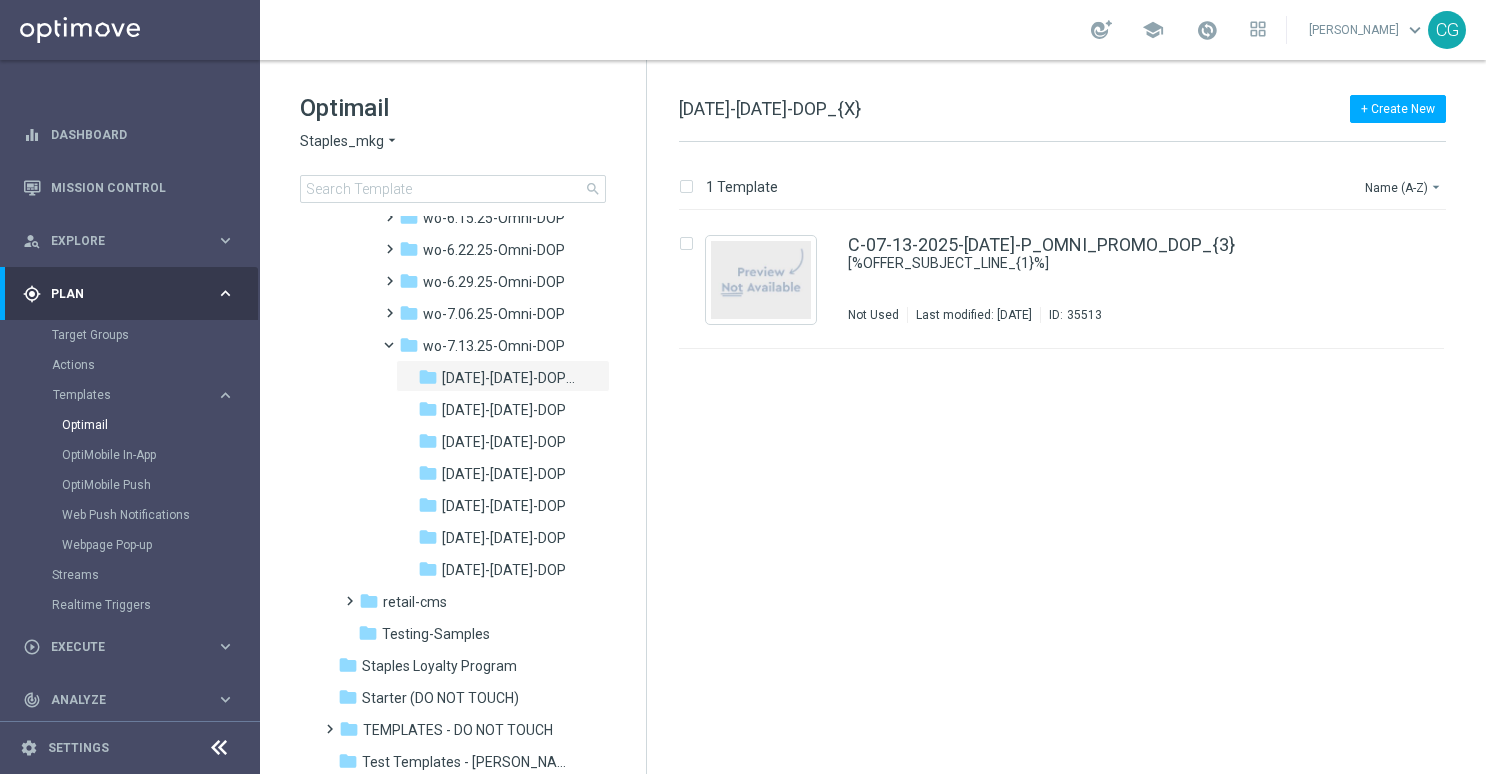scroll, scrollTop: 1935, scrollLeft: 0, axis: vertical 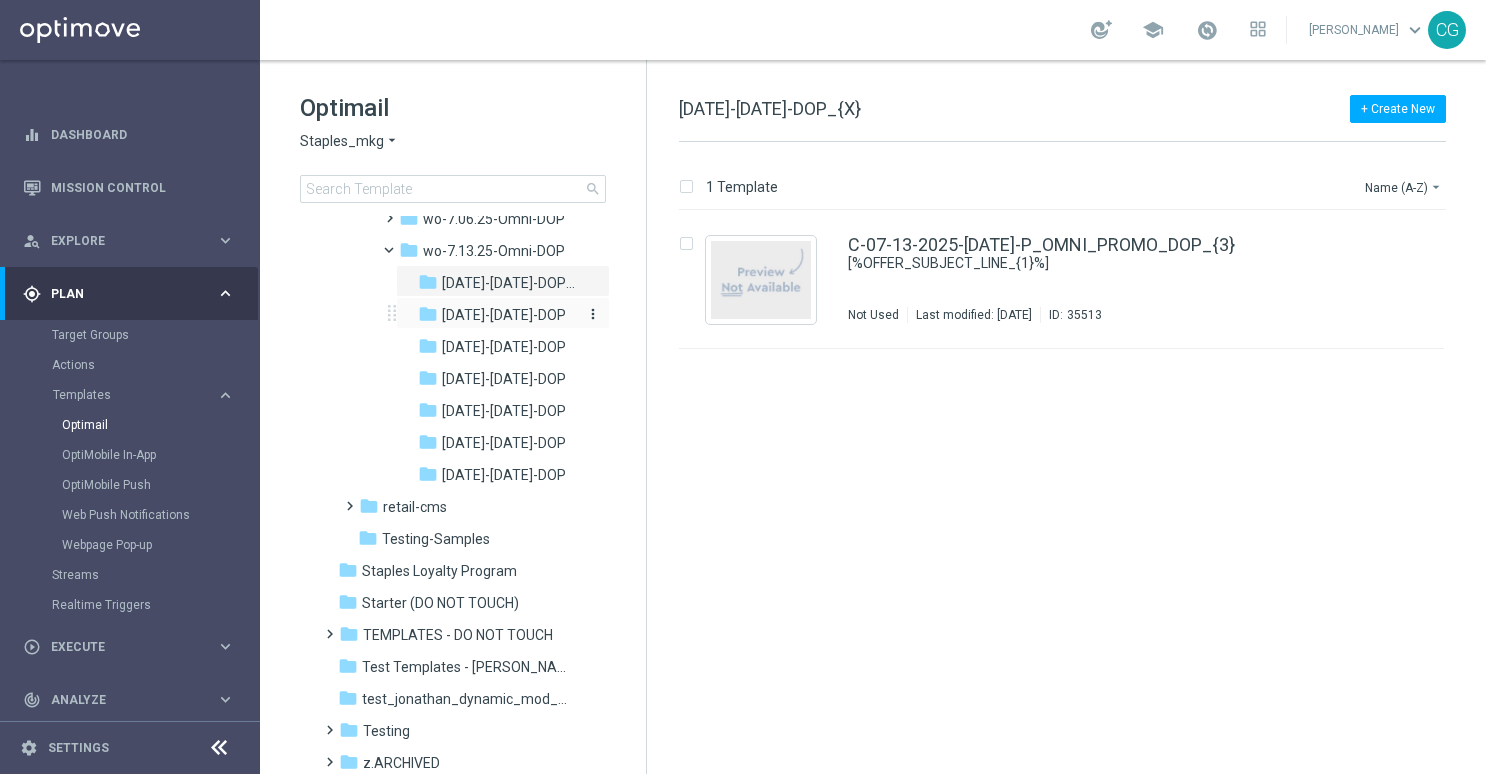 click on "[DATE]-[DATE]-DOP" at bounding box center [504, 315] 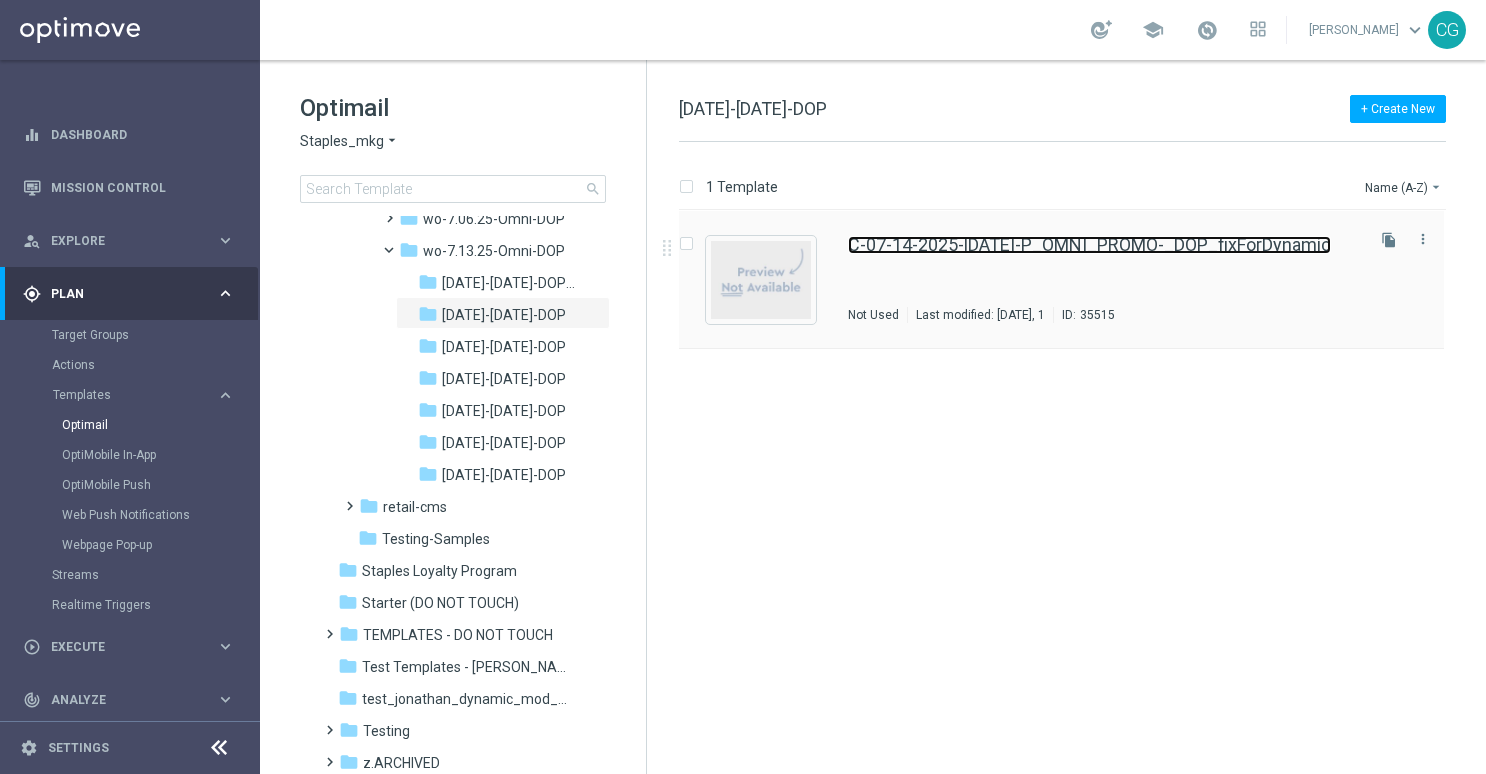 click on "C-07-14-2025-[DATE]-P_OMNI_PROMO-_DOP_fixForDynamic" at bounding box center (1089, 245) 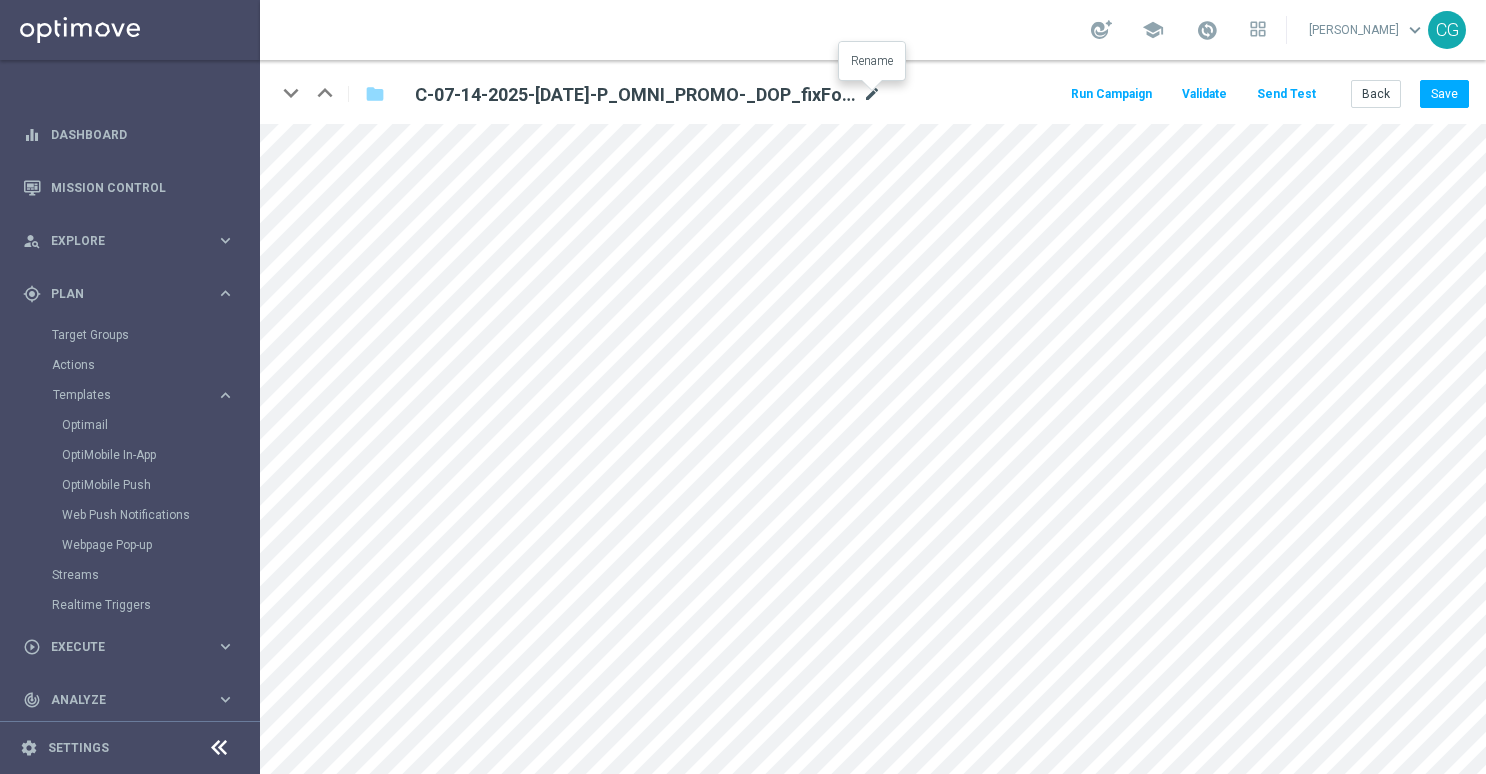 click on "mode_edit" 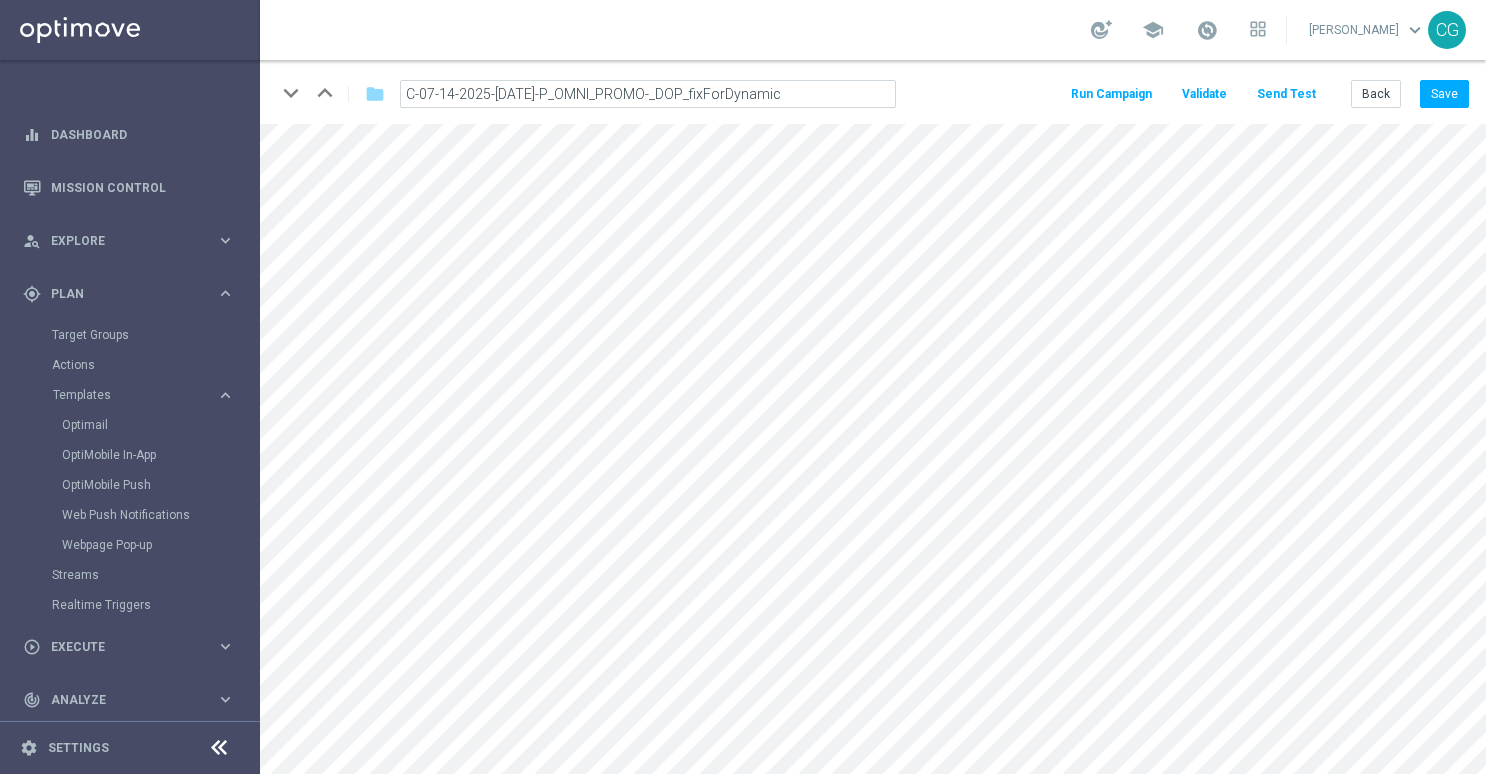 click on "C-07-14-2025-[DATE]-P_OMNI_PROMO-_DOP_fixForDynamic" 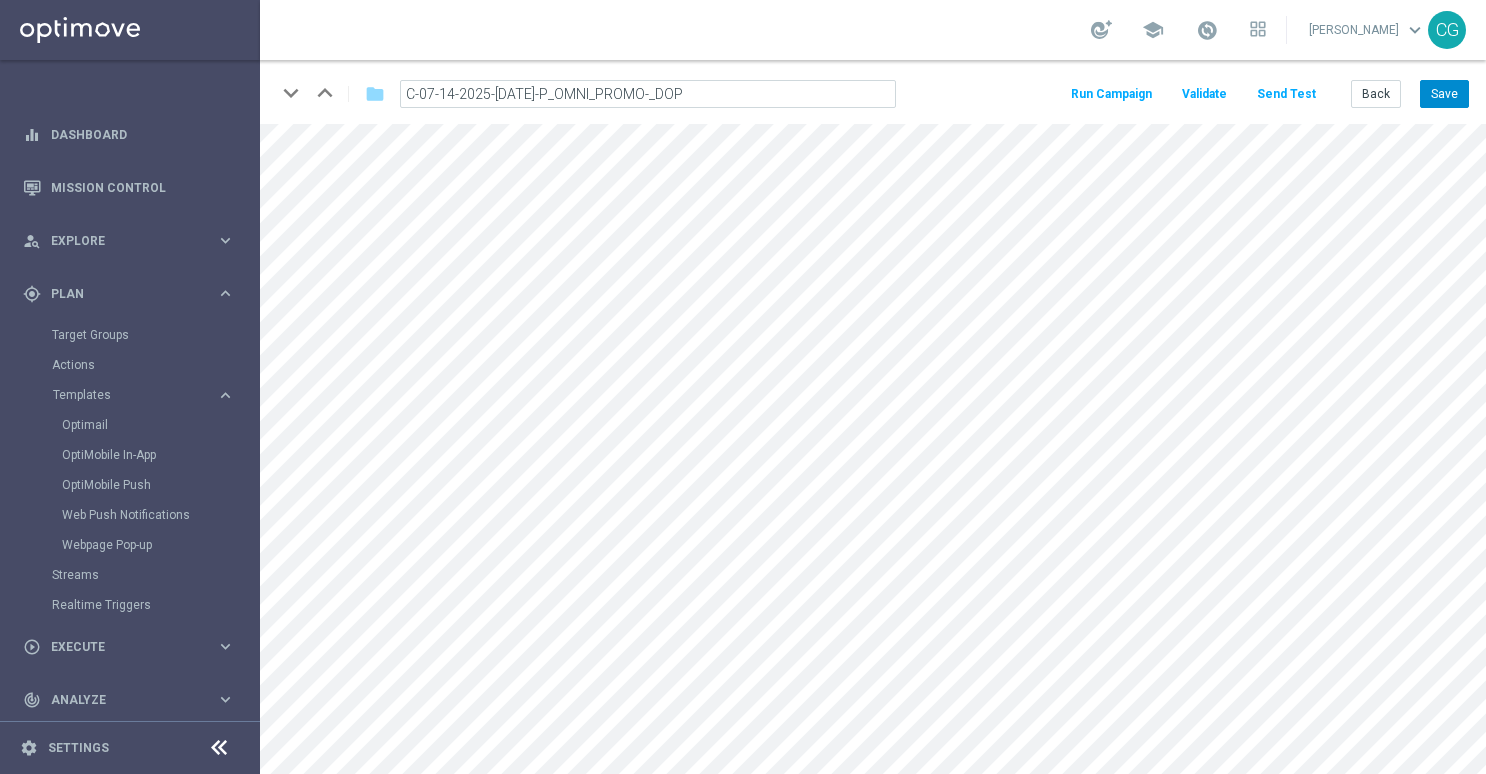 type on "C-07-14-2025-[DATE]-P_OMNI_PROMO-_DOP" 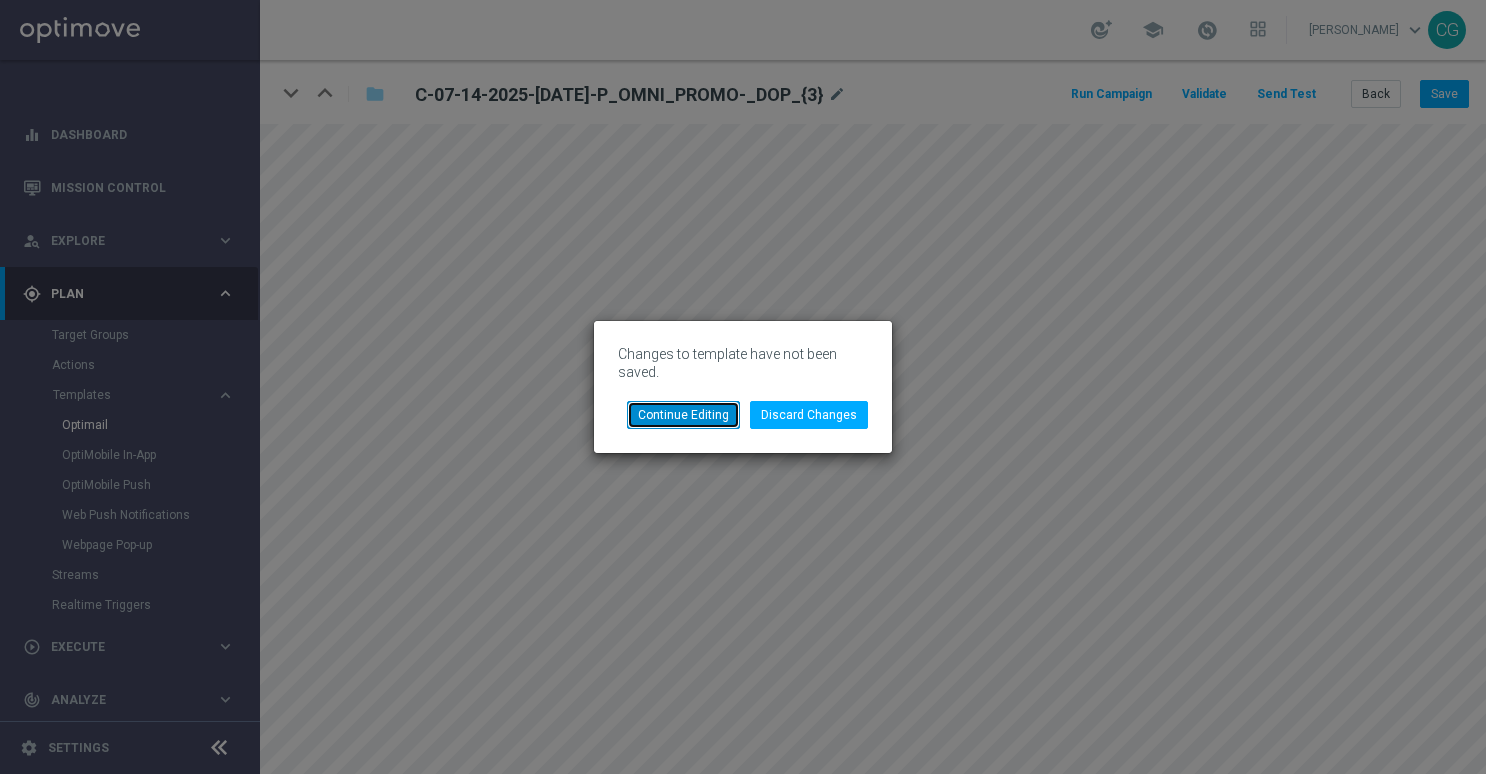 click on "Continue Editing" at bounding box center [683, 415] 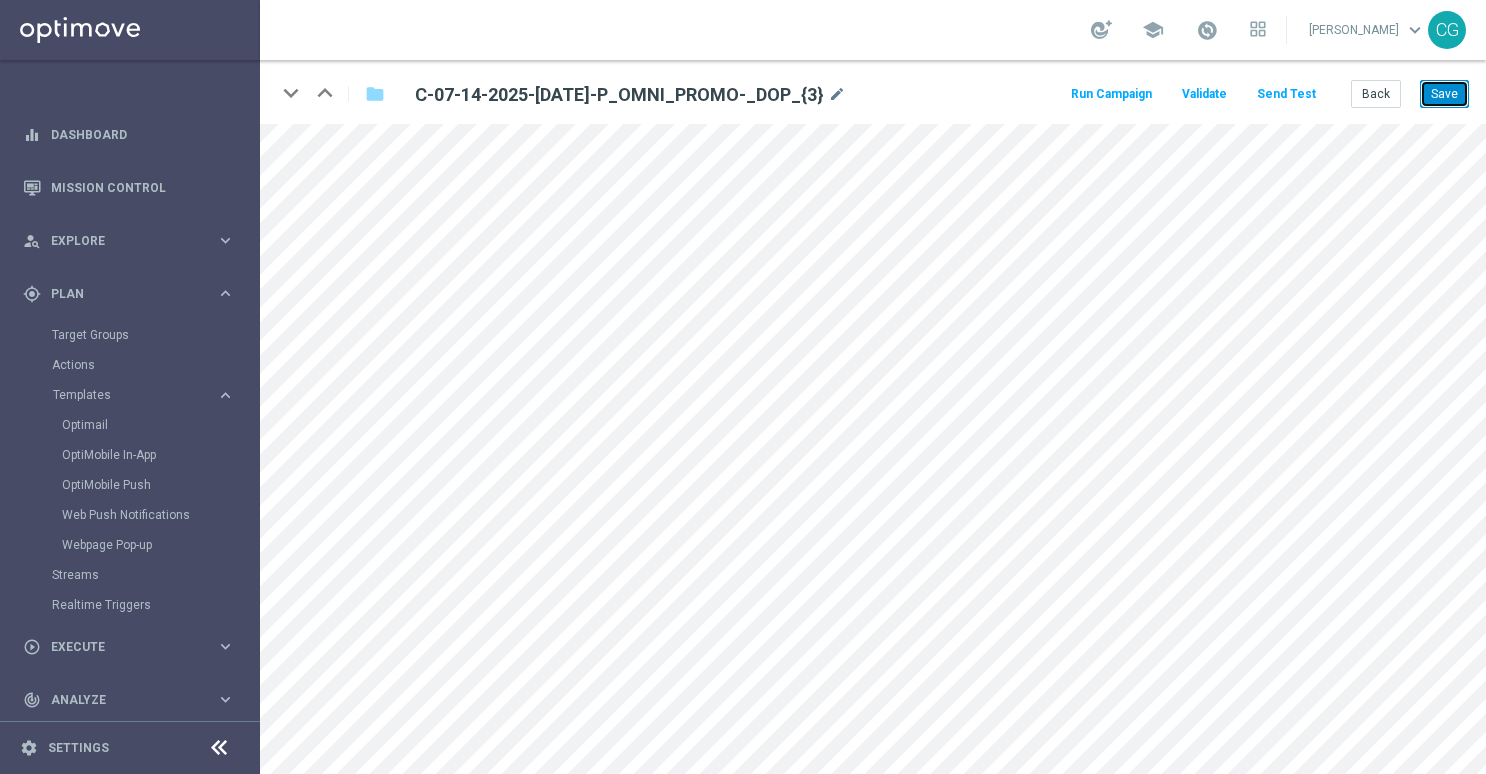 click on "Save" at bounding box center (1444, 94) 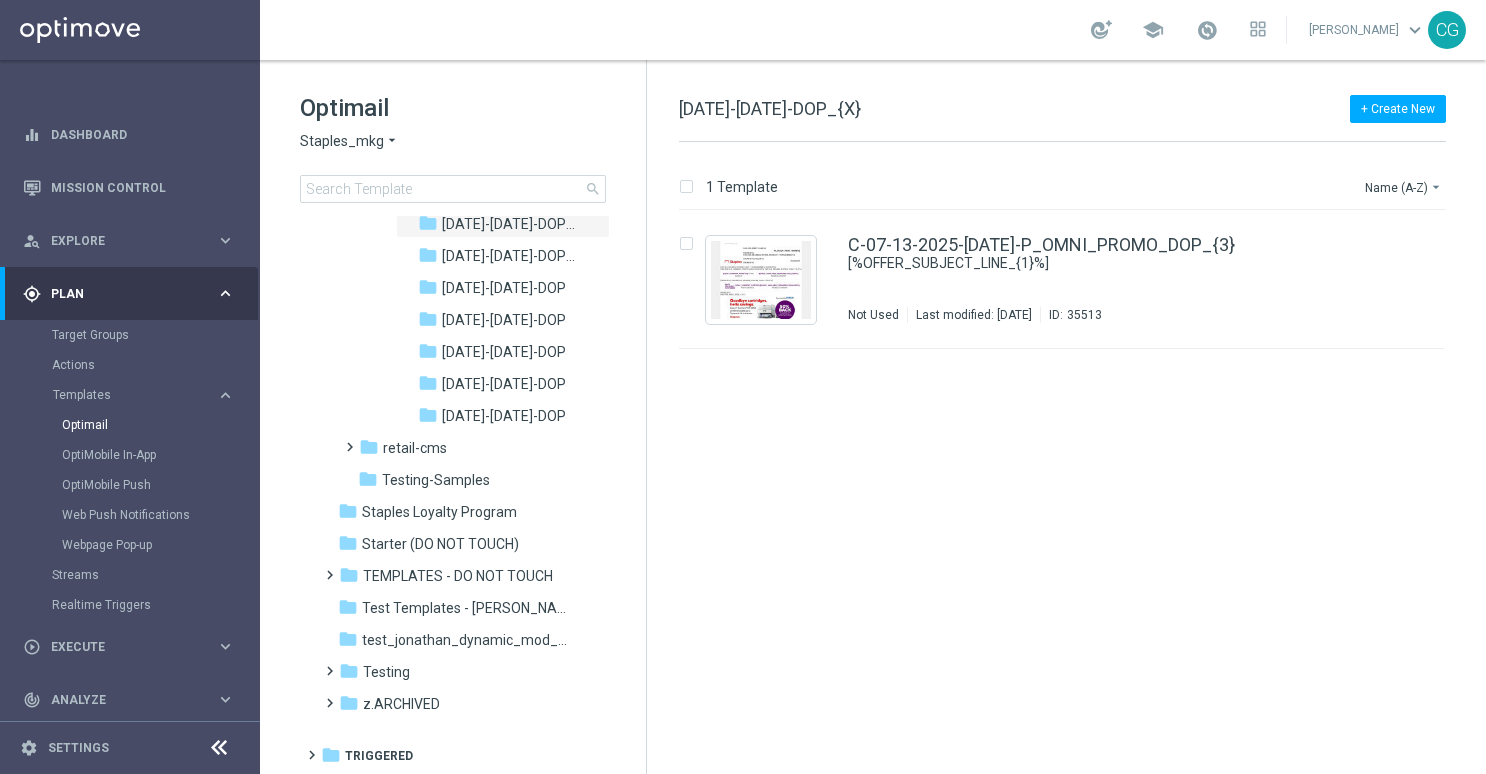 scroll, scrollTop: 1976, scrollLeft: 0, axis: vertical 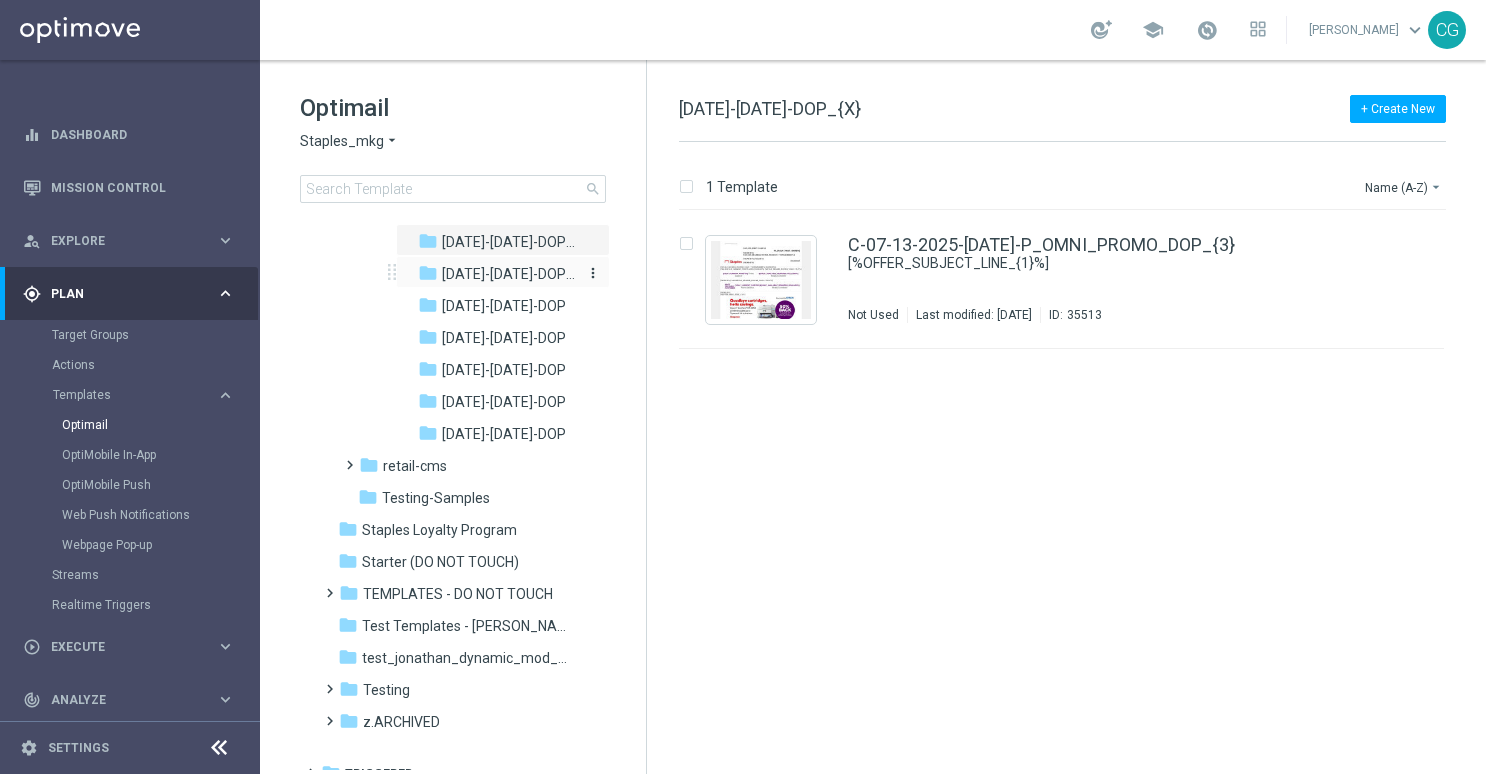 click on "[DATE]-[DATE]-DOP_{X}" at bounding box center [510, 274] 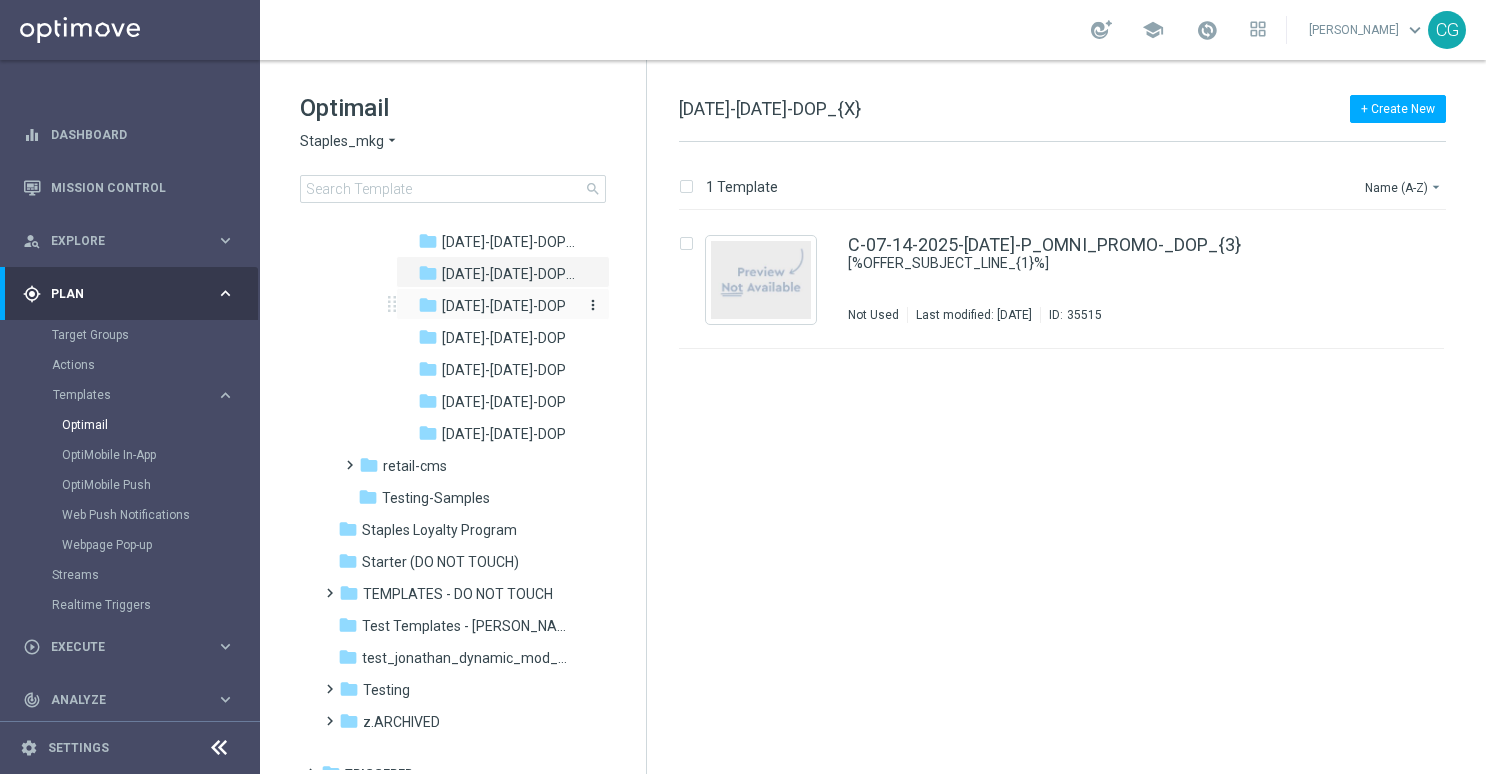 drag, startPoint x: 482, startPoint y: 268, endPoint x: 482, endPoint y: 300, distance: 32 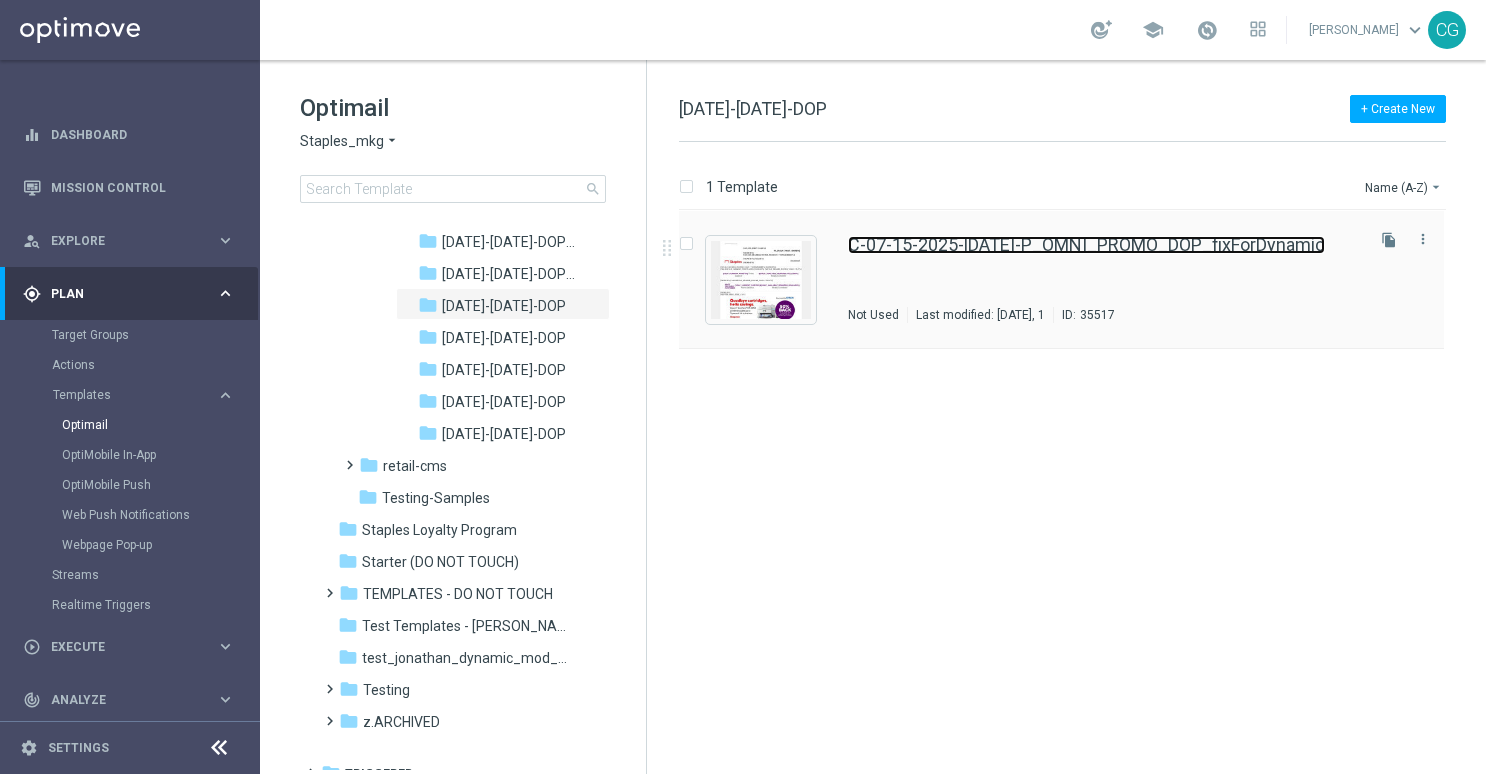 click on "C-07-15-2025-[DATE]-P_OMNI_PROMO_DOP_fixForDynamic" at bounding box center [1086, 245] 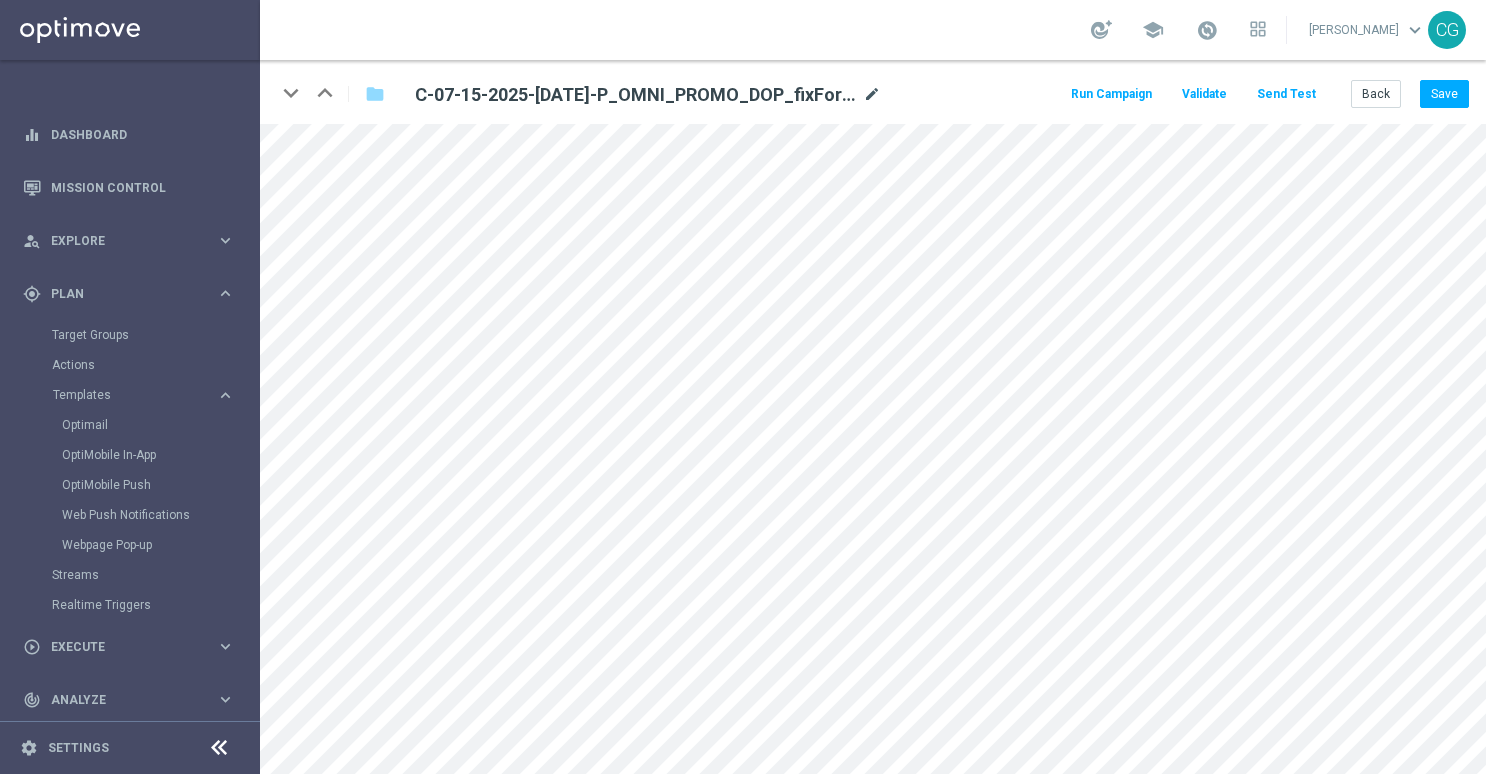 click on "mode_edit" 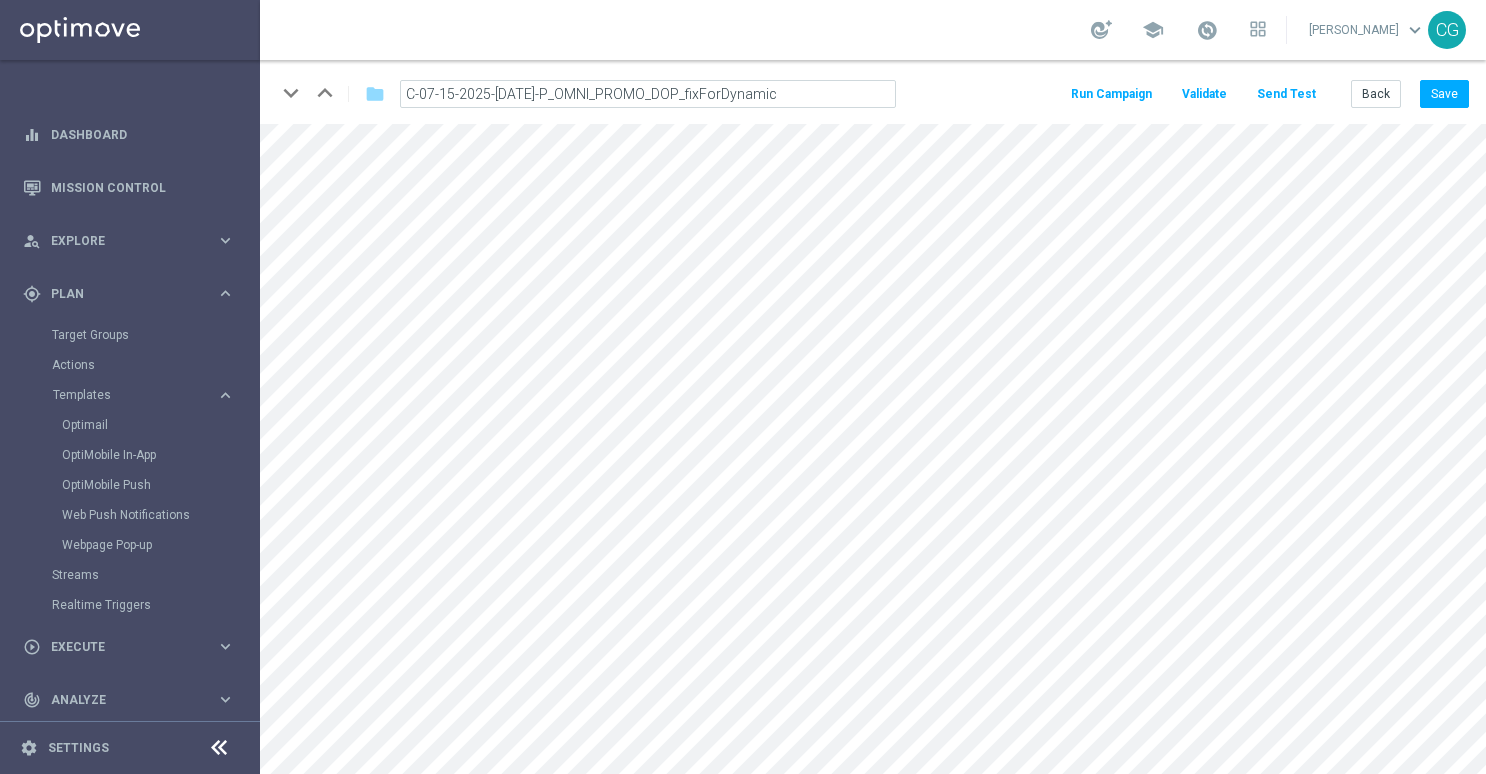 click on "C-07-15-2025-[DATE]-P_OMNI_PROMO_DOP_fixForDynamic" 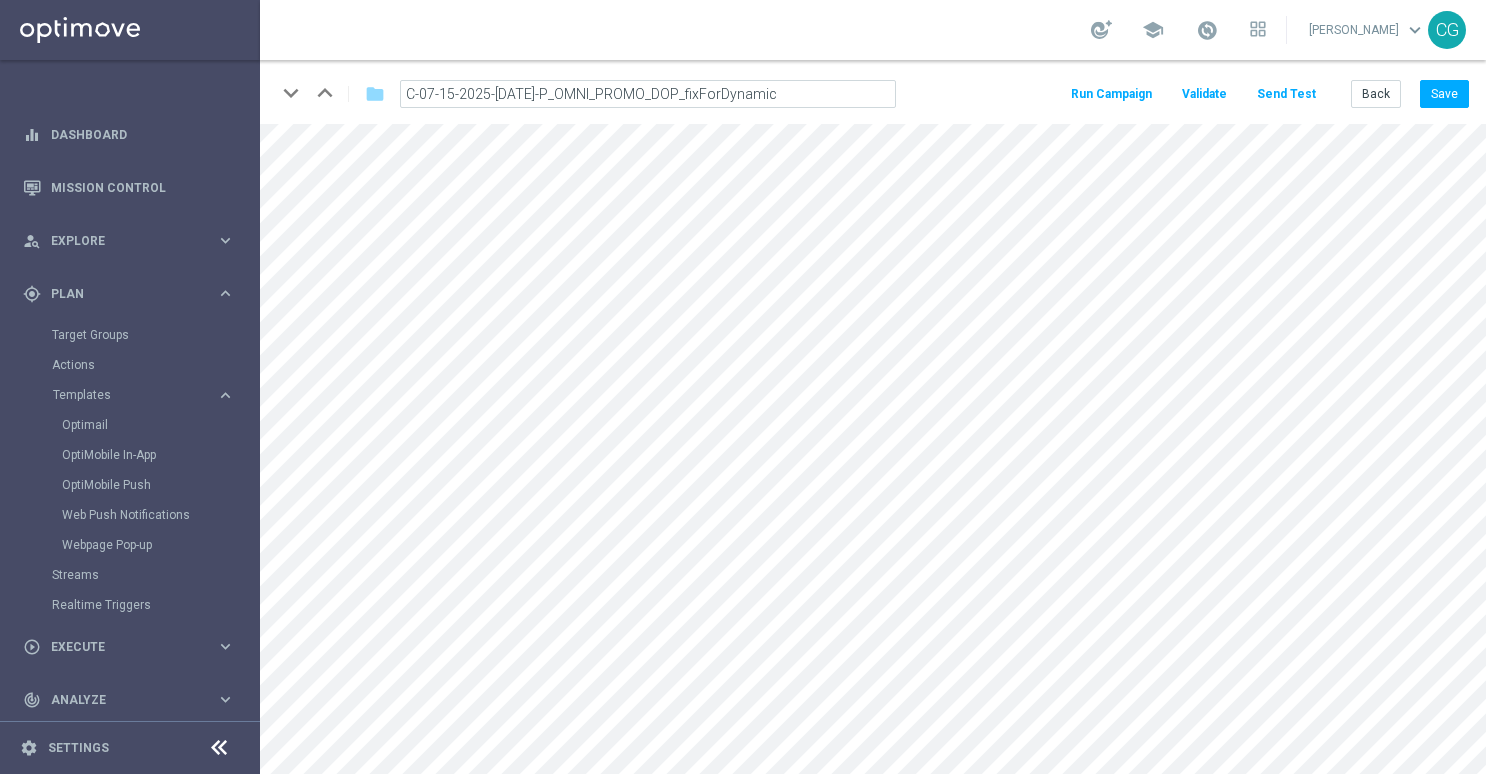 drag, startPoint x: 798, startPoint y: 95, endPoint x: 690, endPoint y: 101, distance: 108.16654 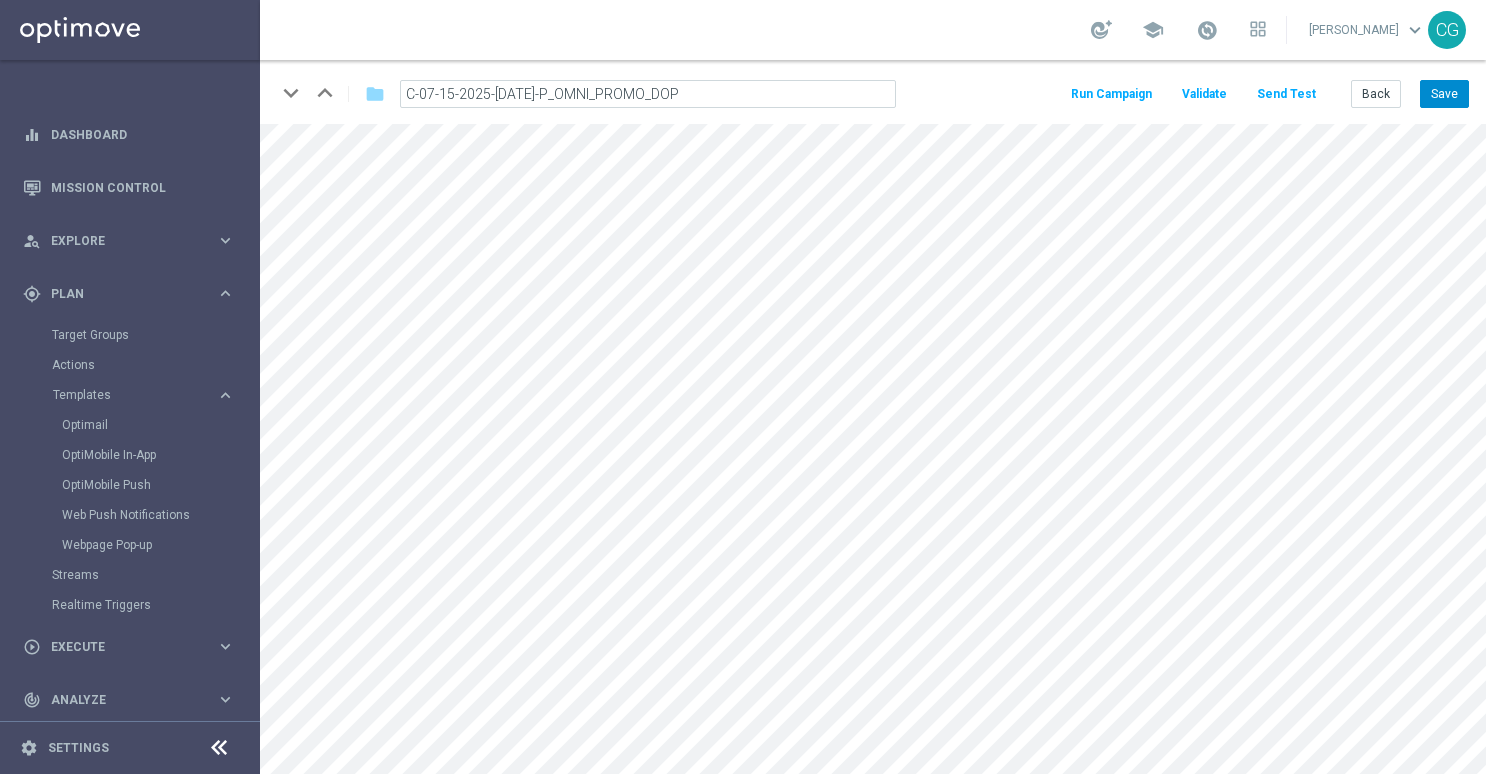 type on "C-07-15-2025-[DATE]-P_OMNI_PROMO_DOP" 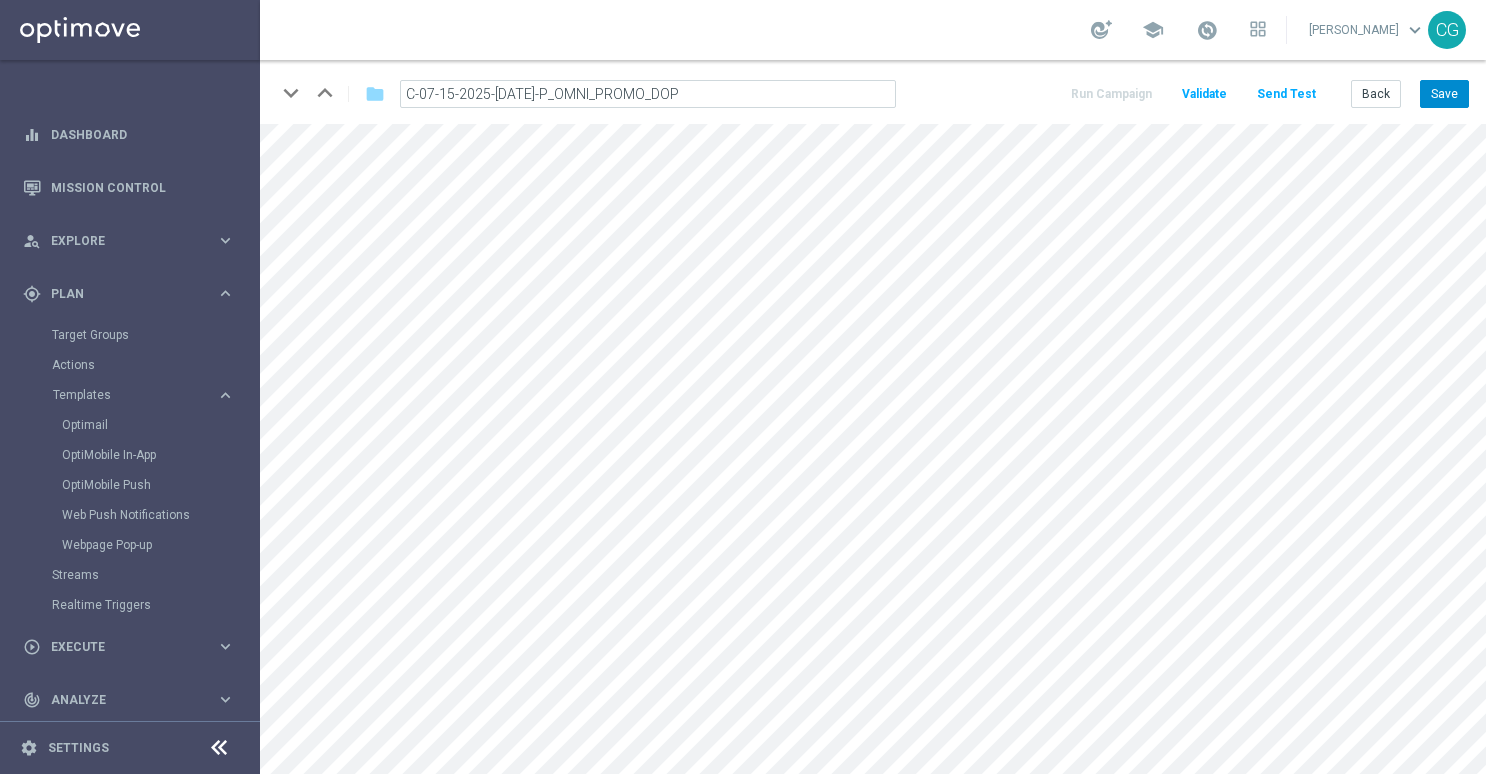click on "Save" at bounding box center (1444, 94) 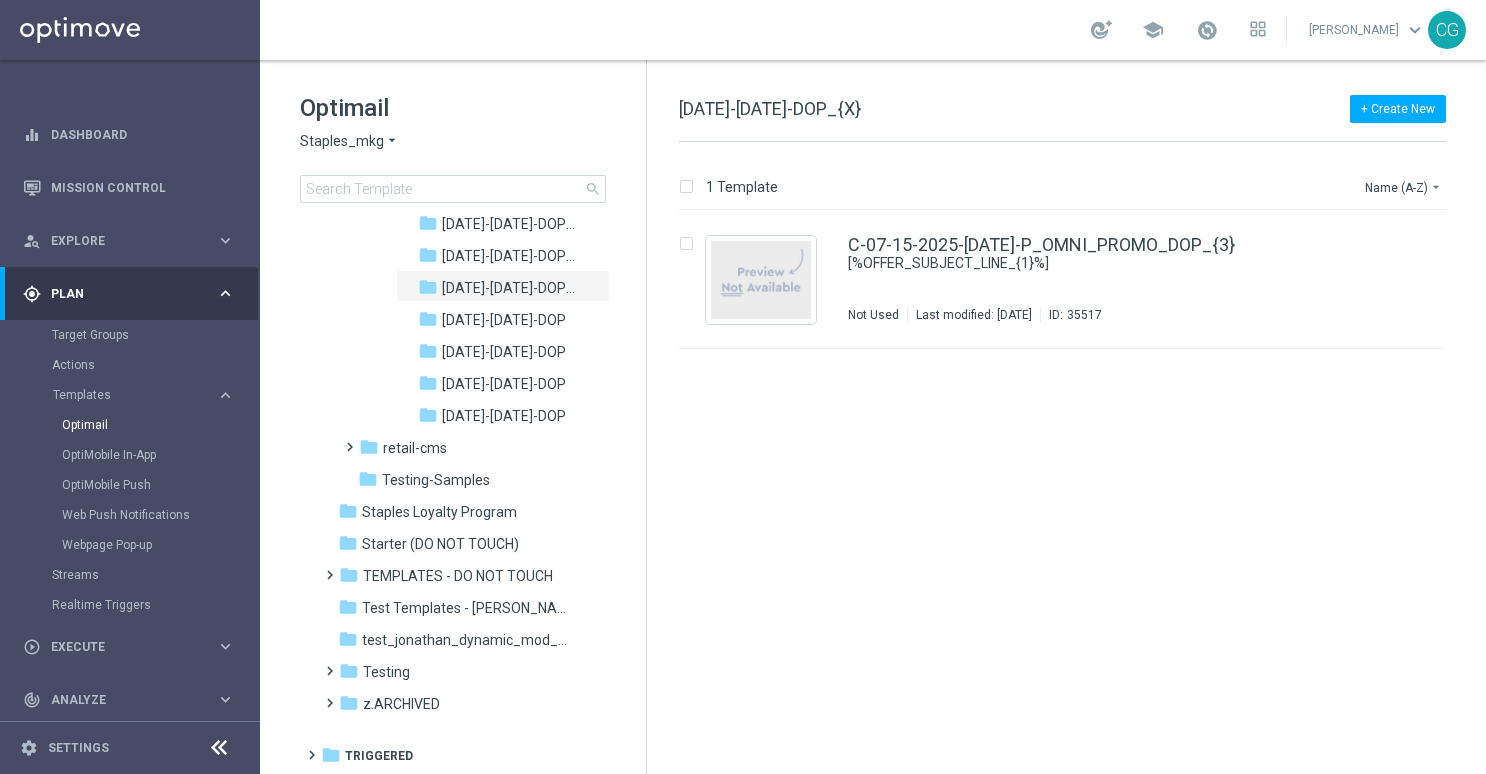 scroll, scrollTop: 1994, scrollLeft: 0, axis: vertical 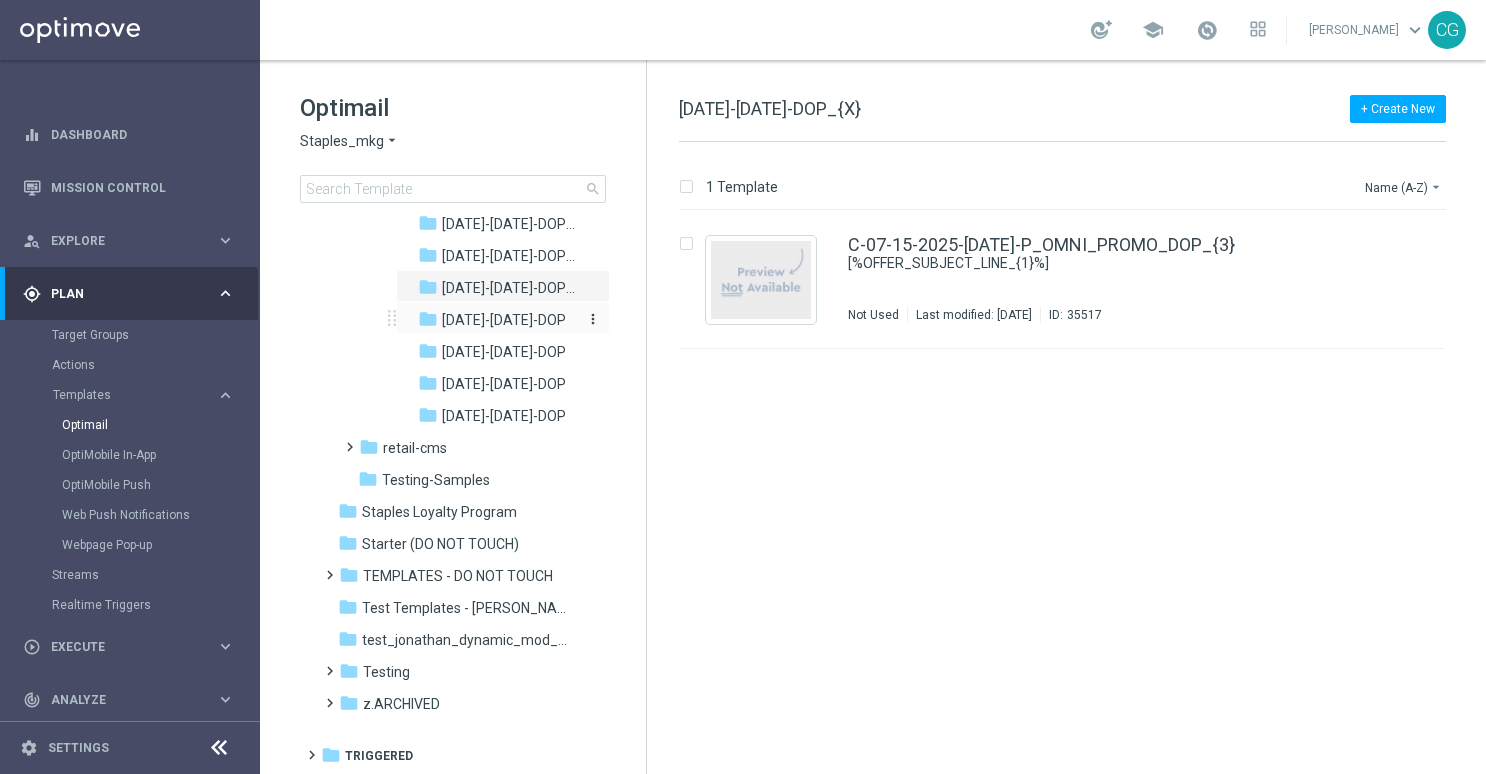 click on "[DATE]-[DATE]-DOP" at bounding box center (504, 320) 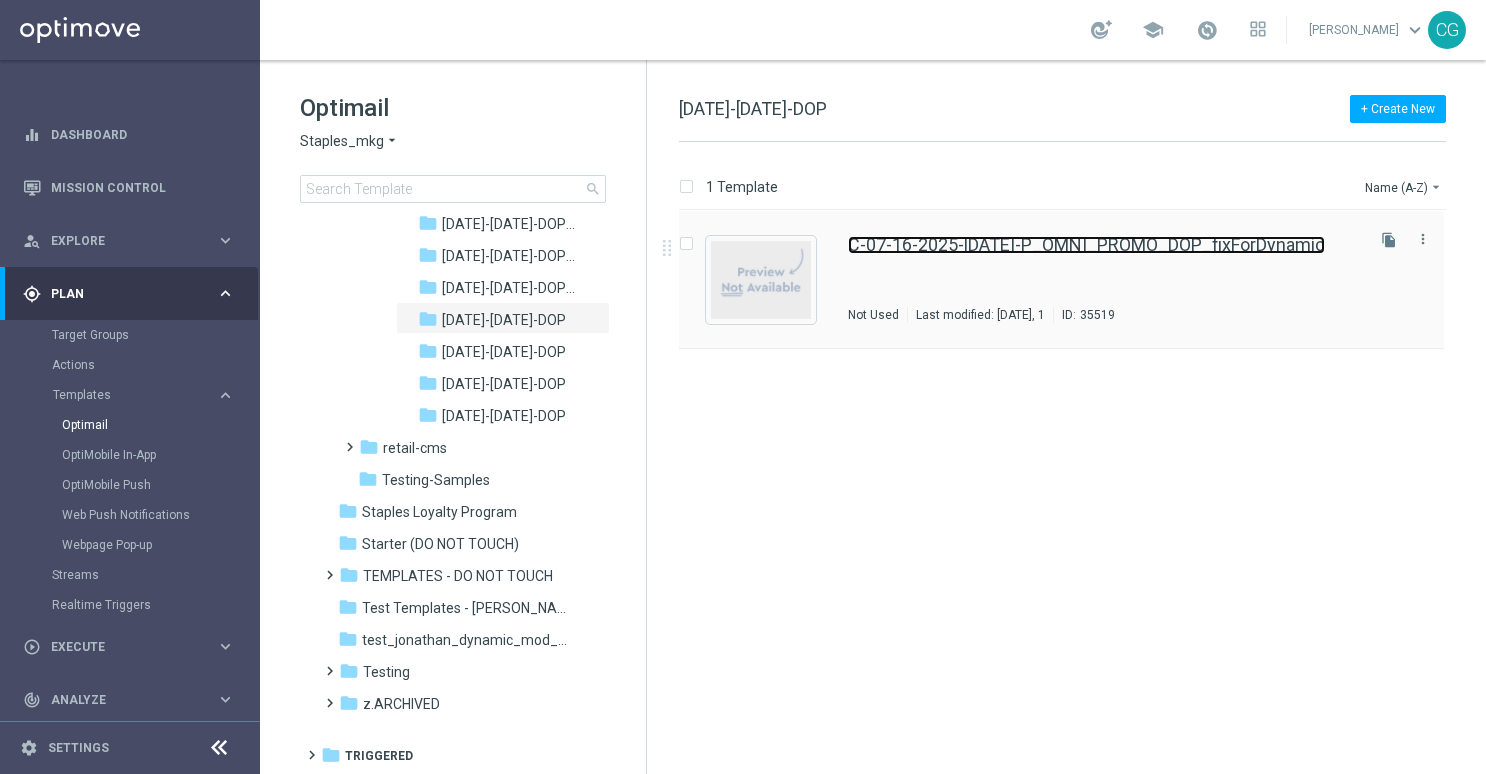 click on "C-07-16-2025-[DATE]-P_OMNI_PROMO_DOP_fixForDynamic" at bounding box center [1086, 245] 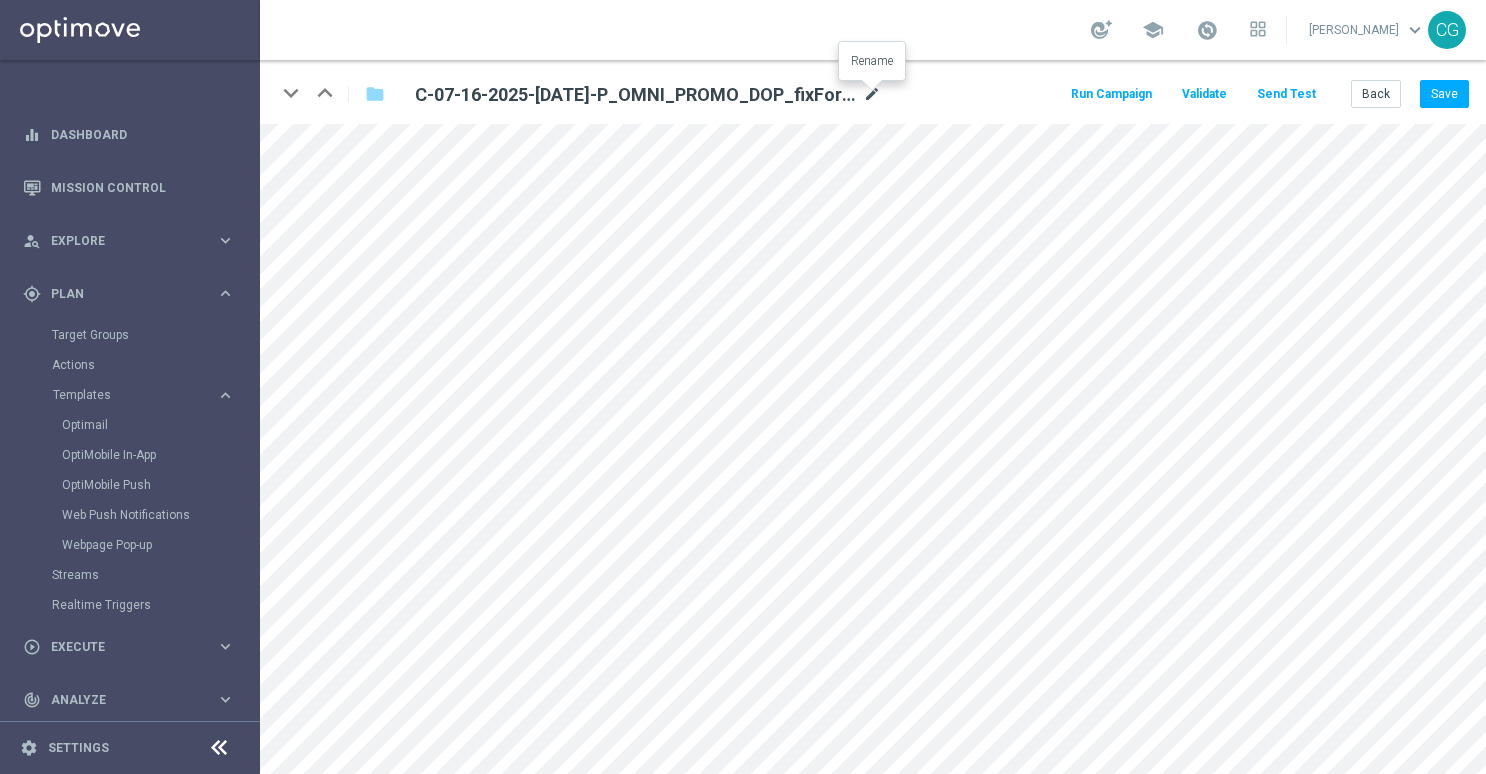 click on "mode_edit" 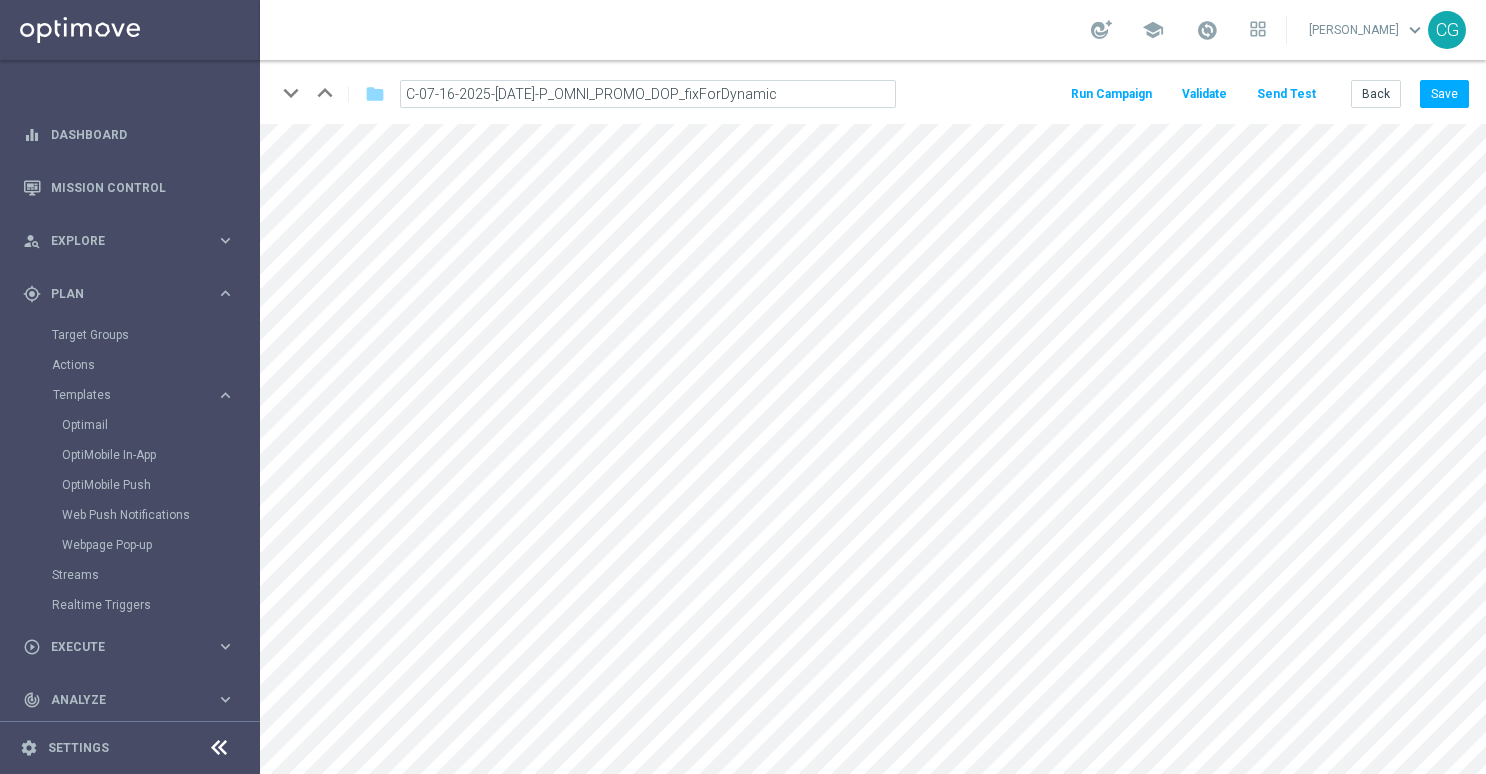 click on "C-07-16-2025-[DATE]-P_OMNI_PROMO_DOP_fixForDynamic" 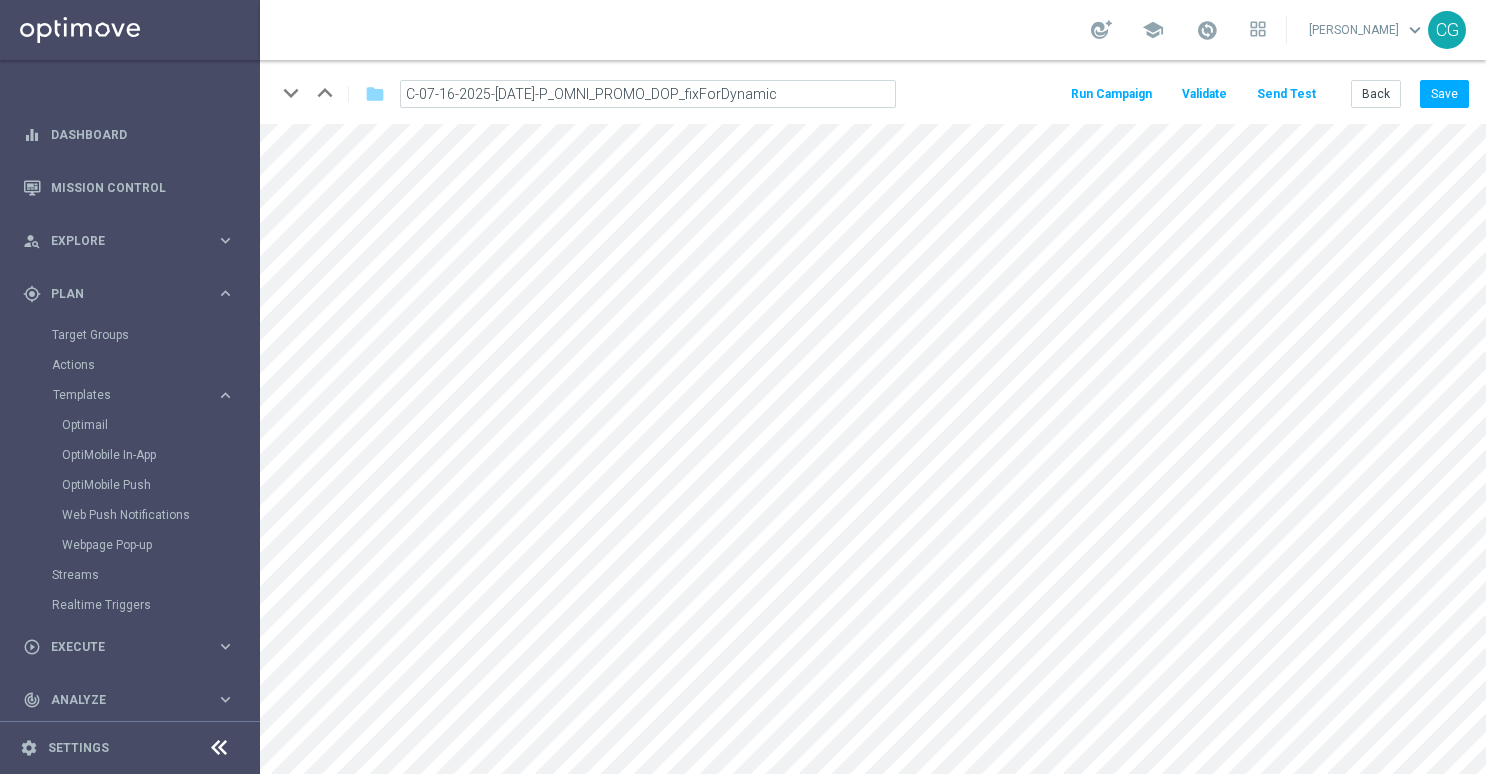 drag, startPoint x: 818, startPoint y: 95, endPoint x: 706, endPoint y: 109, distance: 112.871605 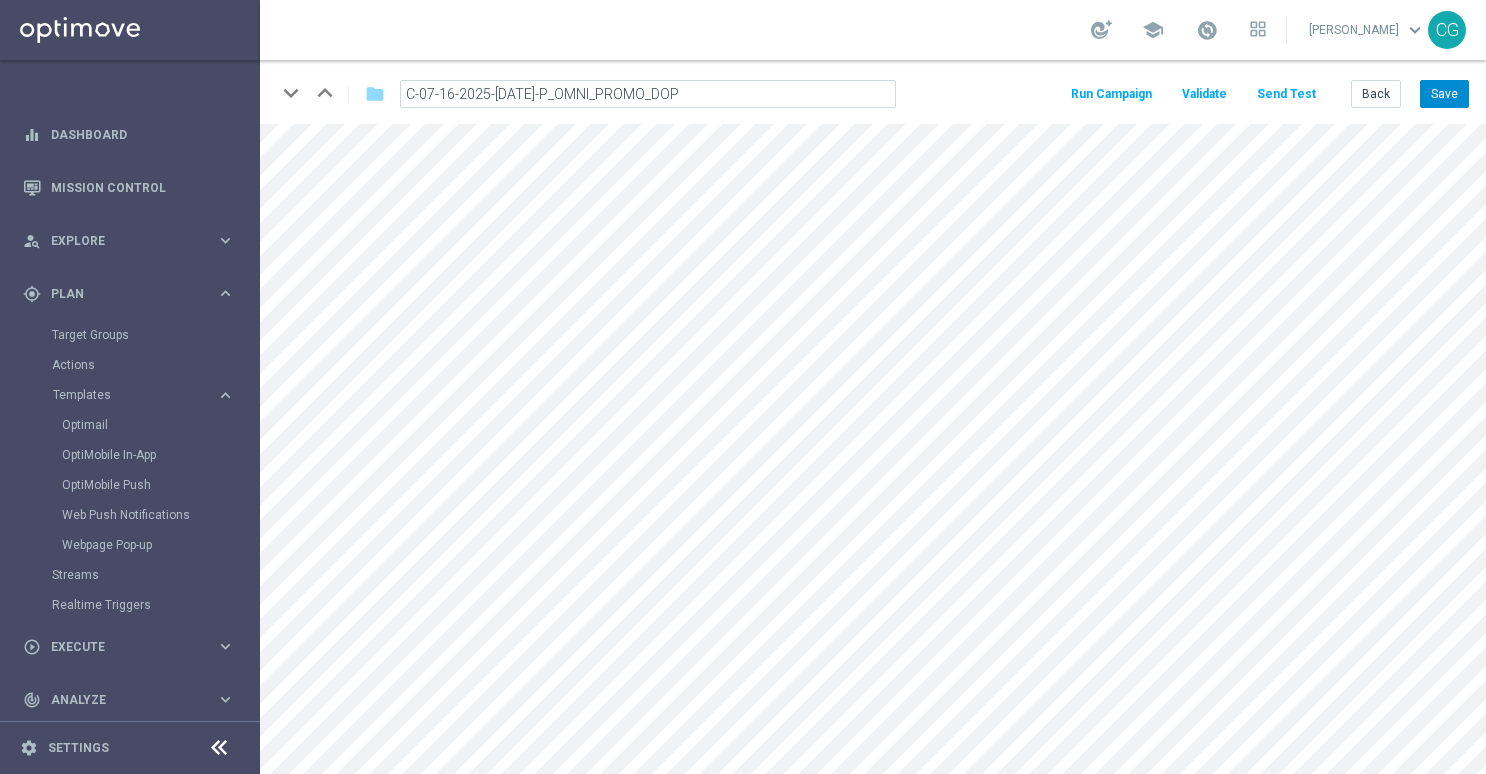 type on "C-07-16-2025-[DATE]-P_OMNI_PROMO_DOP" 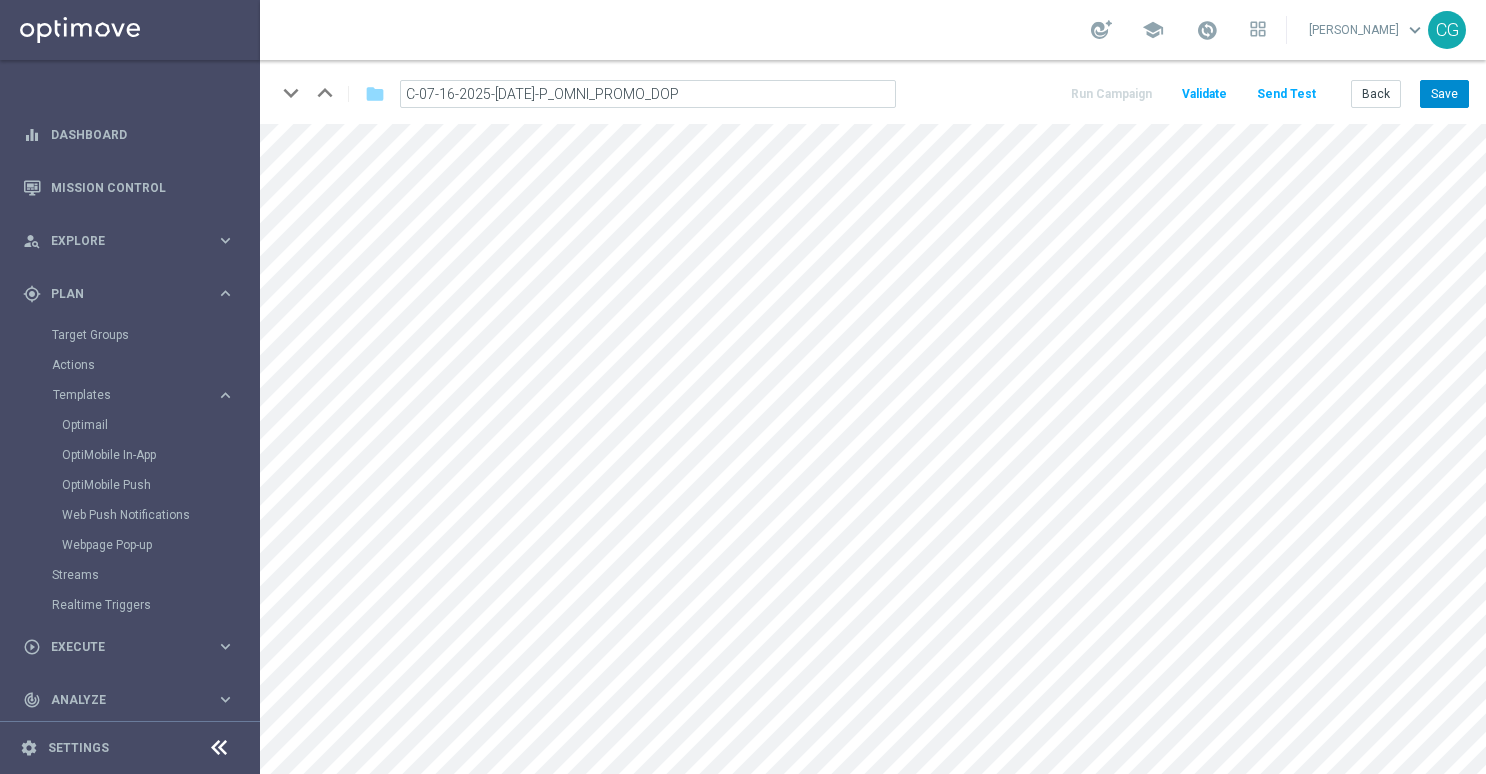 click on "Save" at bounding box center [1444, 94] 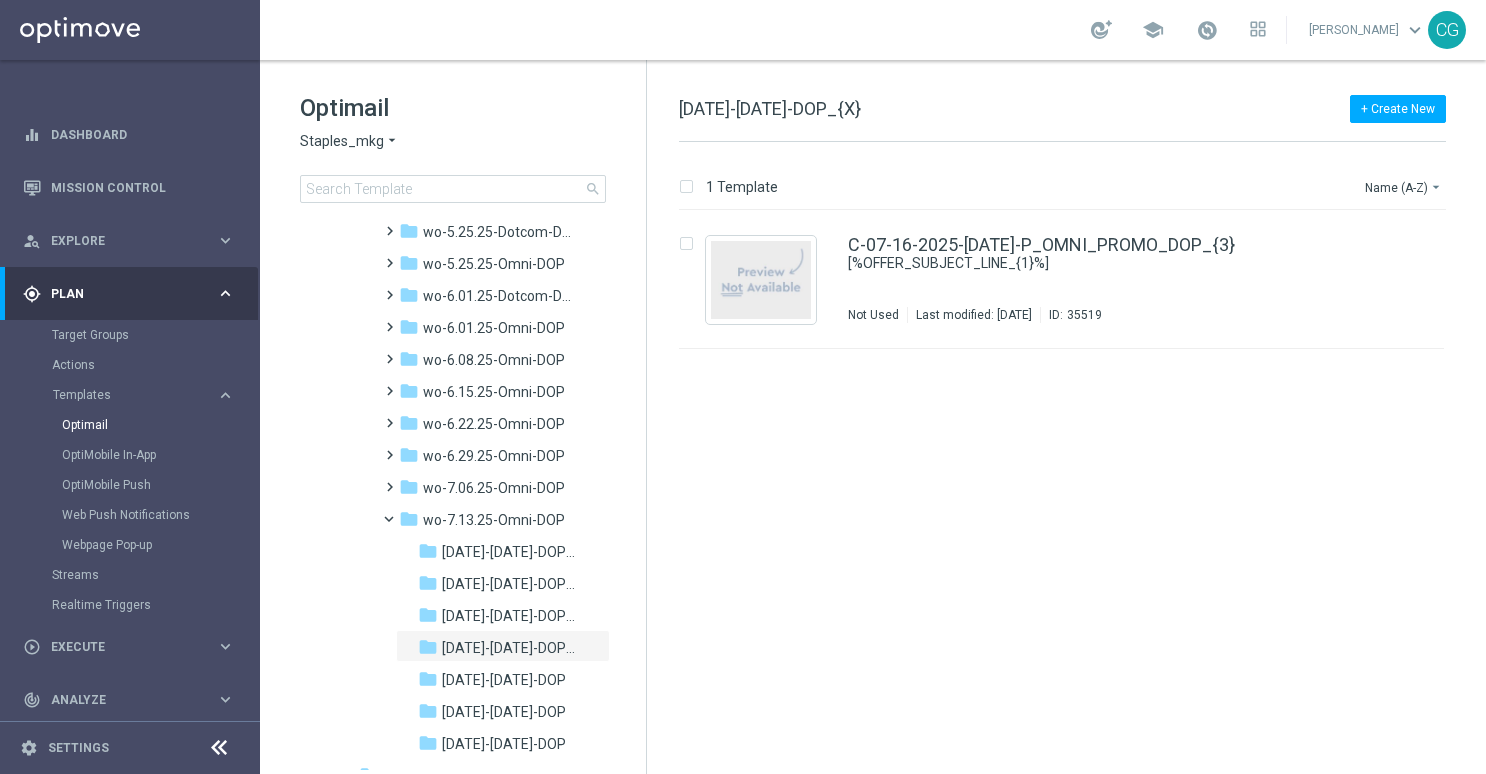 scroll, scrollTop: 1994, scrollLeft: 0, axis: vertical 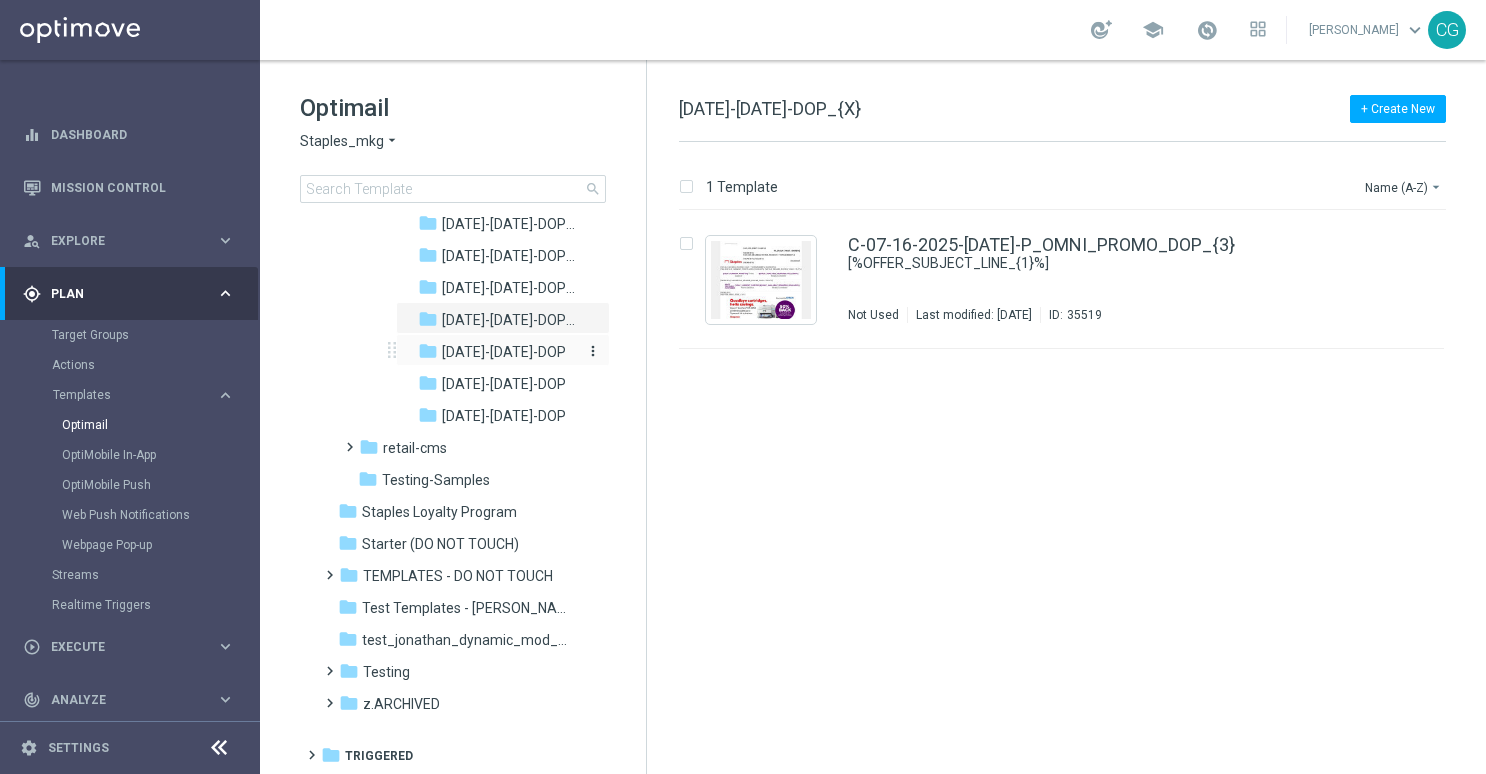click on "[DATE]-[DATE]-DOP" at bounding box center (504, 352) 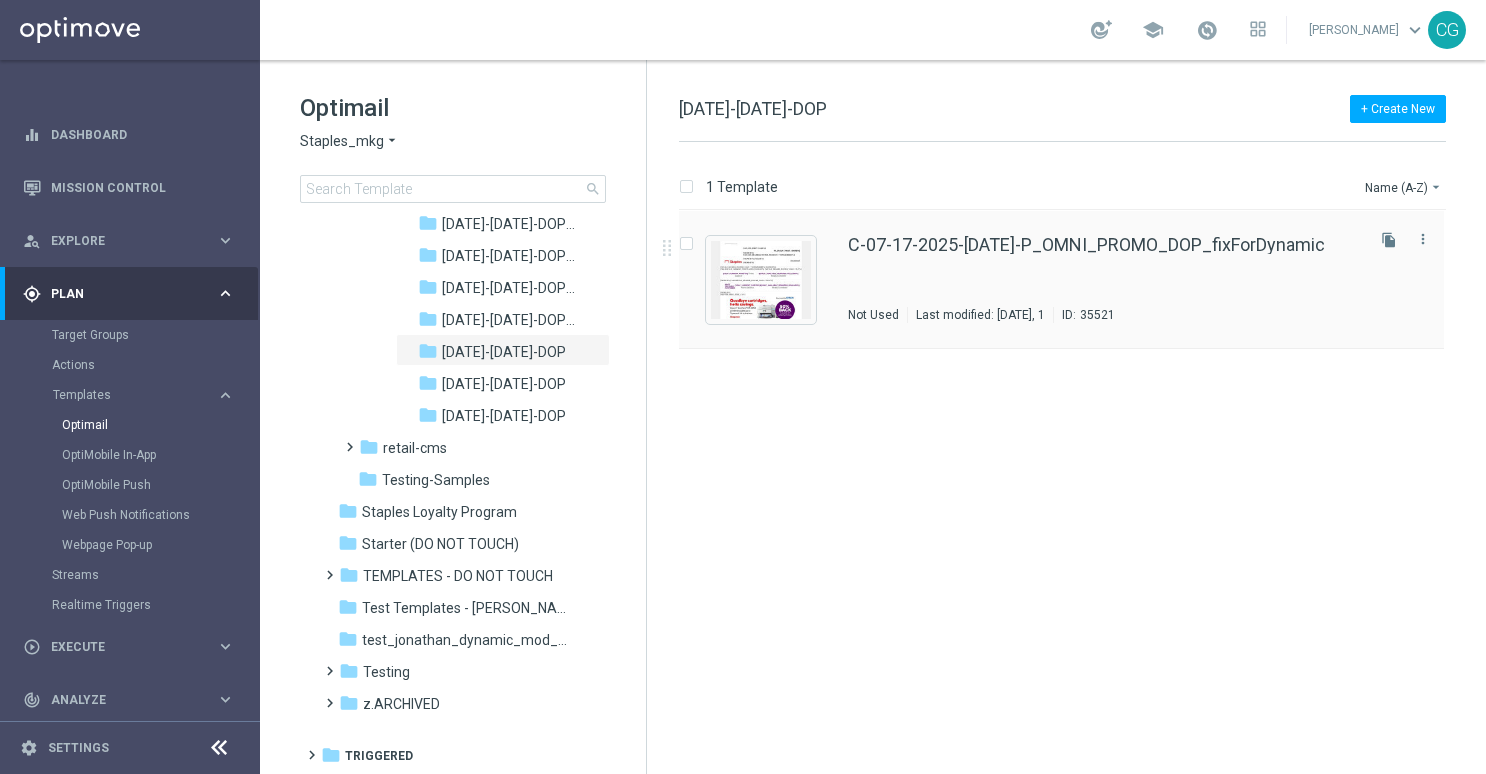 click on "C-07-17-2025-[DATE]-P_OMNI_PROMO_DOP_fixForDynamic
Not Used
Last modified: [DATE], 1
ID:
35521" at bounding box center (1104, 279) 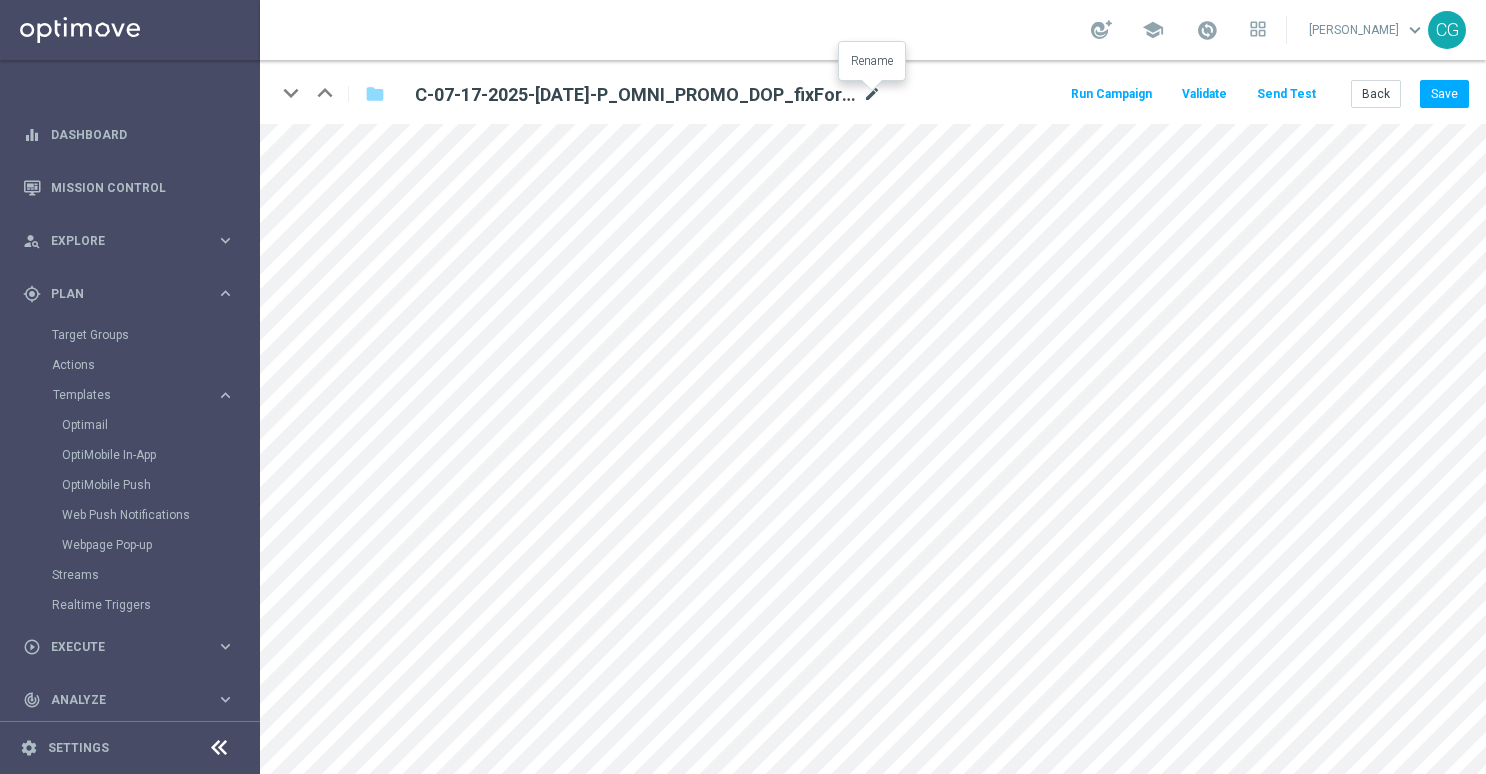 click on "mode_edit" 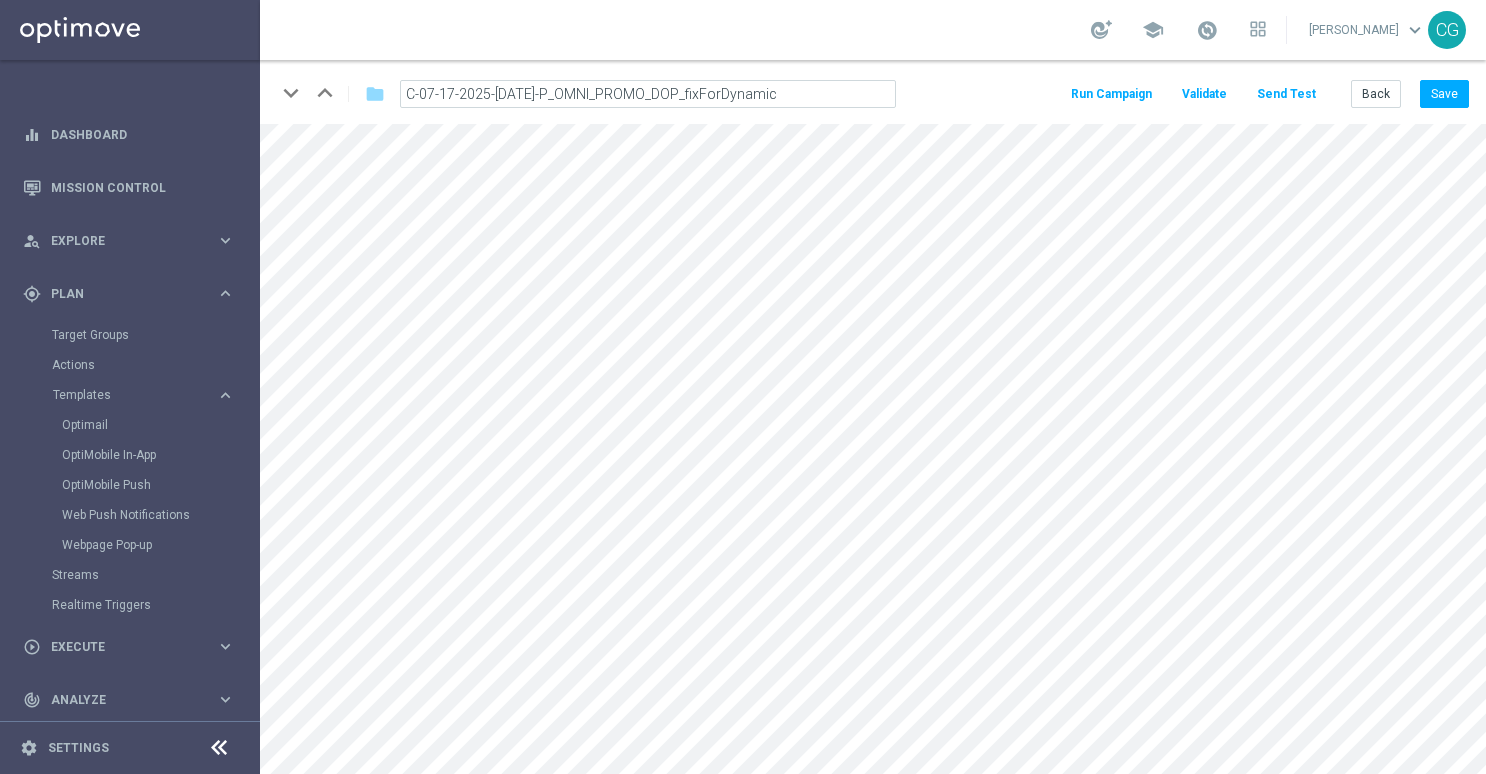 click on "C-07-17-2025-[DATE]-P_OMNI_PROMO_DOP_fixForDynamic" 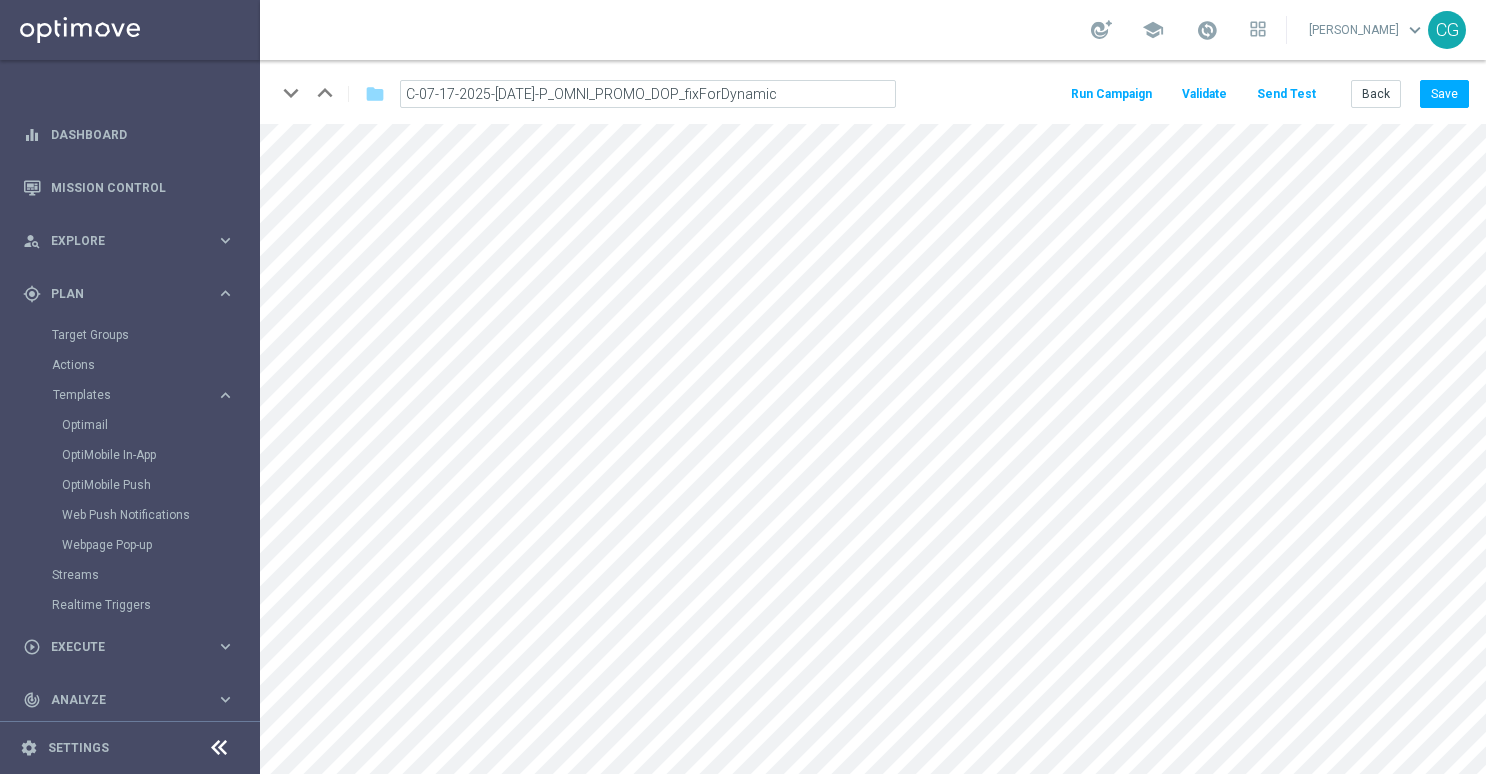 drag, startPoint x: 824, startPoint y: 93, endPoint x: 690, endPoint y: 107, distance: 134.72935 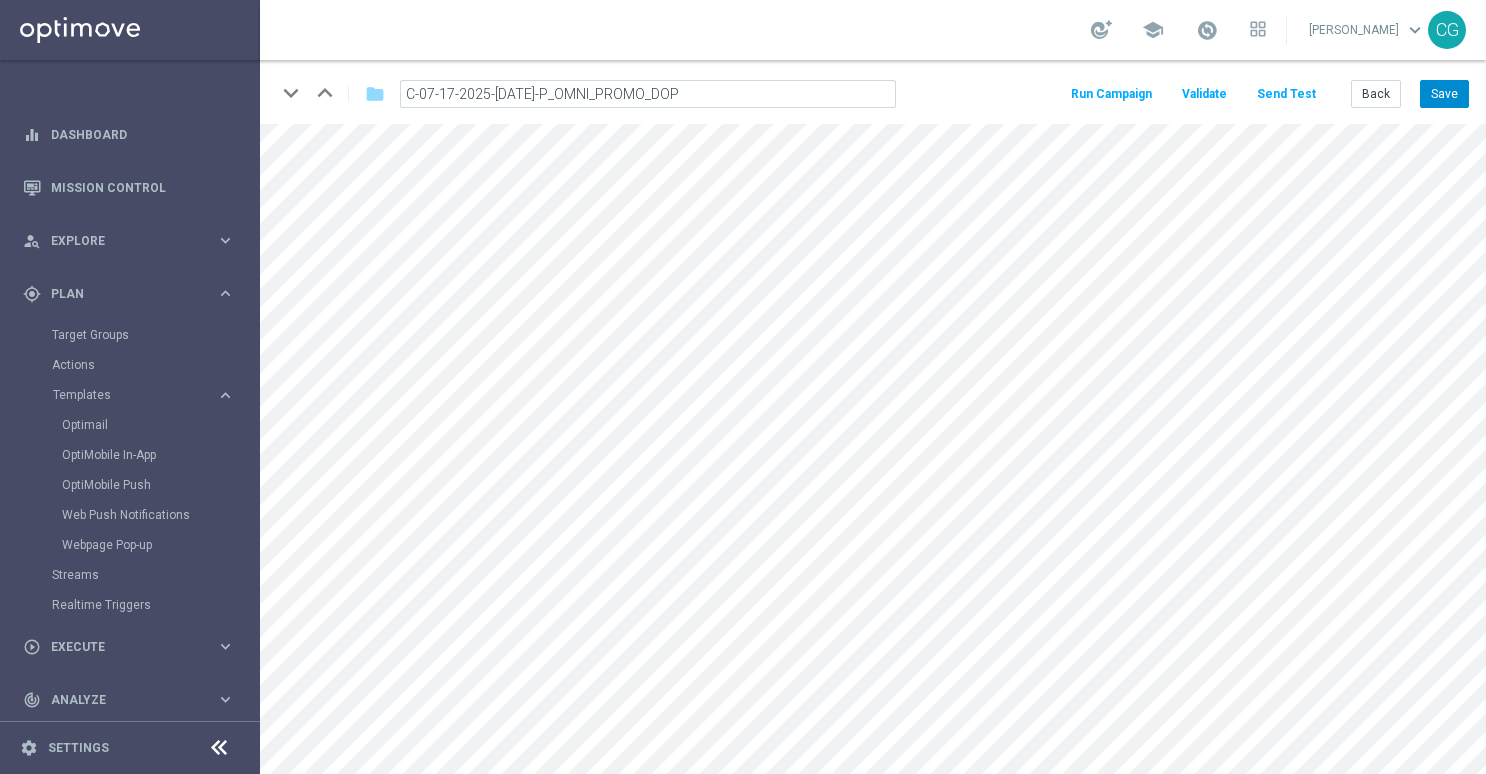 type on "C-07-17-2025-[DATE]-P_OMNI_PROMO_DOP" 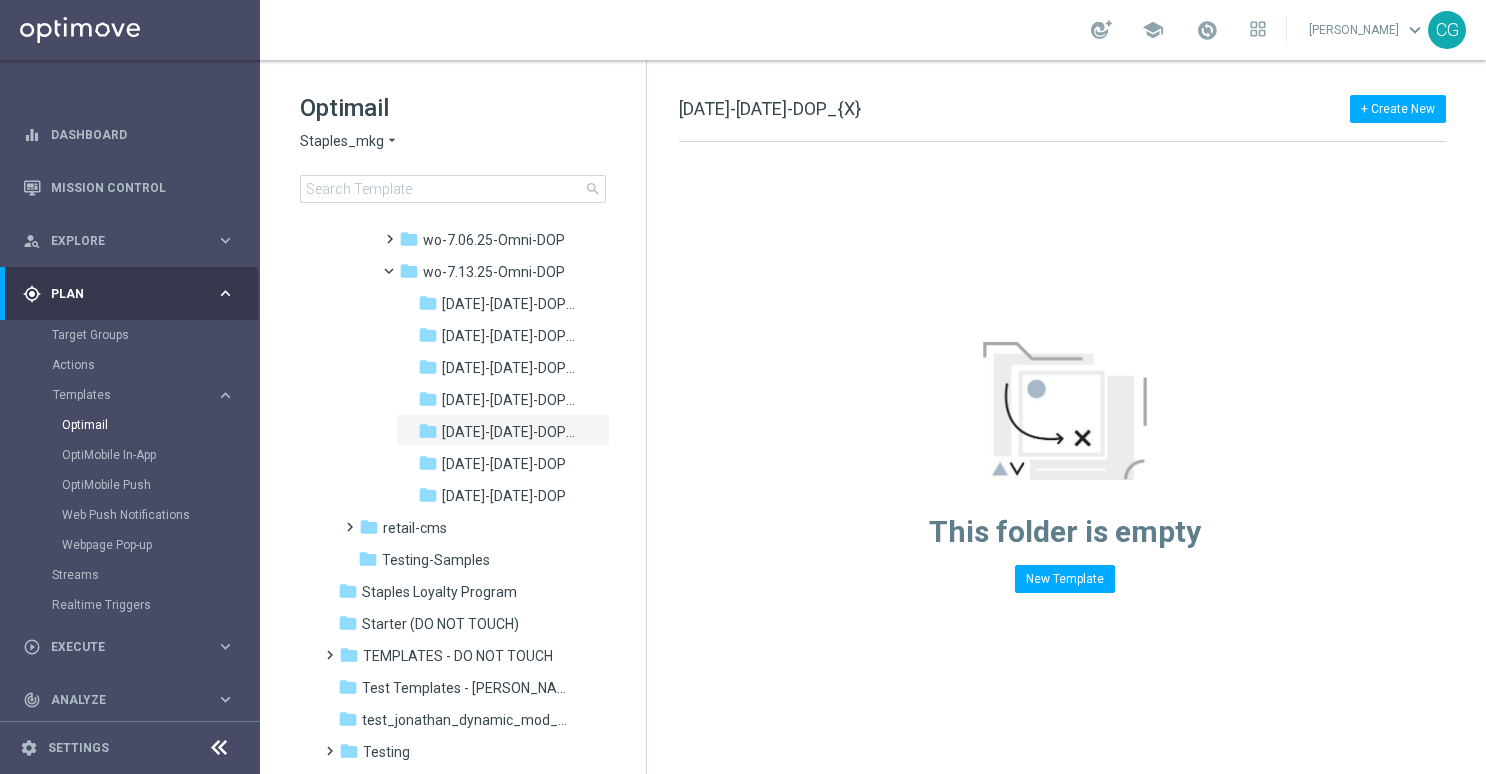 scroll, scrollTop: 1994, scrollLeft: 0, axis: vertical 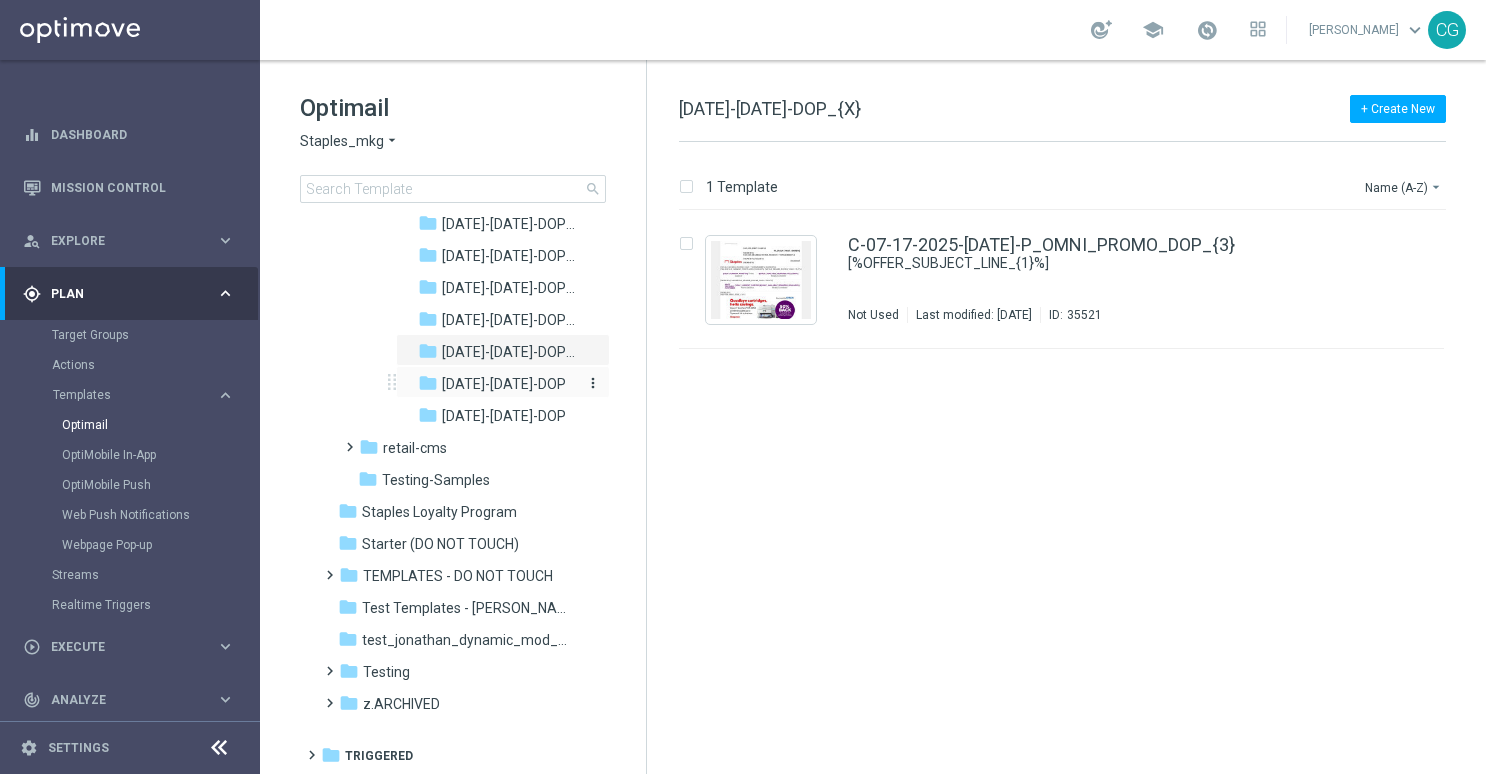 click on "[DATE]-[DATE]-DOP" at bounding box center [504, 384] 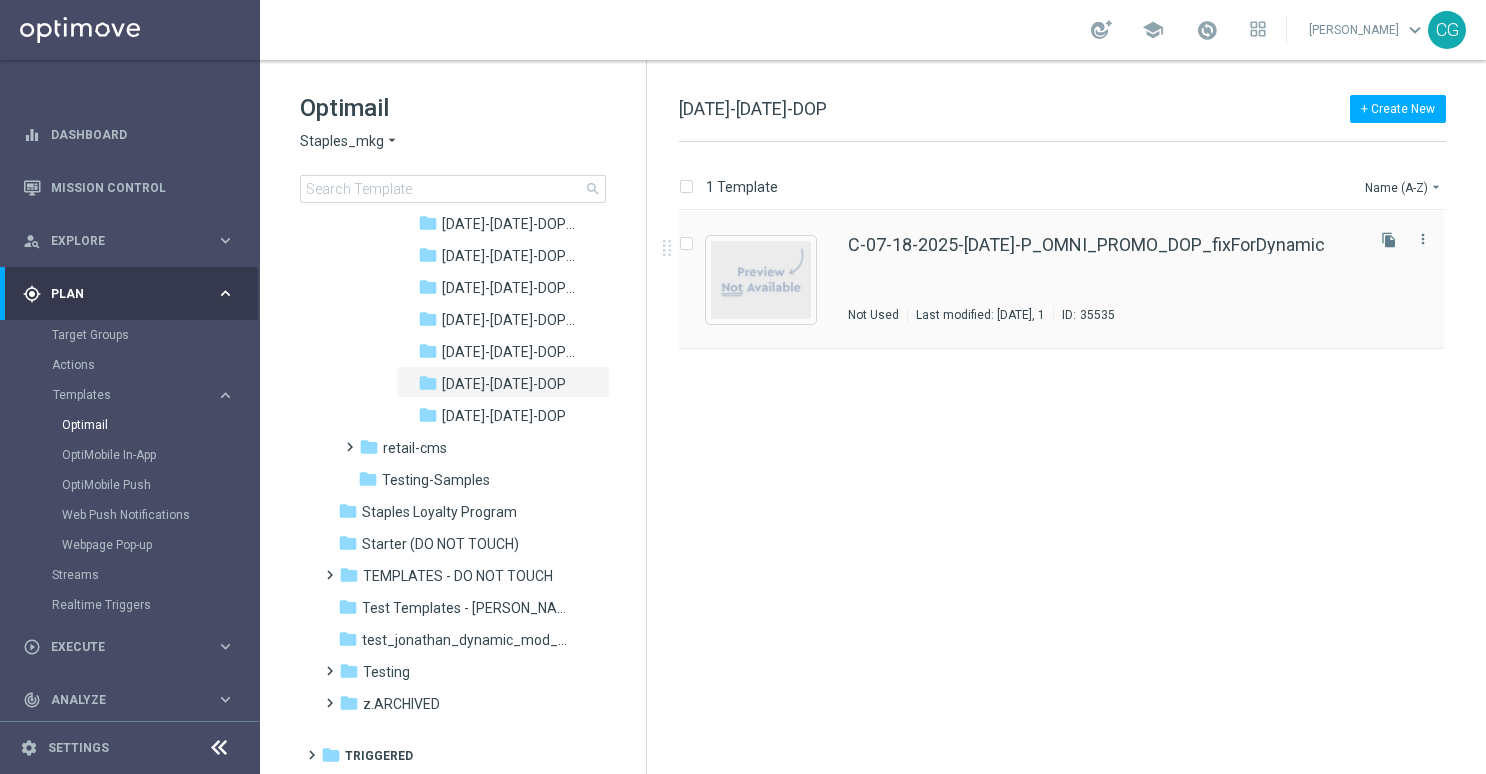 click on "C-07-18-2025-[DATE]-P_OMNI_PROMO_DOP_fixForDynamic
Not Used
Last modified: [DATE], 1
ID:
35535" at bounding box center (1104, 279) 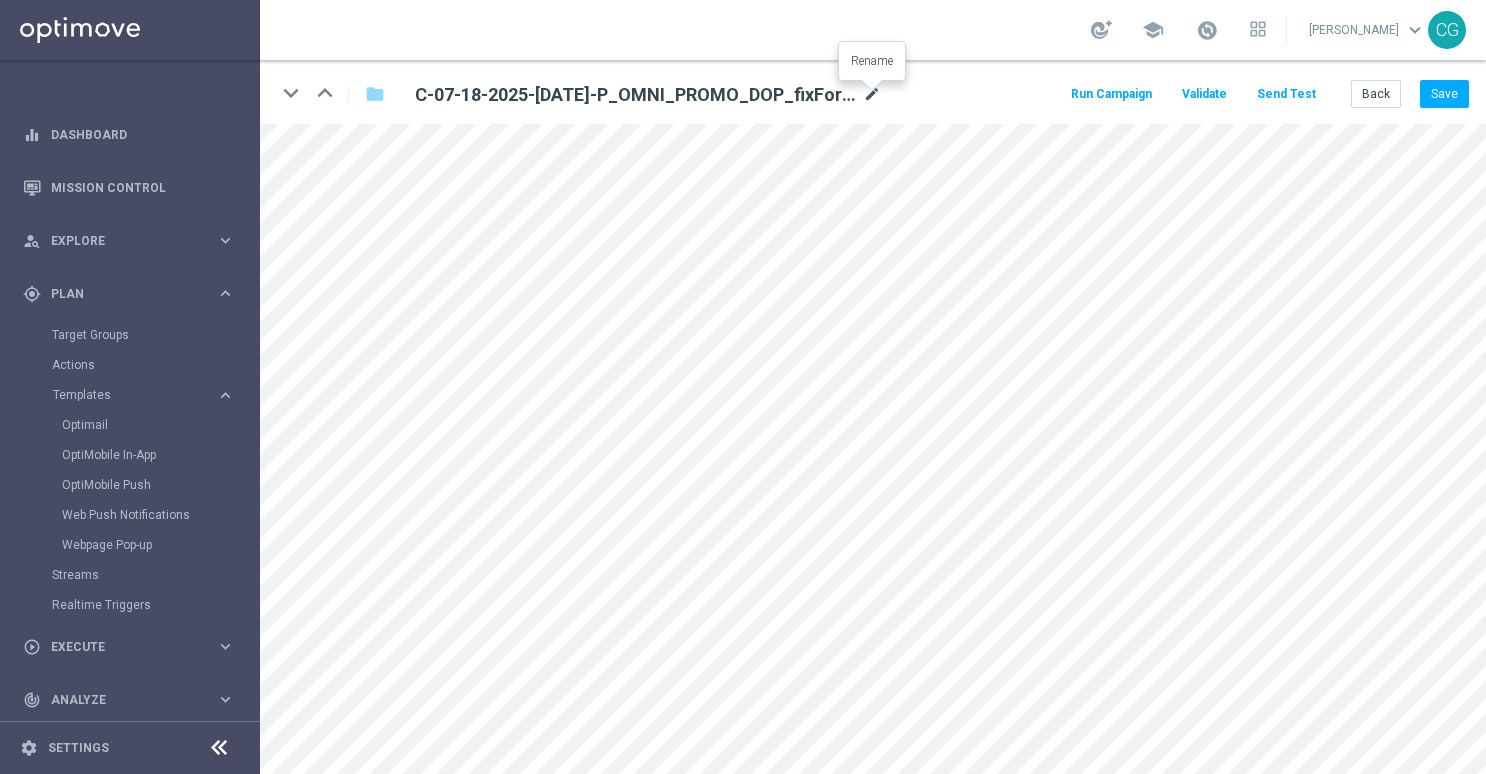click on "mode_edit" 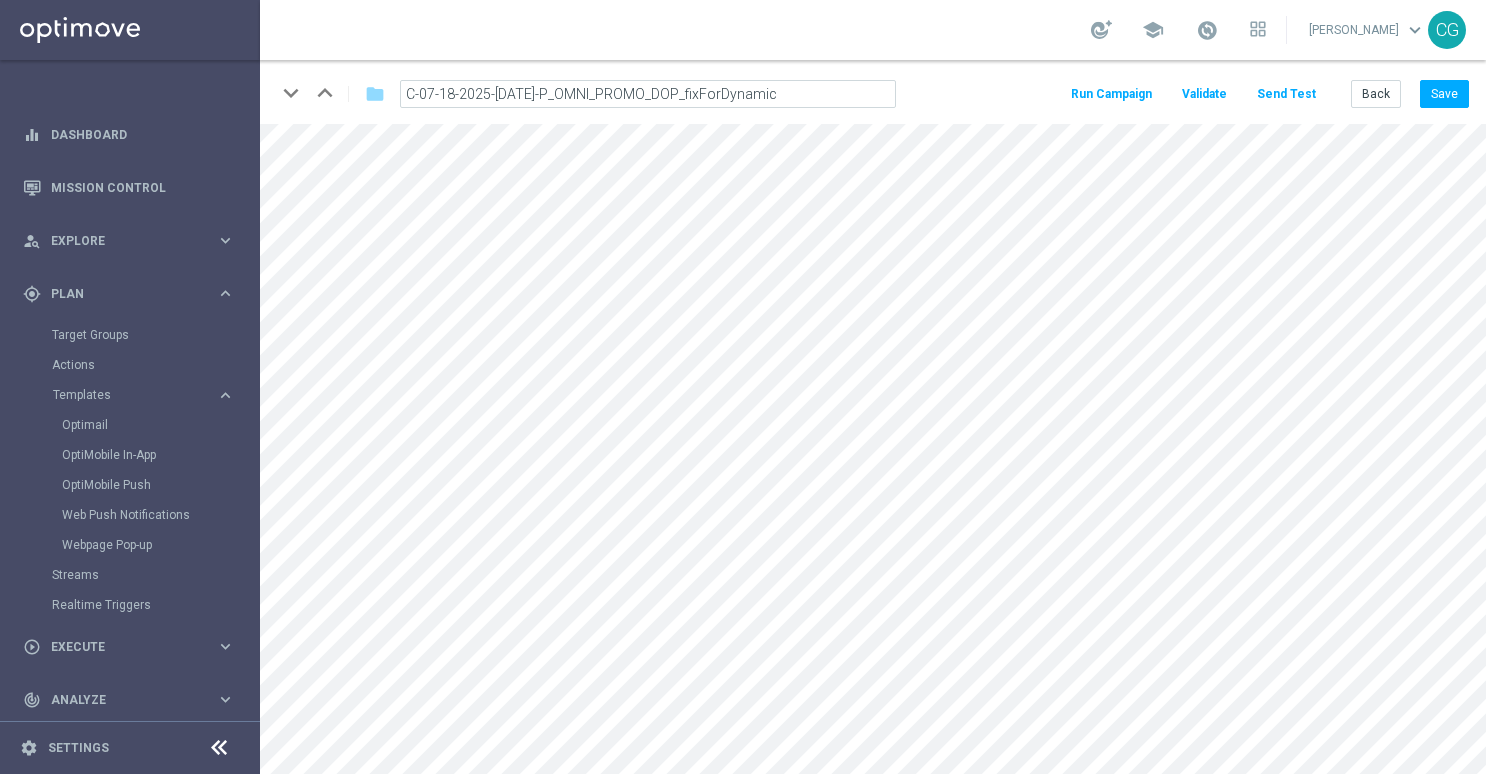 click on "C-07-18-2025-[DATE]-P_OMNI_PROMO_DOP_fixForDynamic" 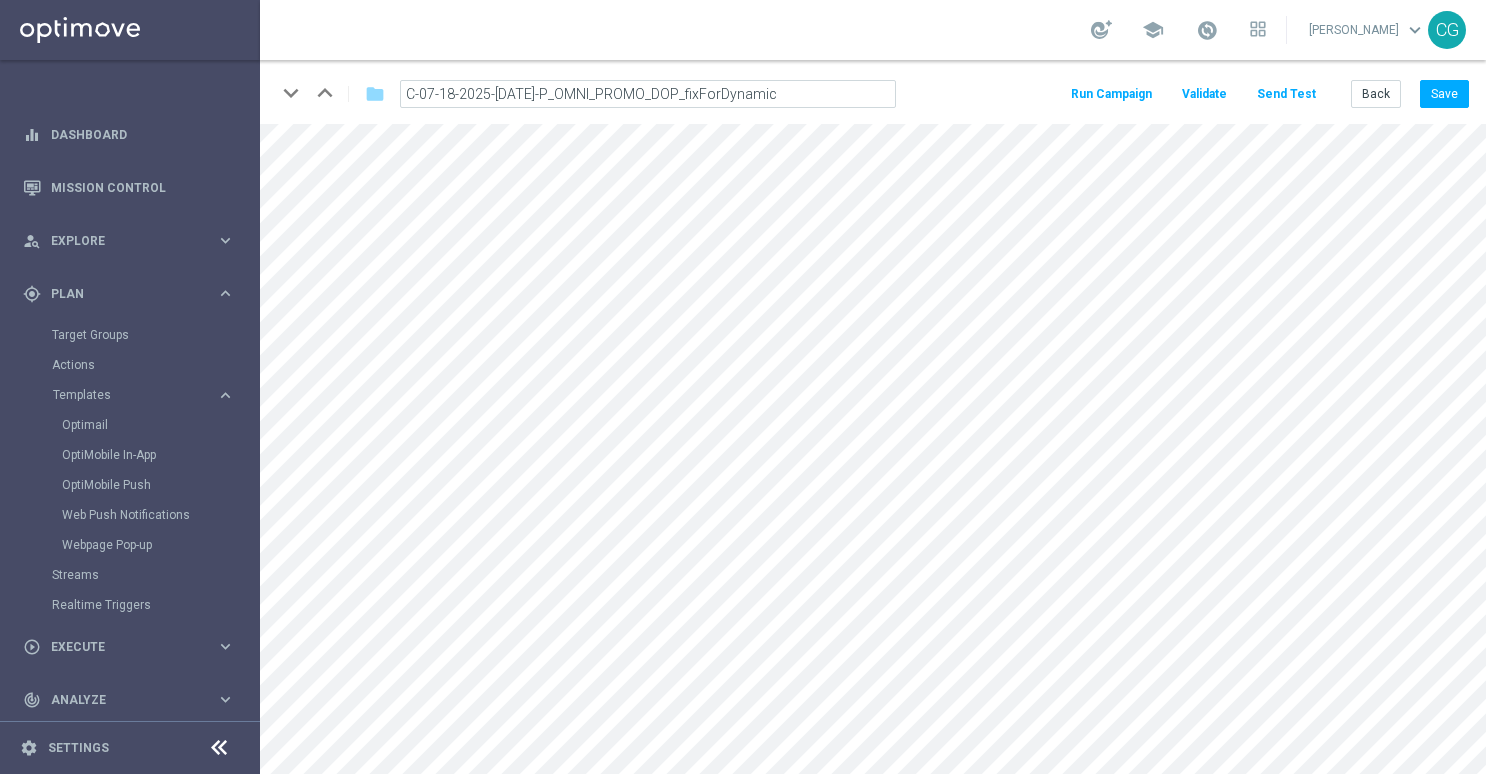 drag, startPoint x: 798, startPoint y: 92, endPoint x: 676, endPoint y: 96, distance: 122.06556 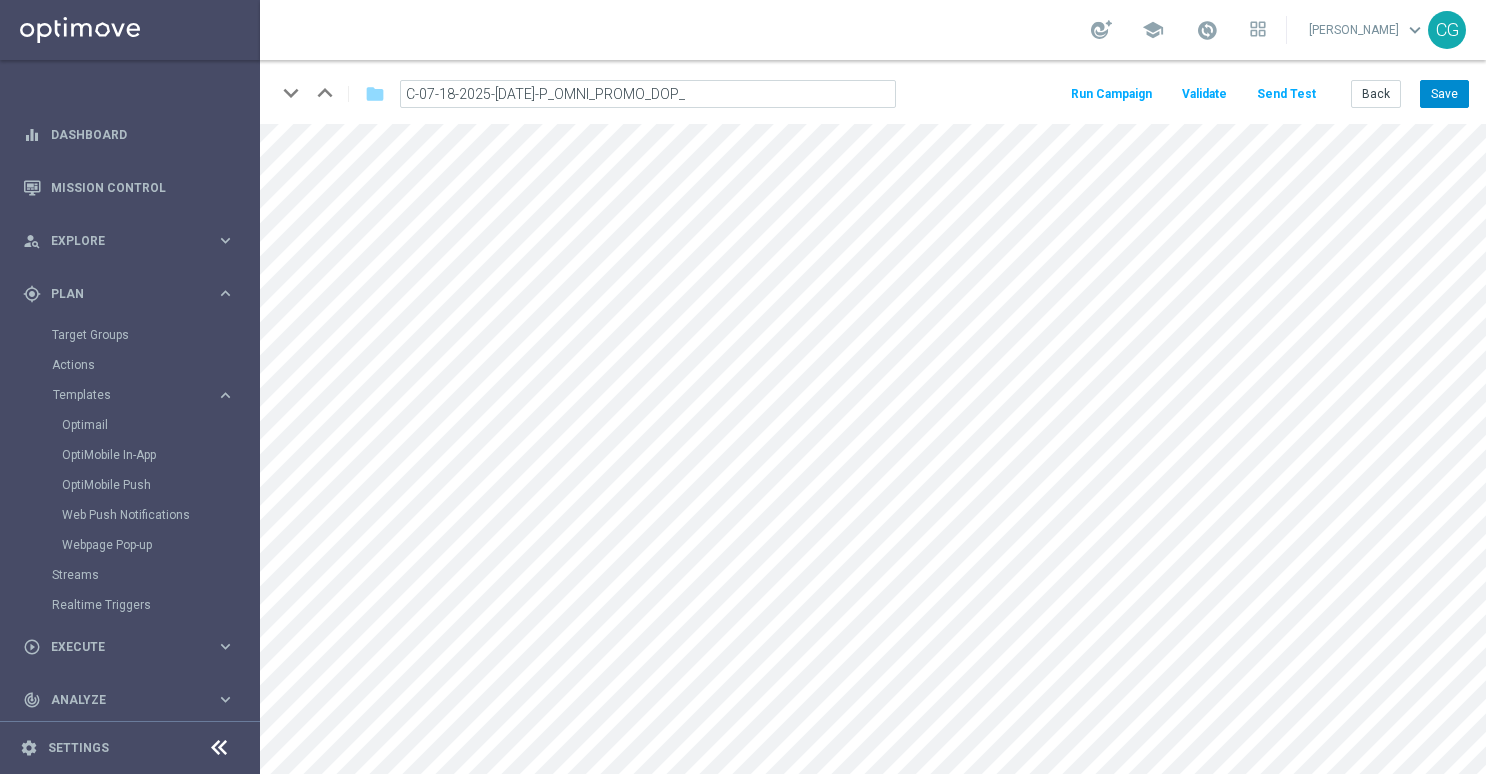 type on "C-07-18-2025-[DATE]-P_OMNI_PROMO_DOP_" 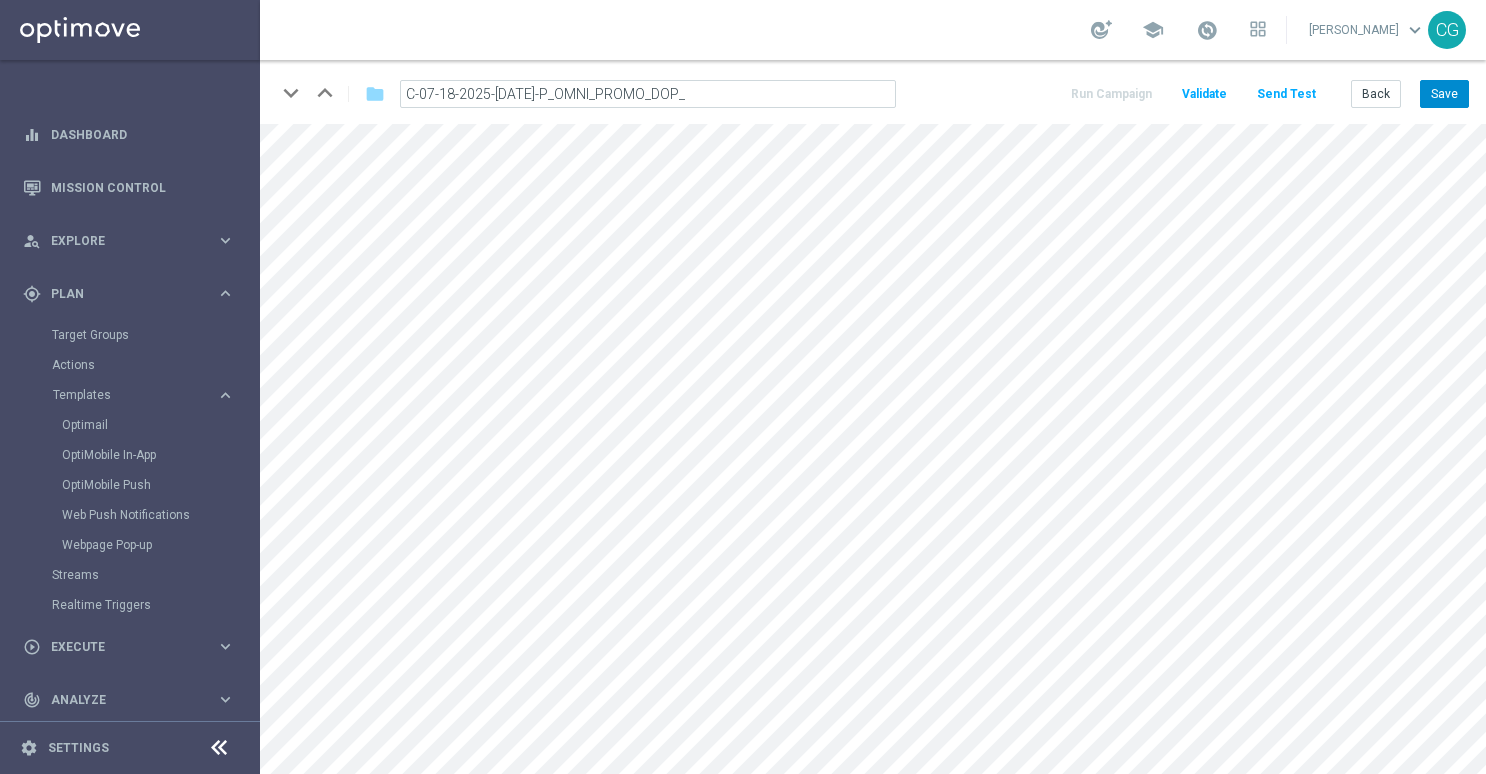 click on "Save" at bounding box center (1444, 94) 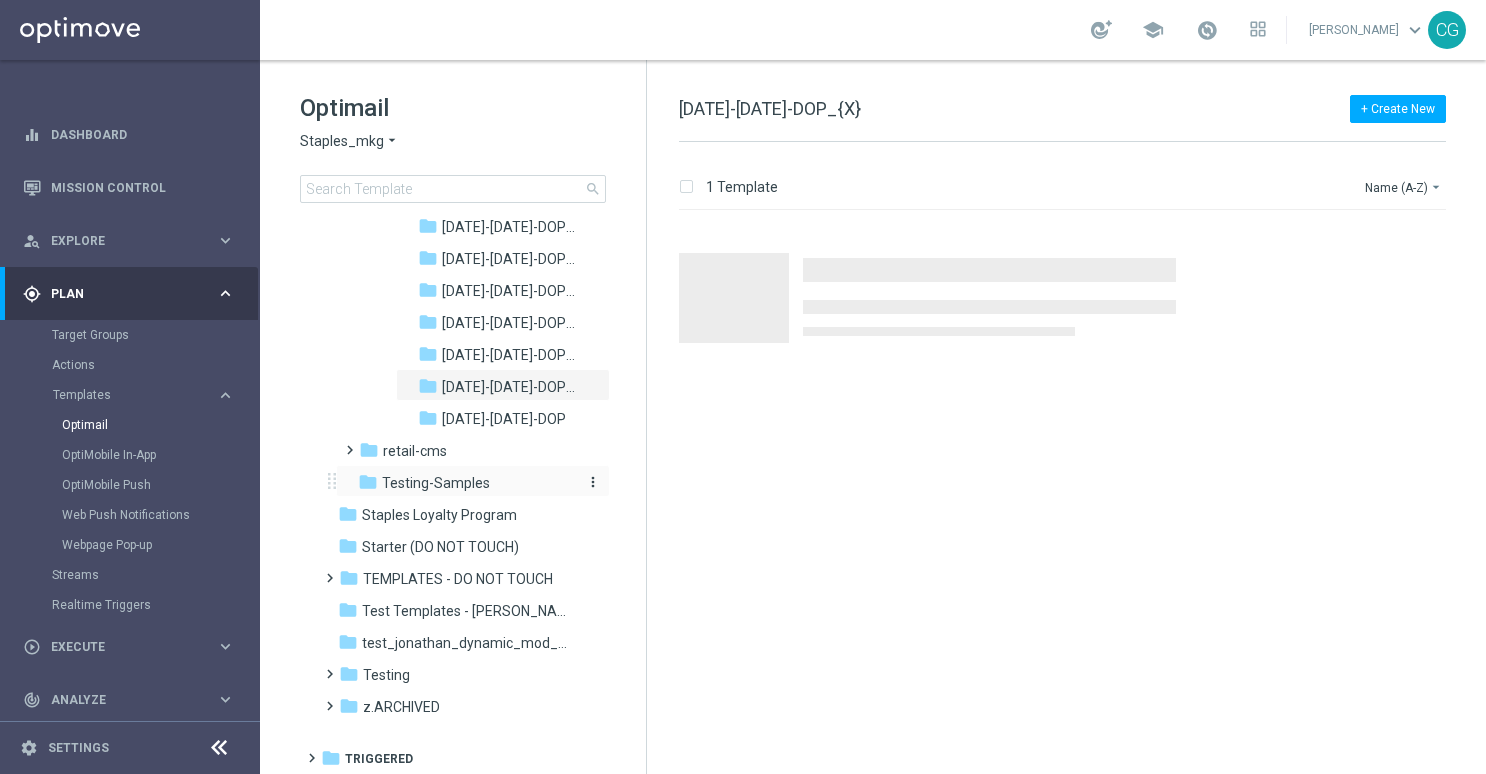 scroll, scrollTop: 1994, scrollLeft: 0, axis: vertical 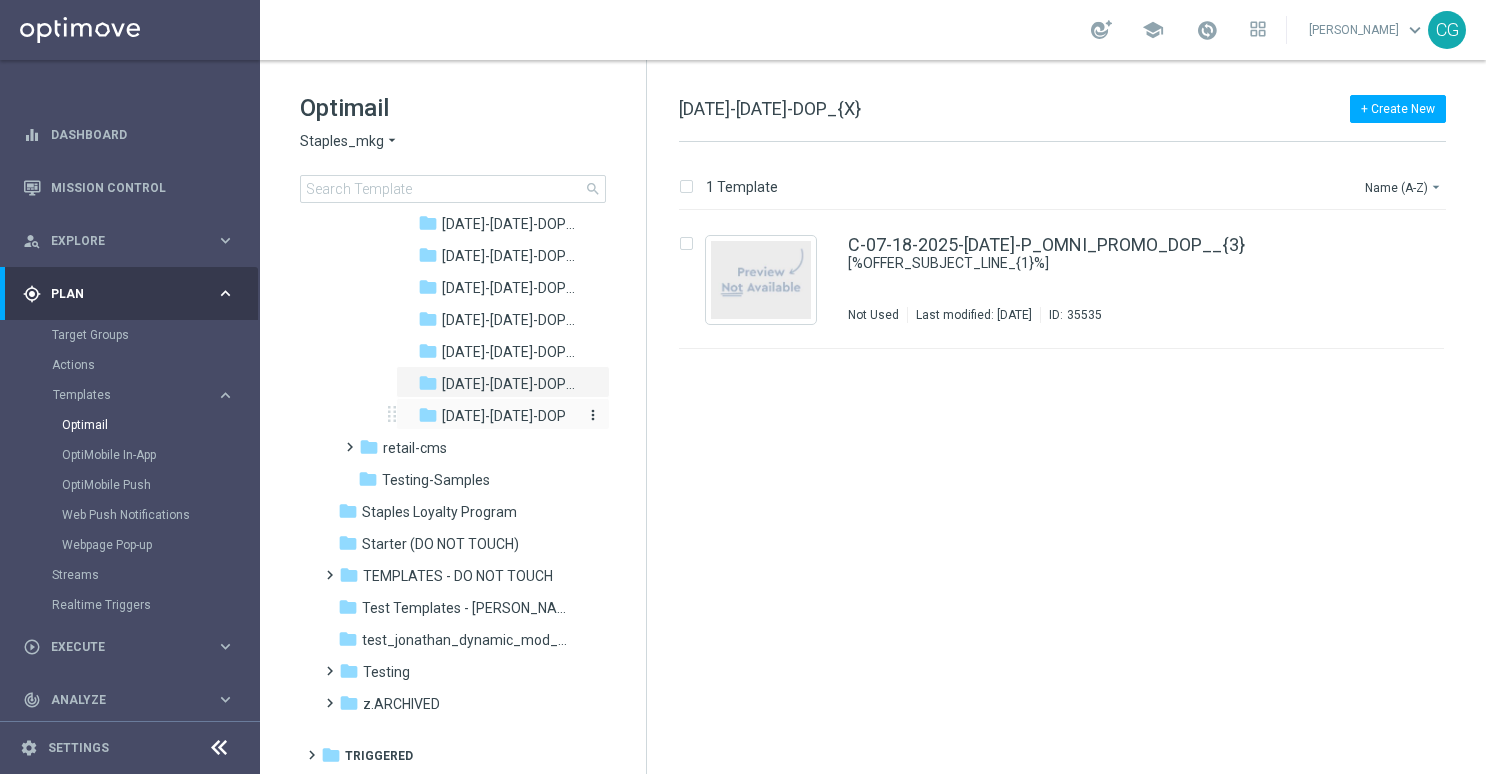 click on "[DATE]-[DATE]-DOP" at bounding box center [504, 416] 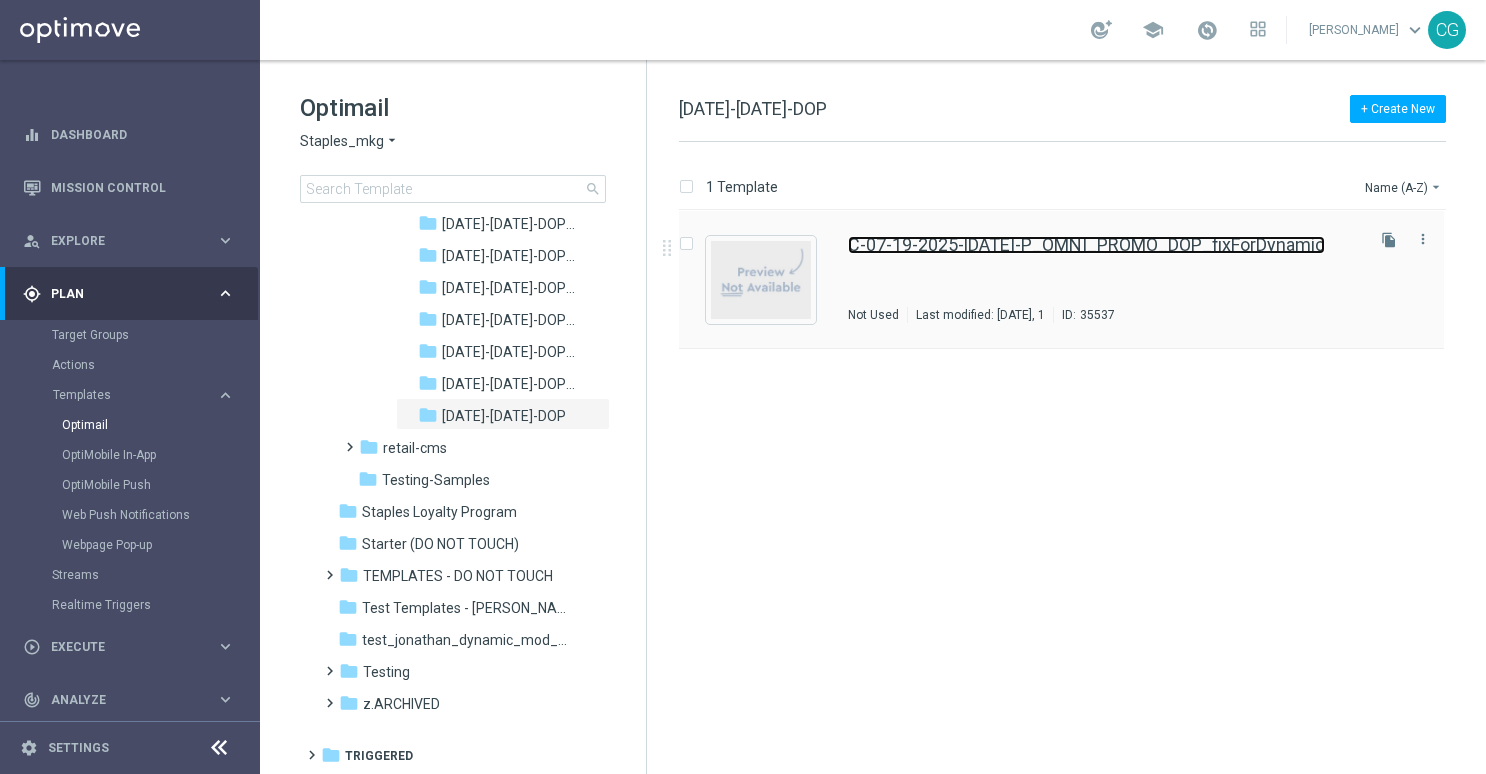 click on "C-07-19-2025-[DATE]-P_OMNI_PROMO_DOP_fixForDynamic" at bounding box center (1086, 245) 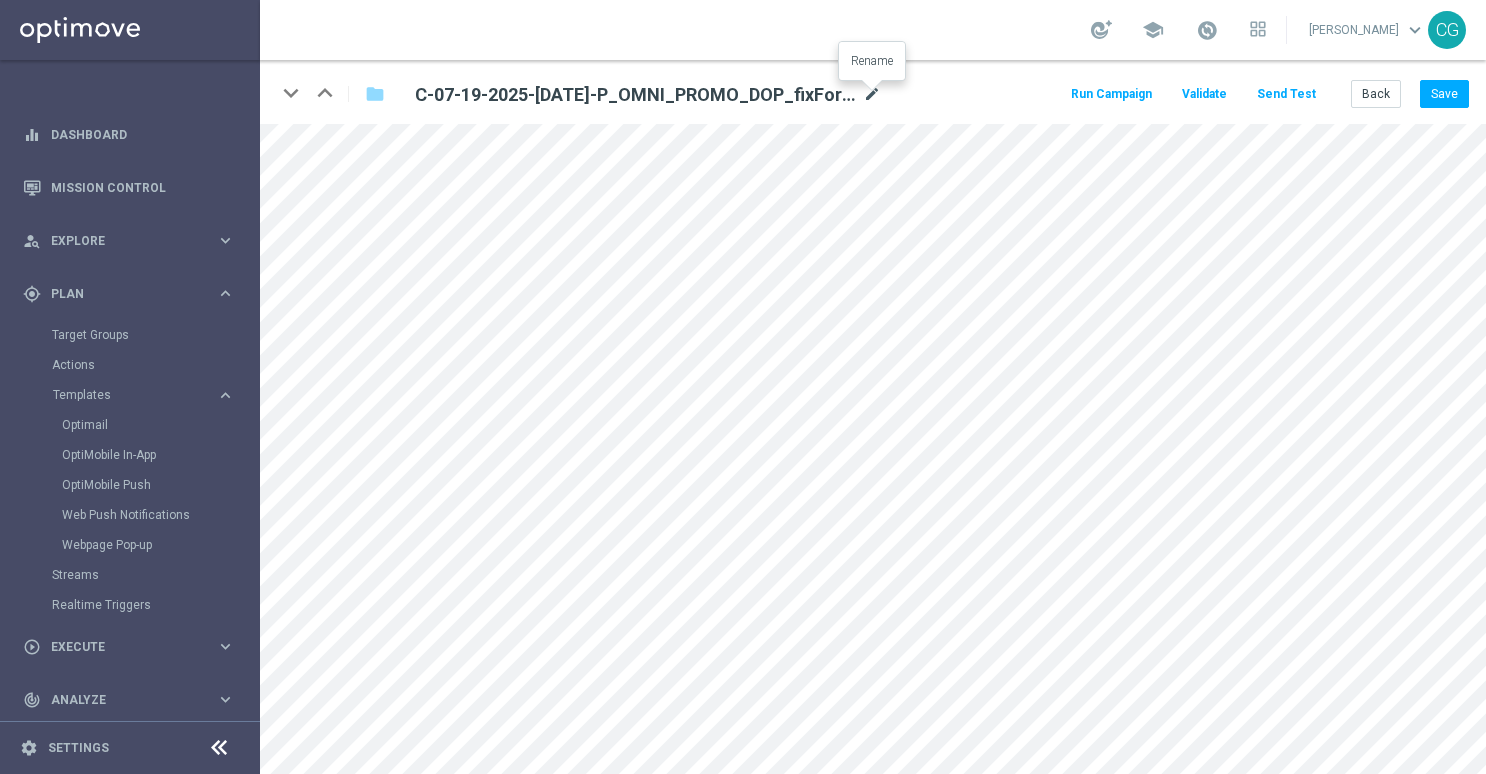 click on "mode_edit" 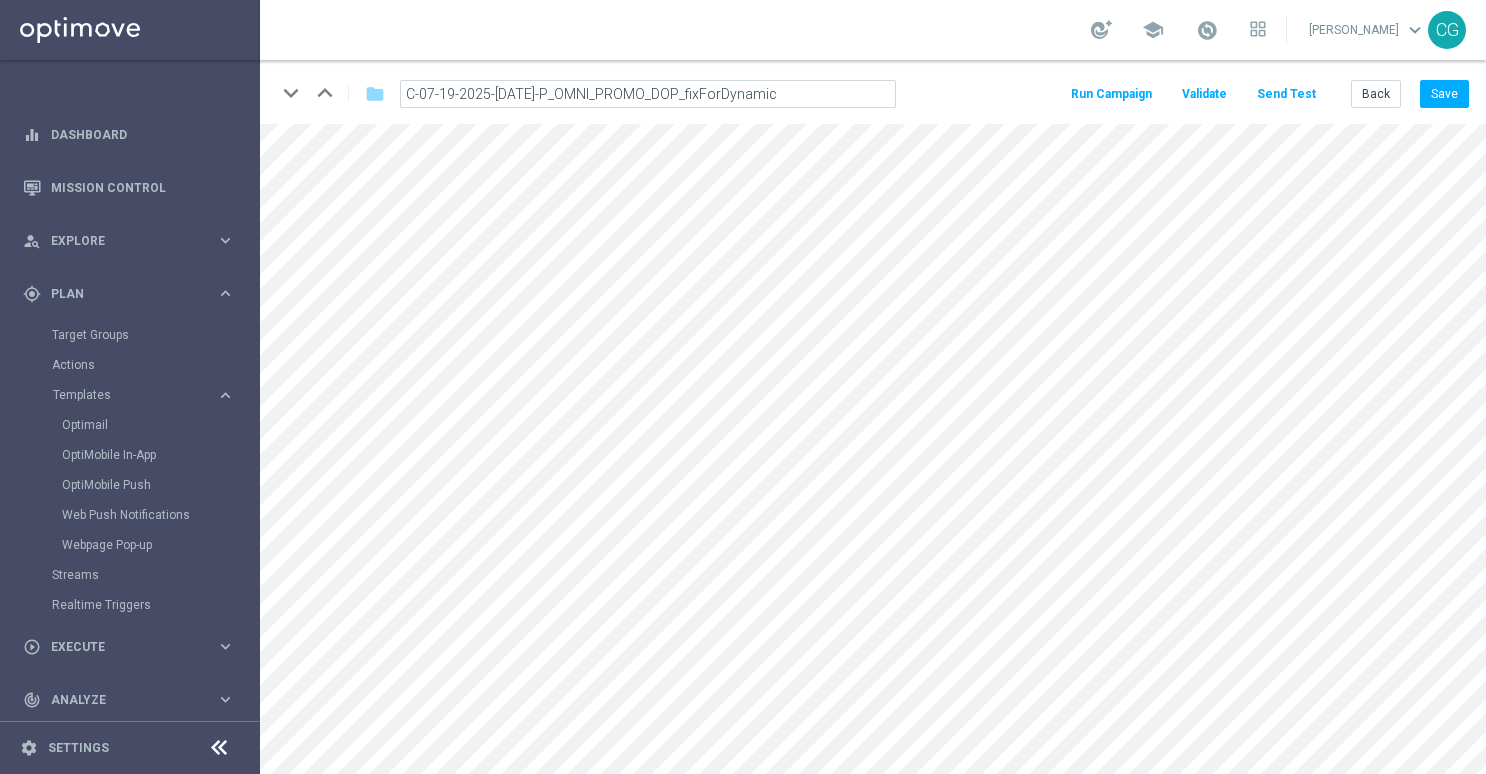click on "C-07-19-2025-[DATE]-P_OMNI_PROMO_DOP_fixForDynamic" 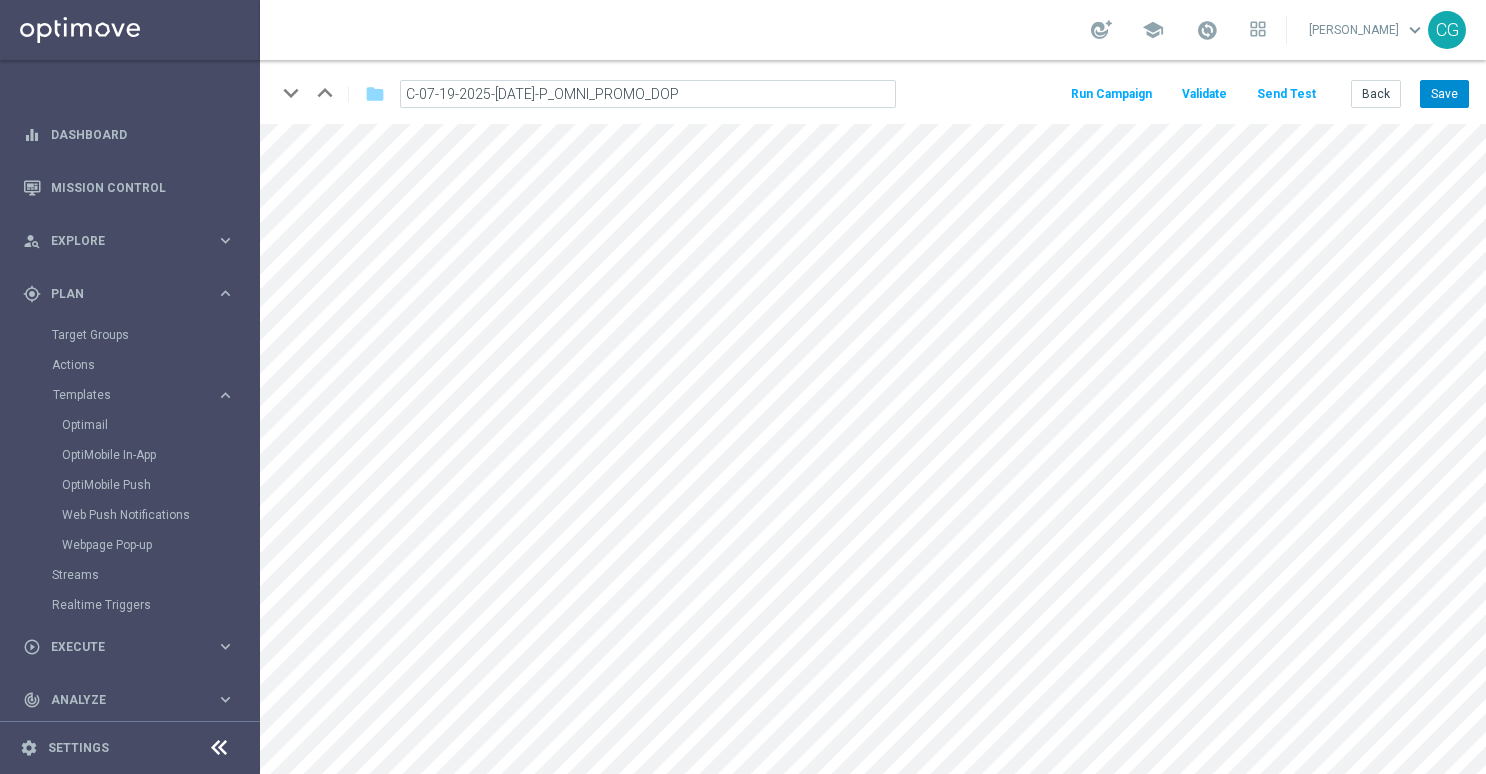 type on "C-07-19-2025-[DATE]-P_OMNI_PROMO_DOP" 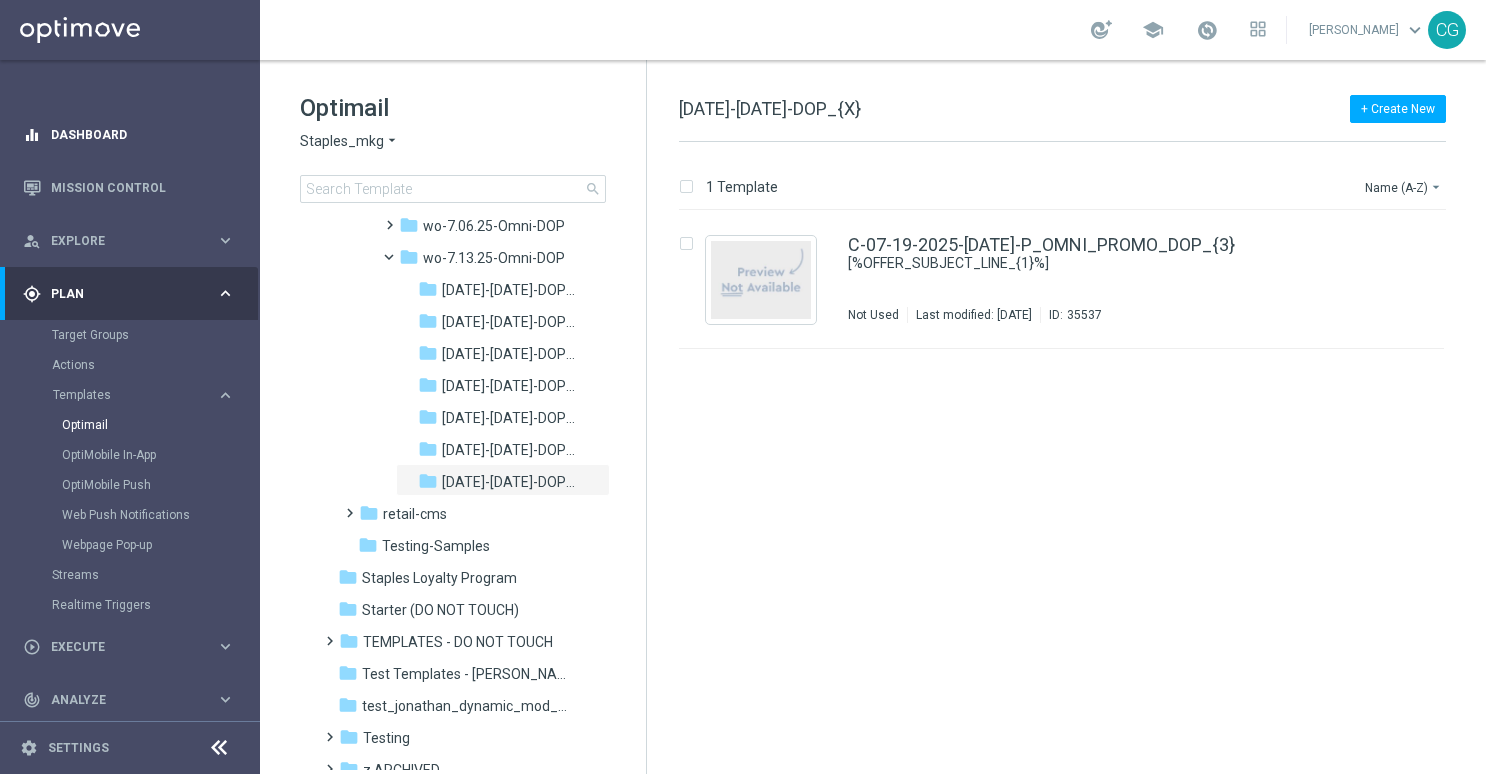 scroll, scrollTop: 1929, scrollLeft: 0, axis: vertical 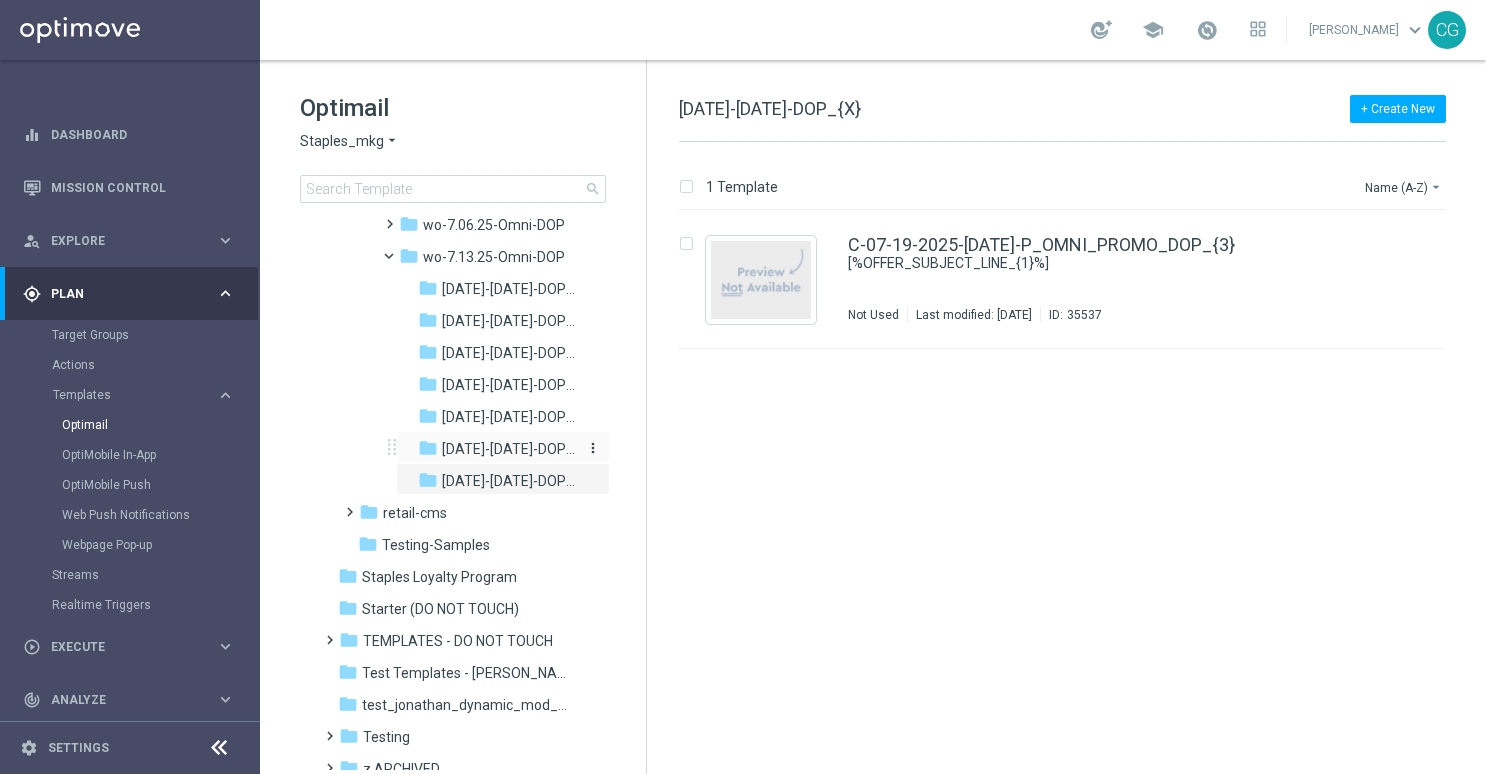 click on "[DATE]-[DATE]-DOP_{X}" at bounding box center [510, 449] 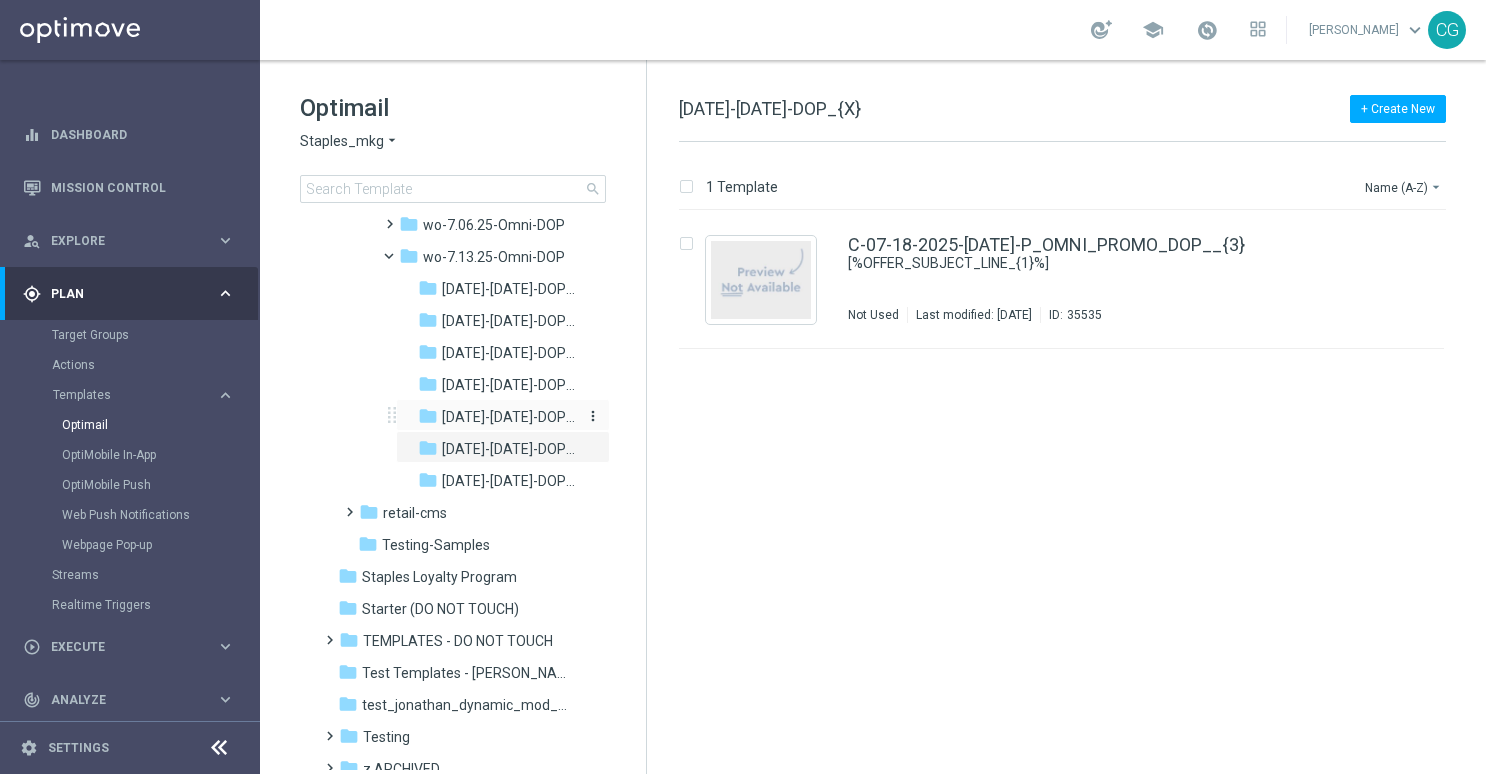 click on "[DATE]-[DATE]-DOP_{X}" at bounding box center (510, 417) 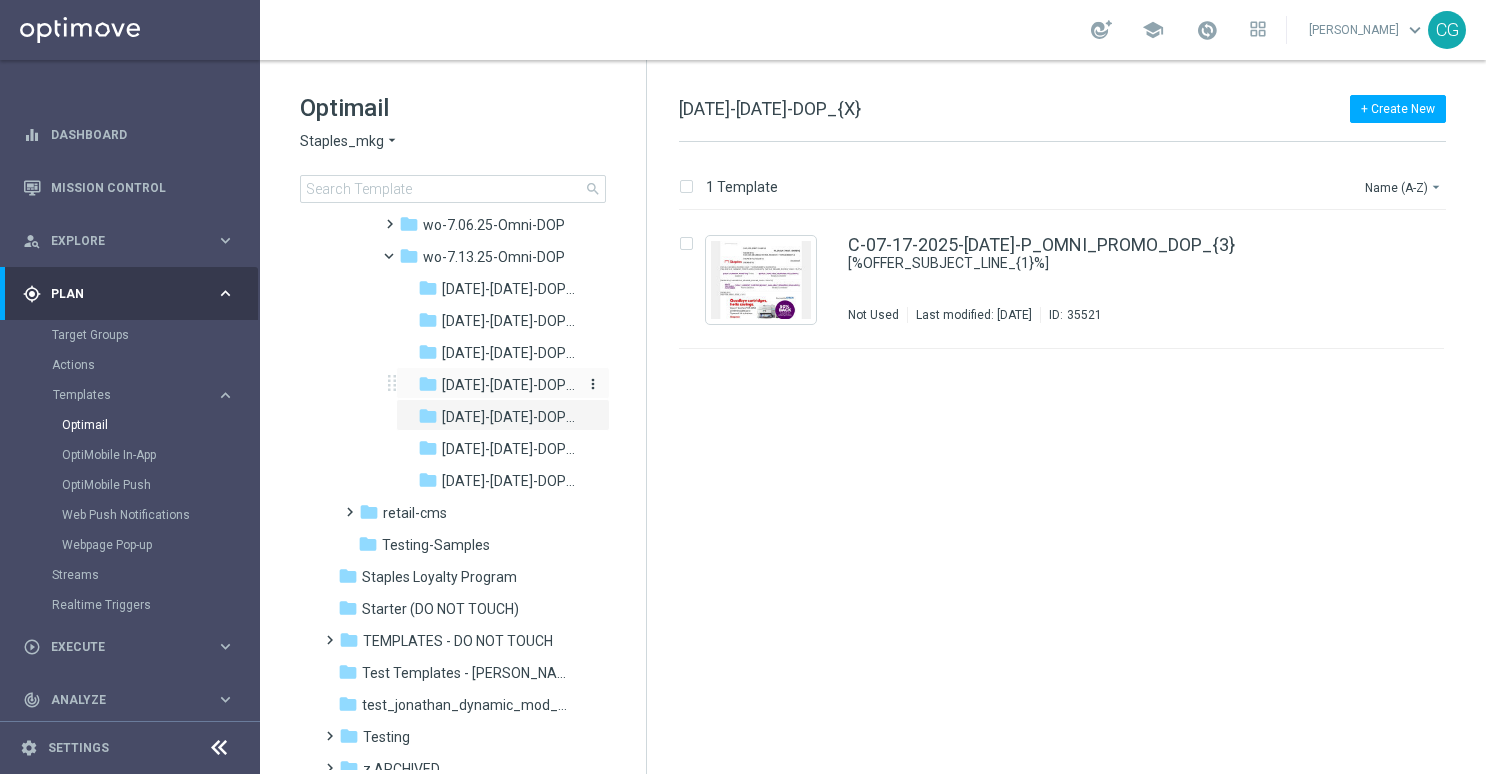 click on "[DATE]-[DATE]-DOP_{X}" at bounding box center [510, 385] 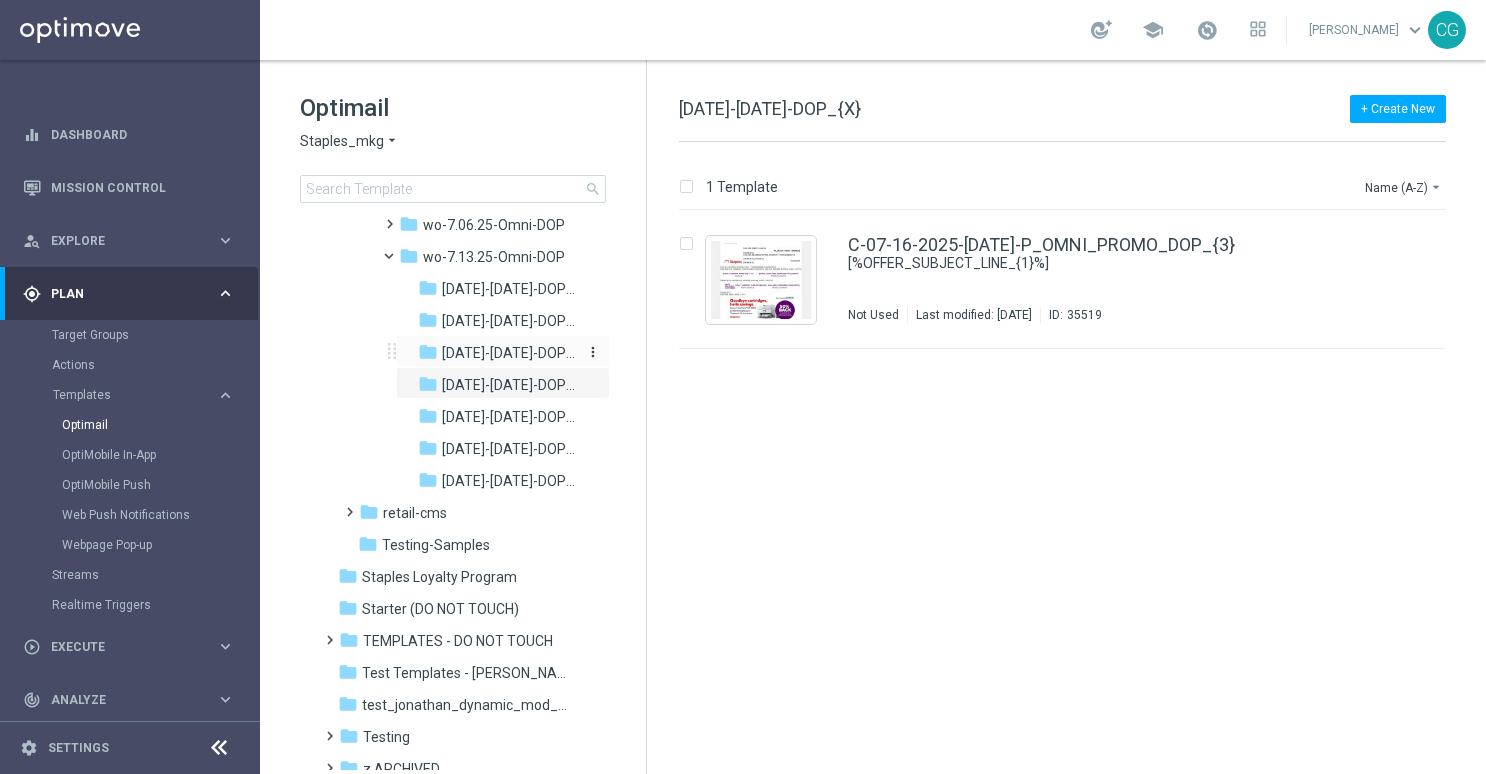 click on "[DATE]-[DATE]-DOP_{X}" at bounding box center (510, 353) 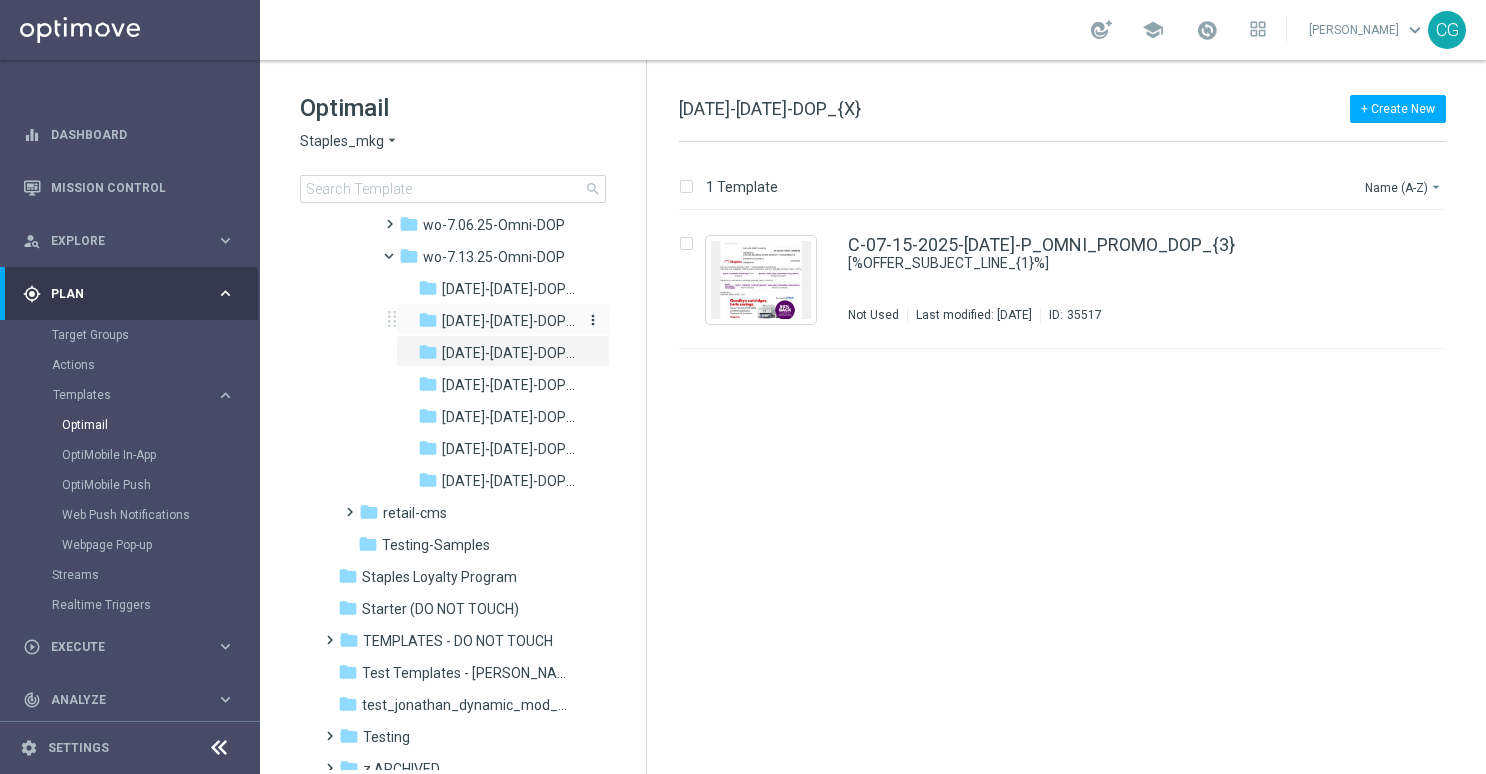 click on "[DATE]-[DATE]-DOP_{X}" at bounding box center [510, 321] 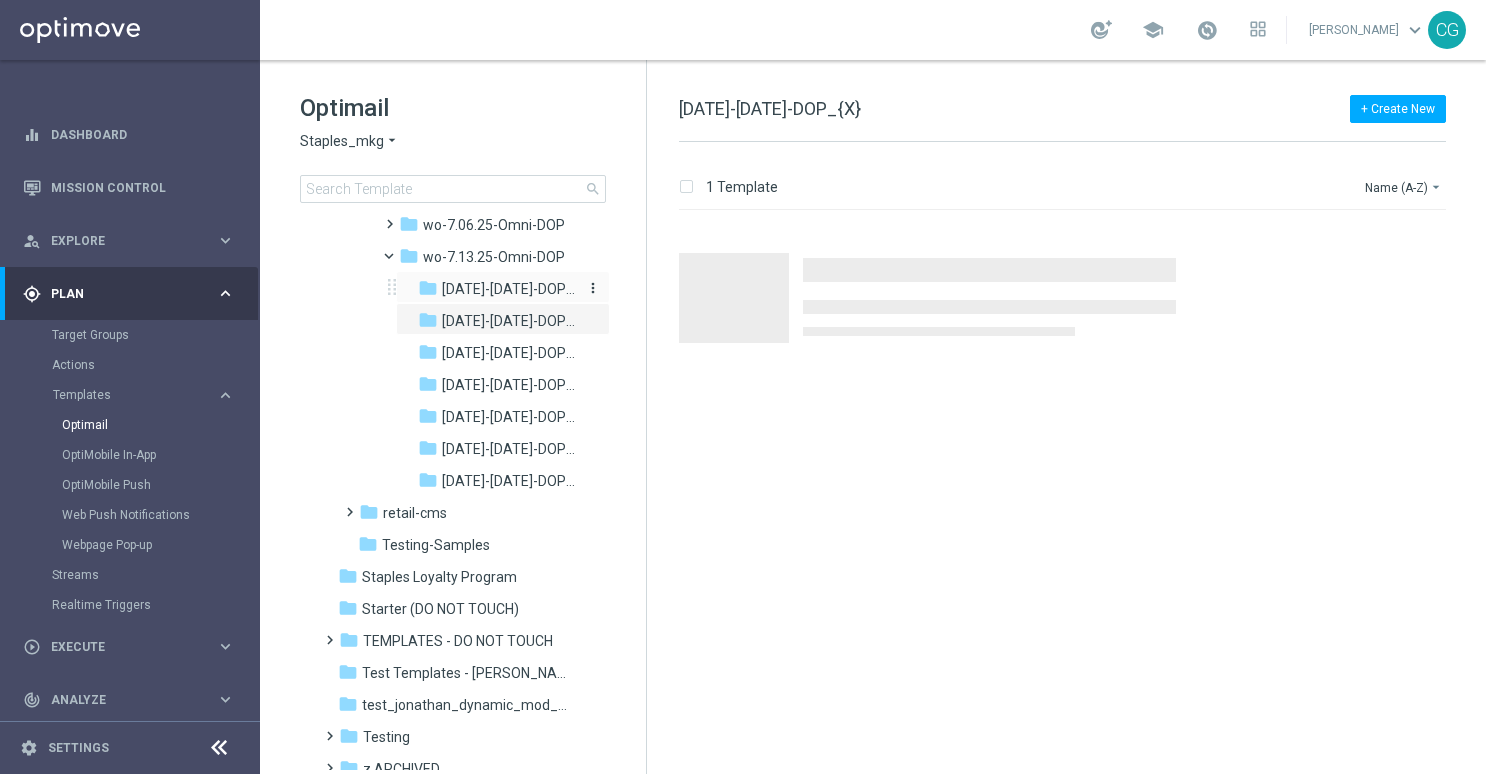 click on "[DATE]-[DATE]-DOP_{X}" at bounding box center [510, 289] 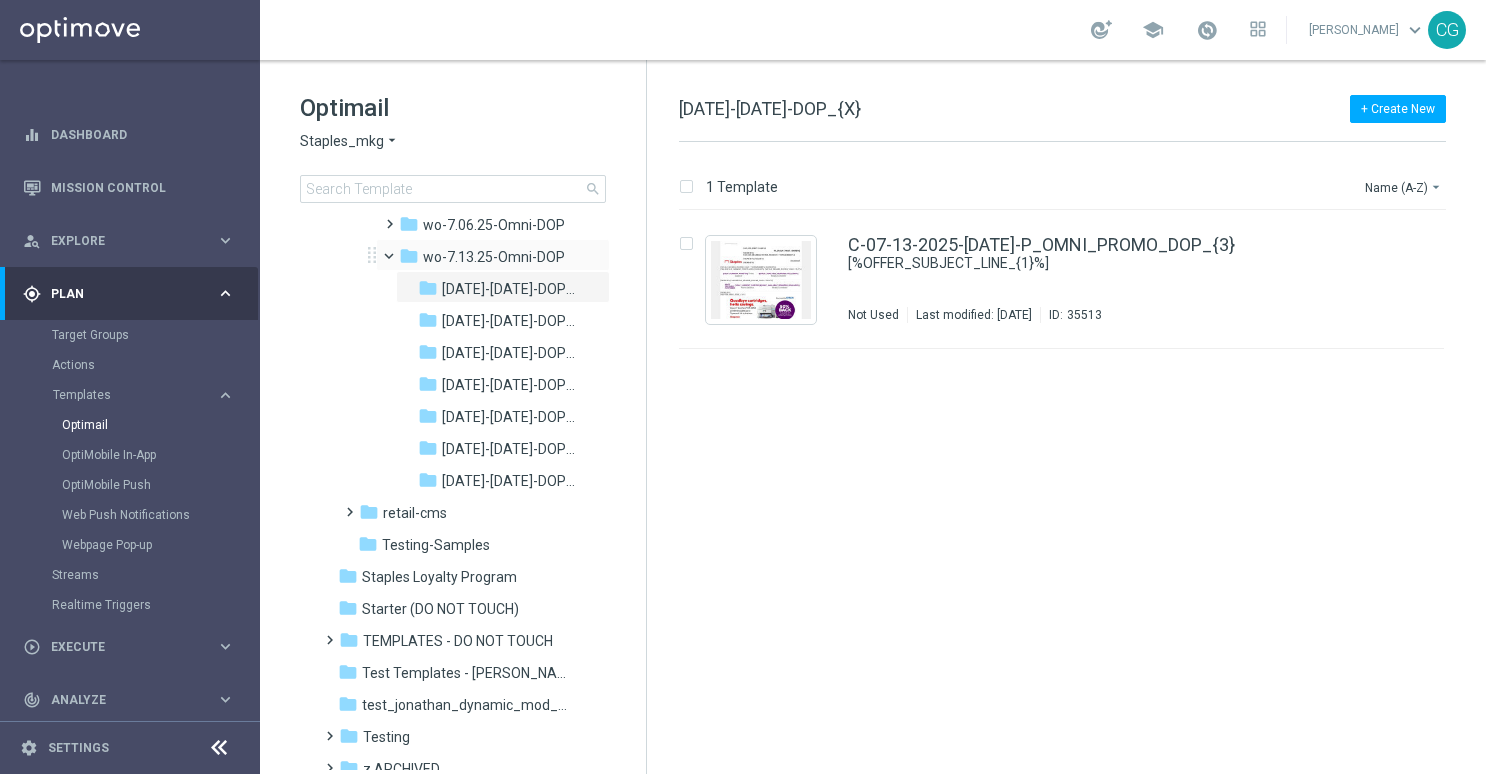 click at bounding box center [398, 251] 